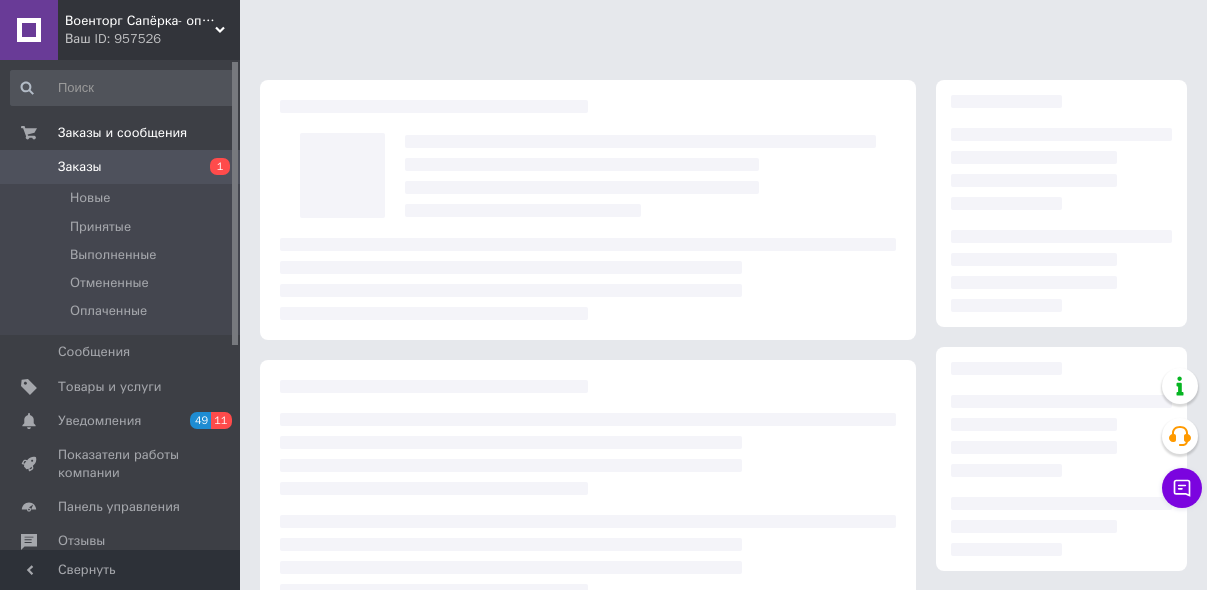scroll, scrollTop: 0, scrollLeft: 0, axis: both 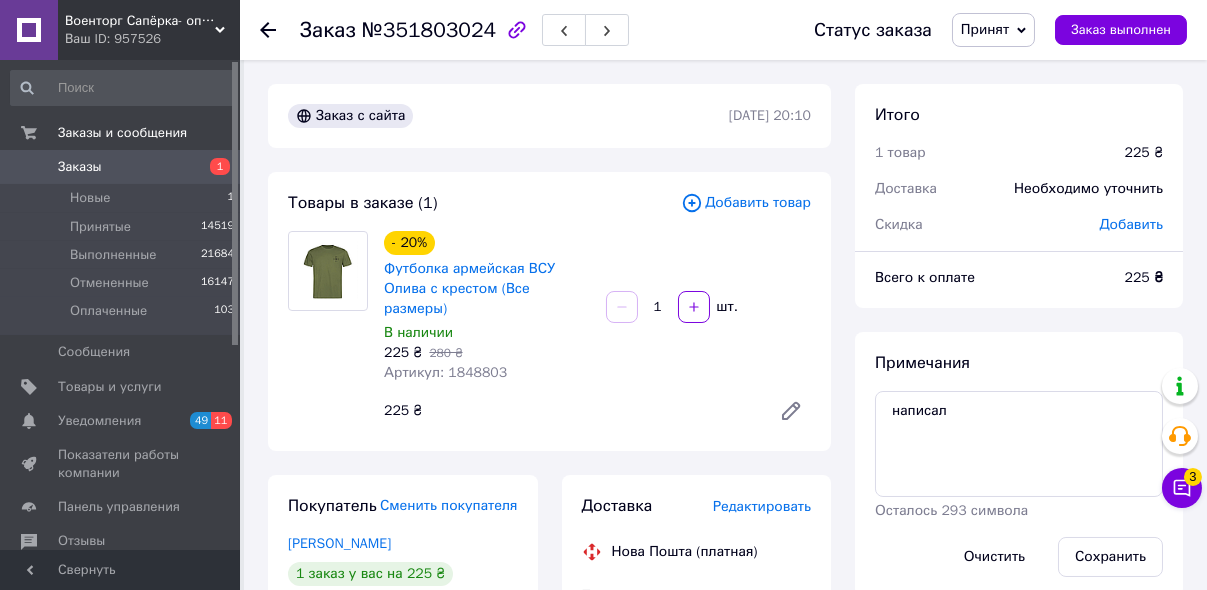 click on "Принят" at bounding box center (985, 29) 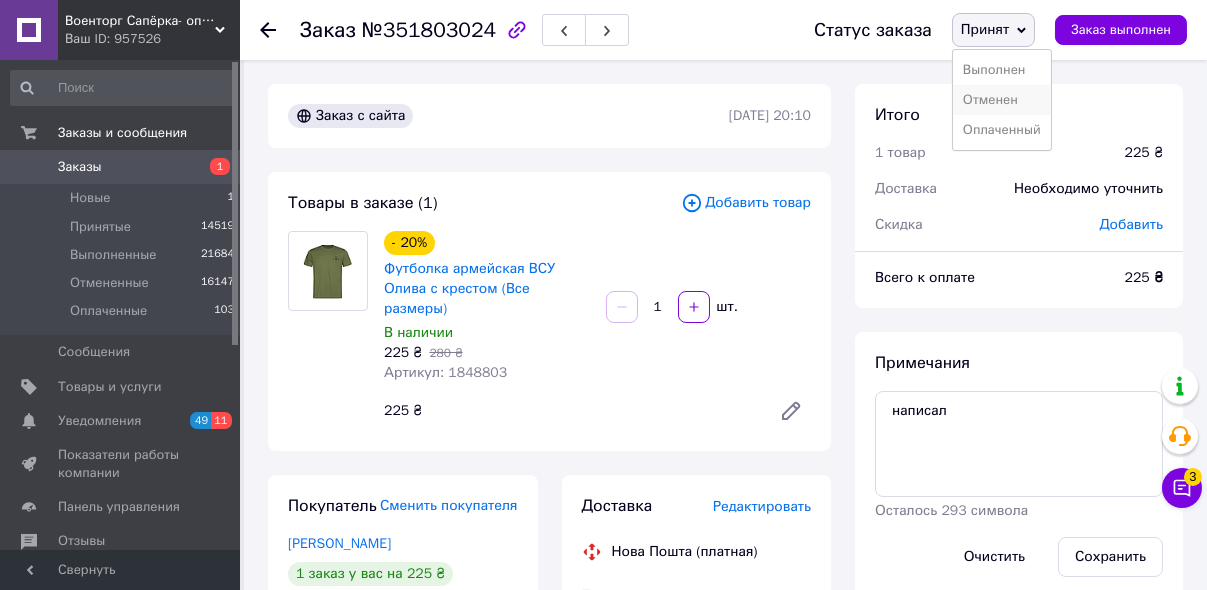 click on "Отменен" at bounding box center (1002, 100) 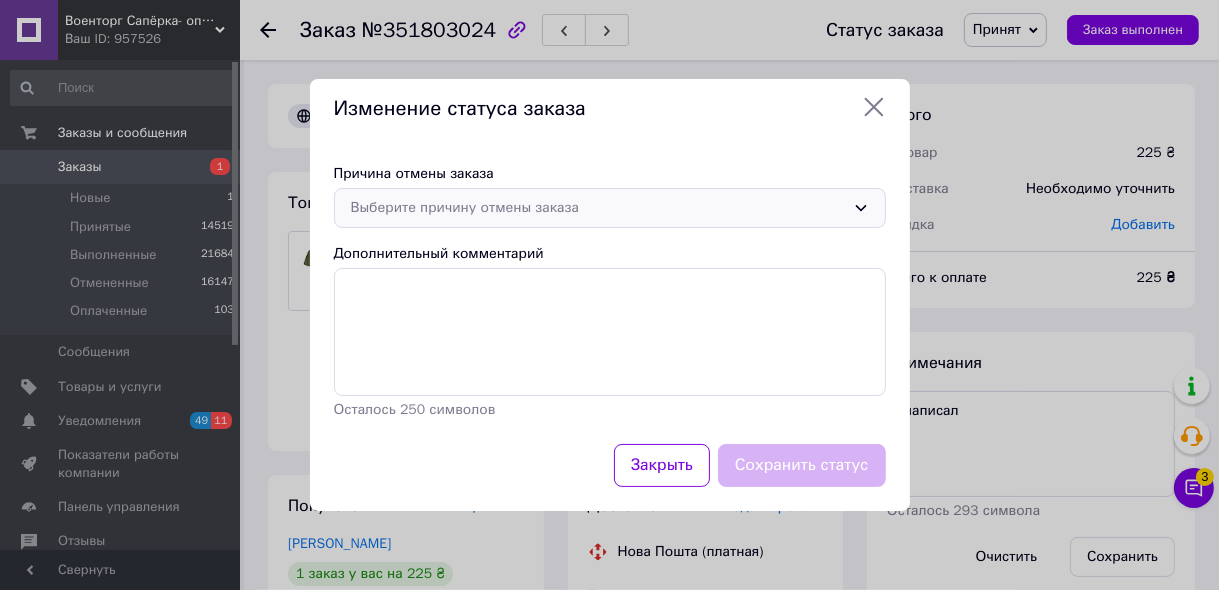 click on "Выберите причину отмены заказа" at bounding box center [598, 208] 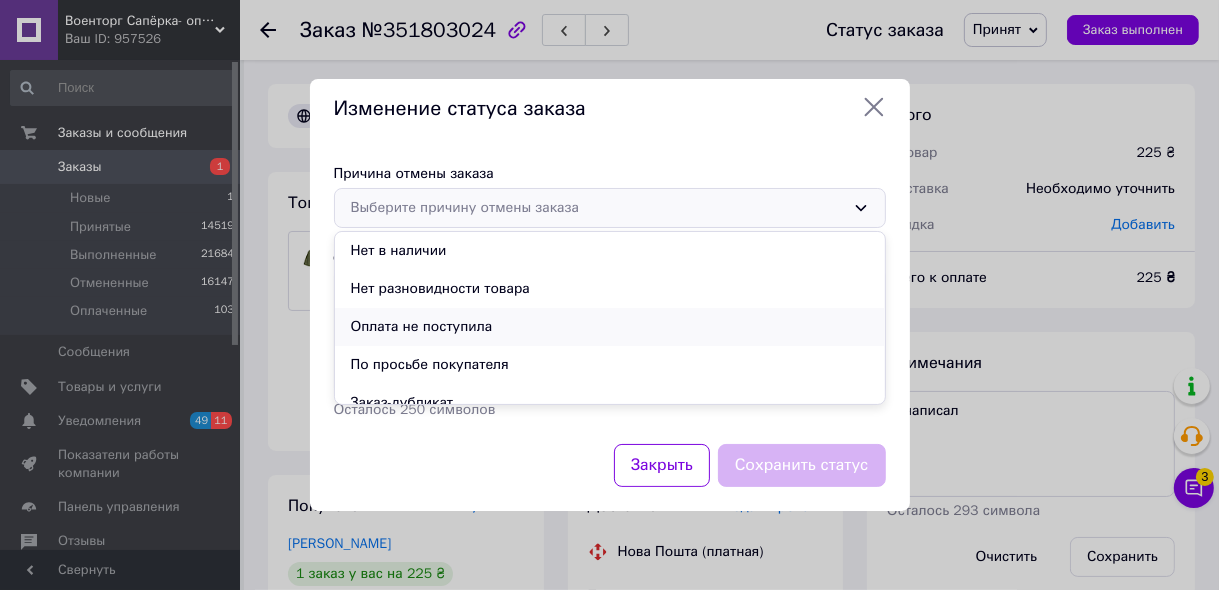 click on "Оплата не поступила" at bounding box center (610, 327) 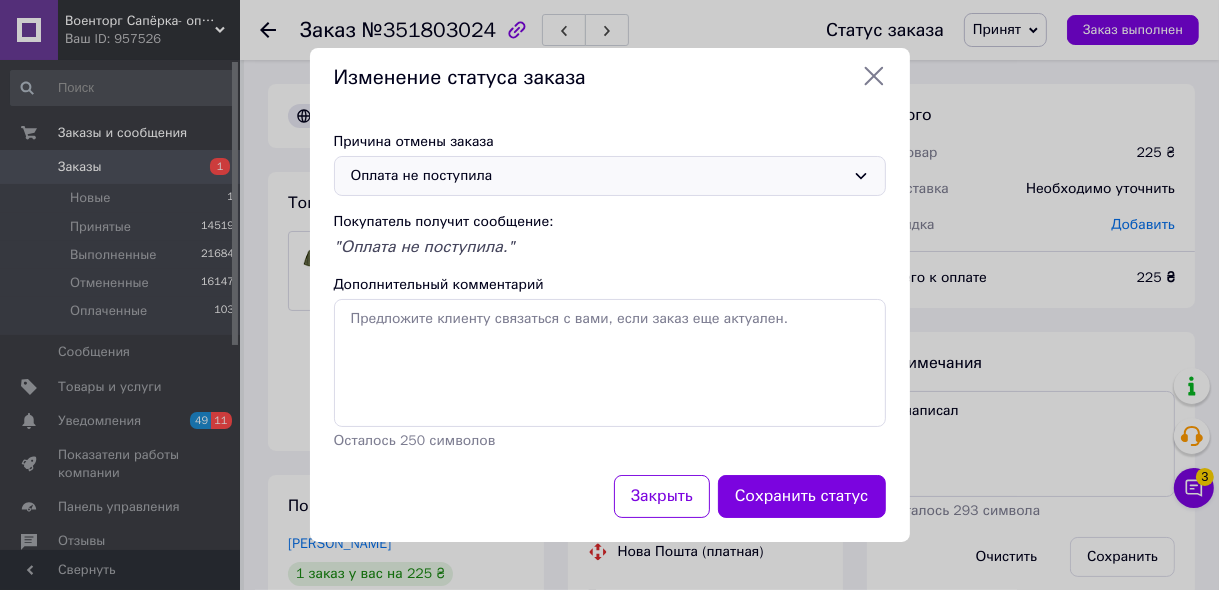 click on "Сохранить статус" at bounding box center (802, 496) 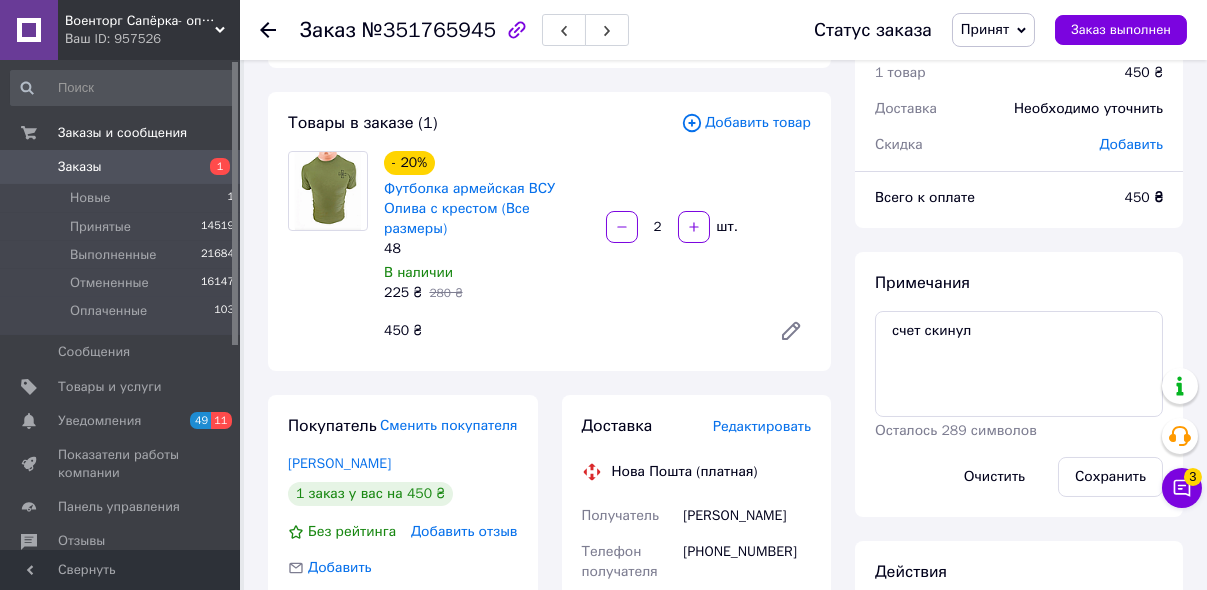 scroll, scrollTop: 0, scrollLeft: 0, axis: both 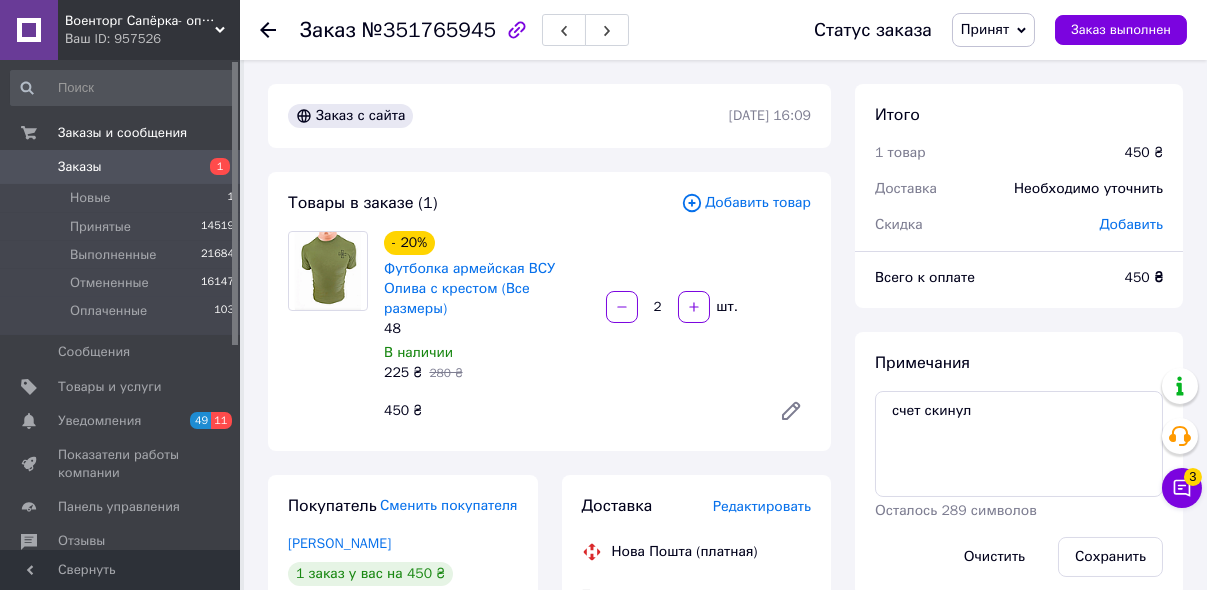 click on "Принят" at bounding box center [985, 29] 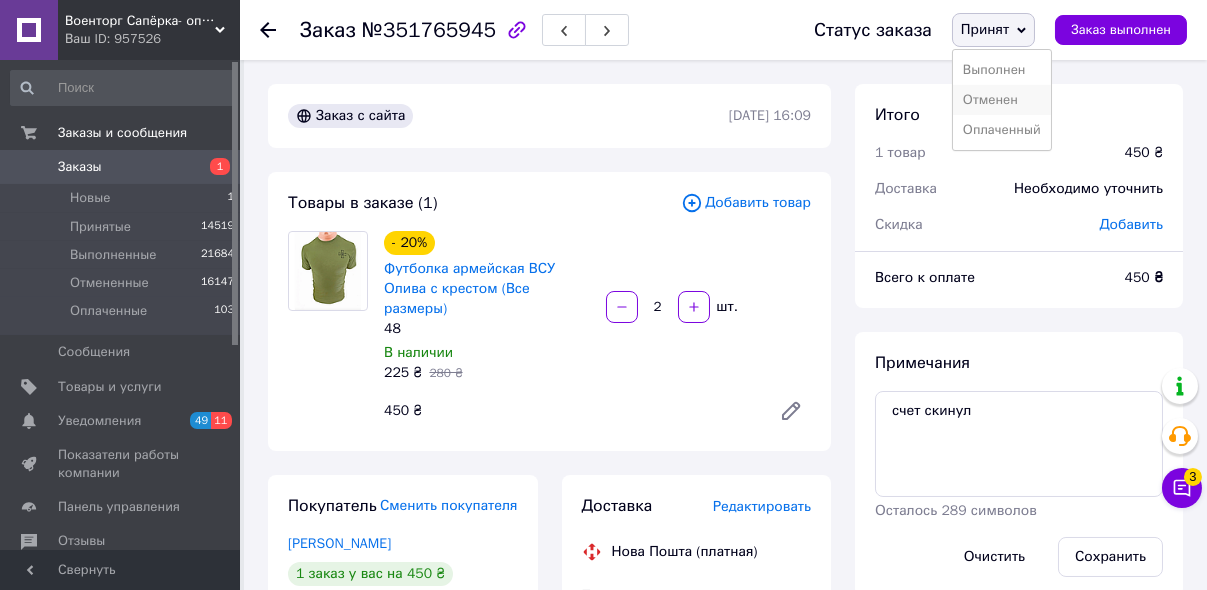 click on "Отменен" at bounding box center [1002, 100] 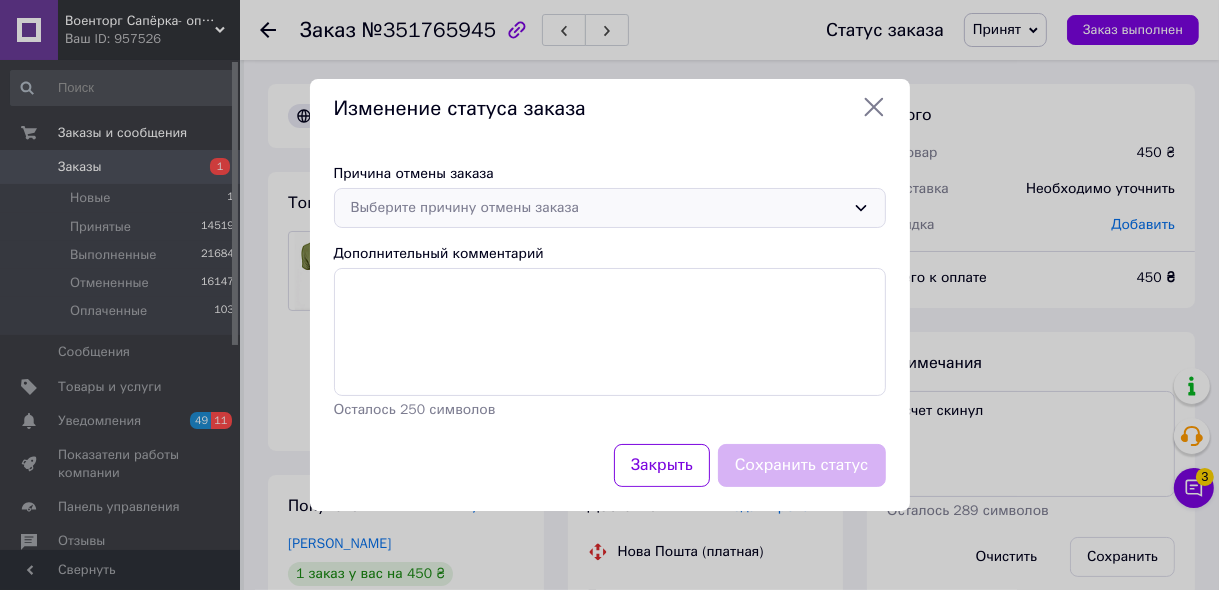 click on "Выберите причину отмены заказа" at bounding box center (598, 208) 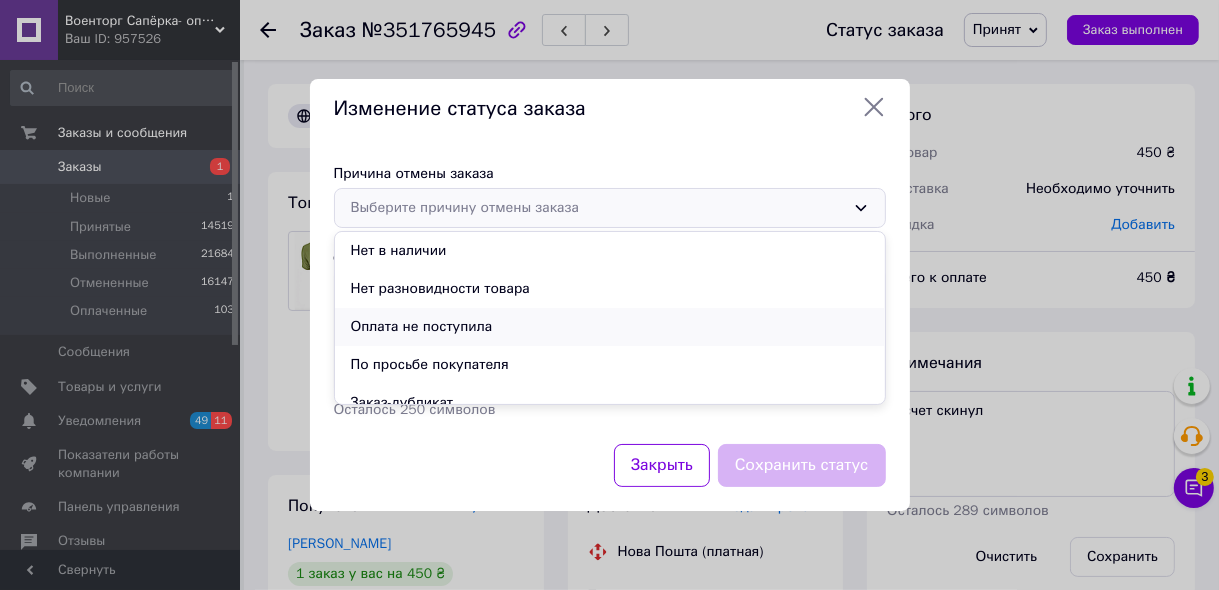 click on "Оплата не поступила" at bounding box center [610, 327] 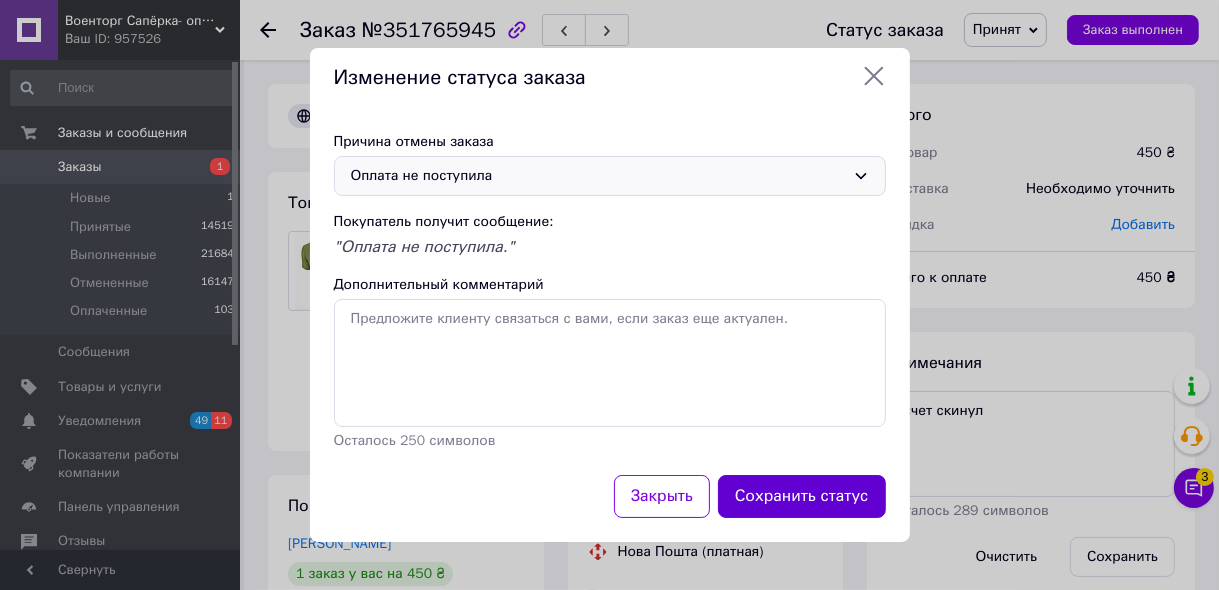click on "Сохранить статус" at bounding box center (802, 496) 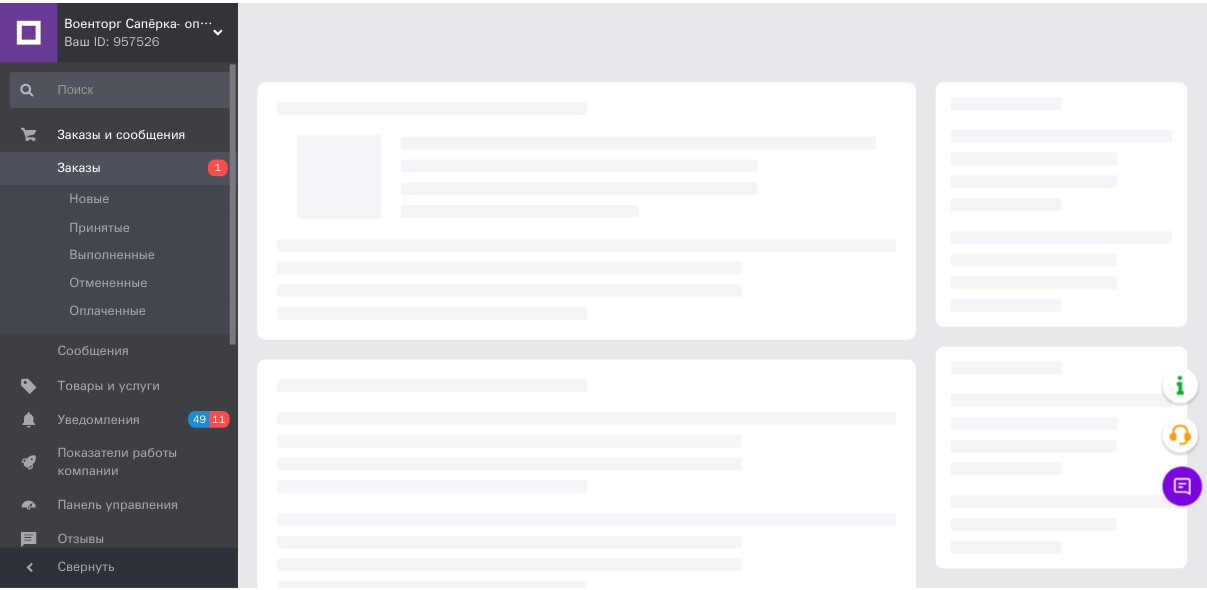 scroll, scrollTop: 0, scrollLeft: 0, axis: both 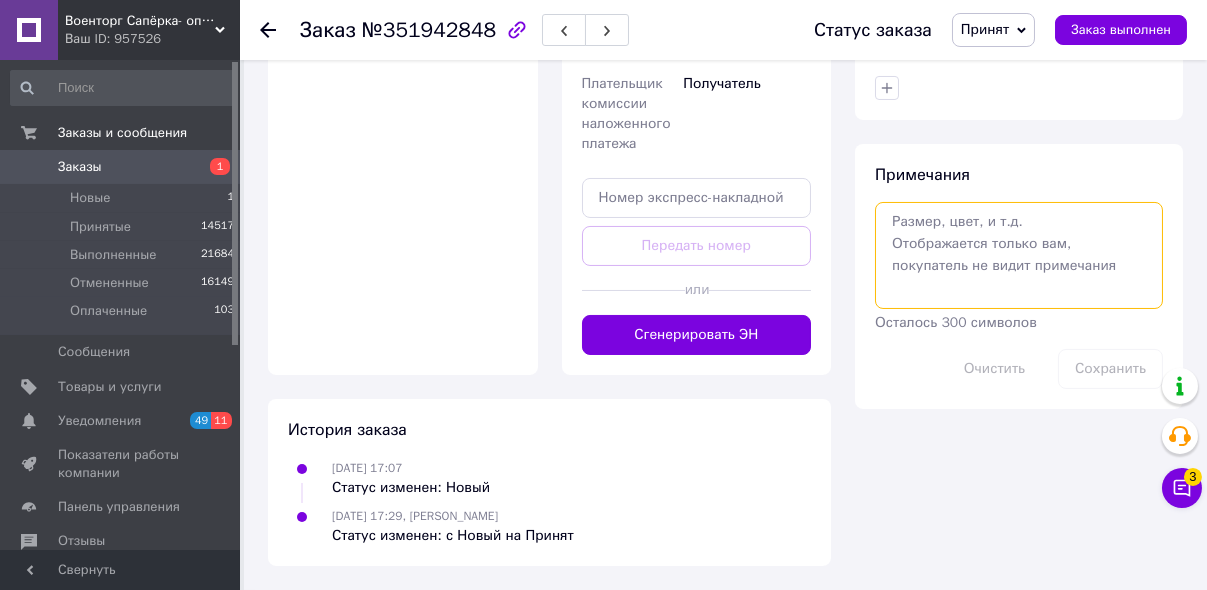 click at bounding box center [1019, 255] 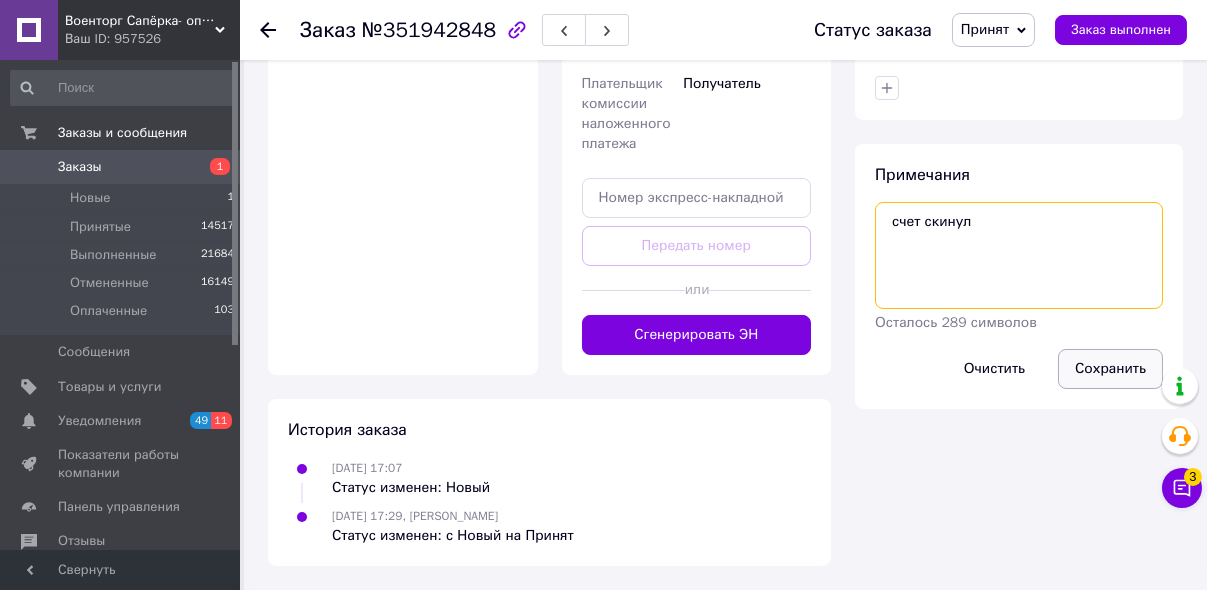 type on "счет скинул" 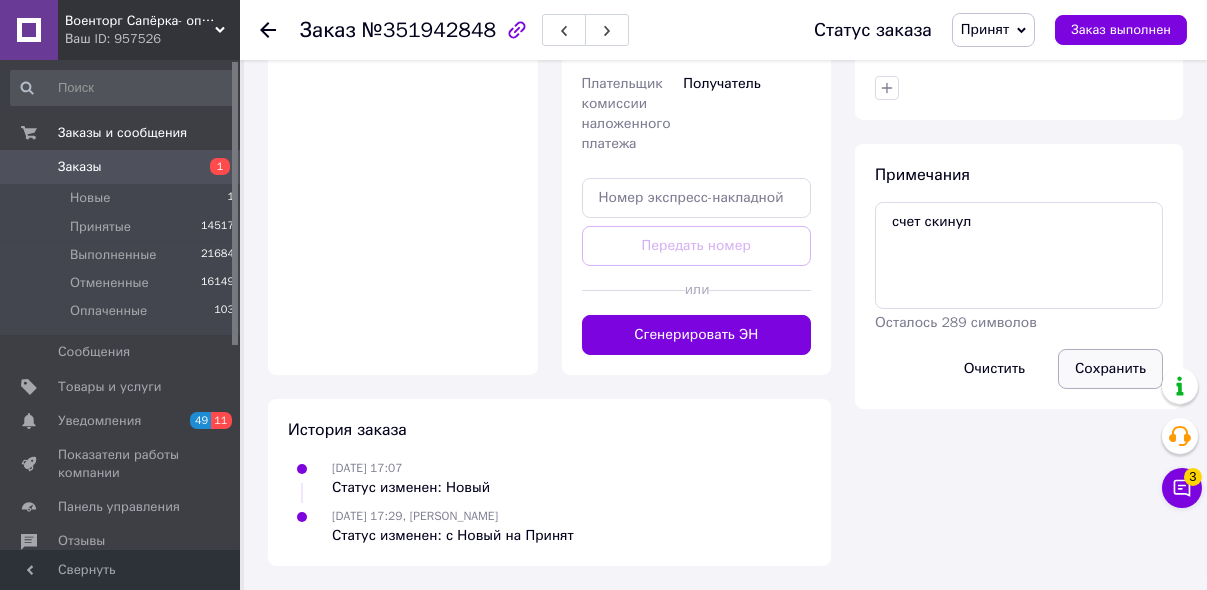 click on "Сохранить" at bounding box center (1110, 369) 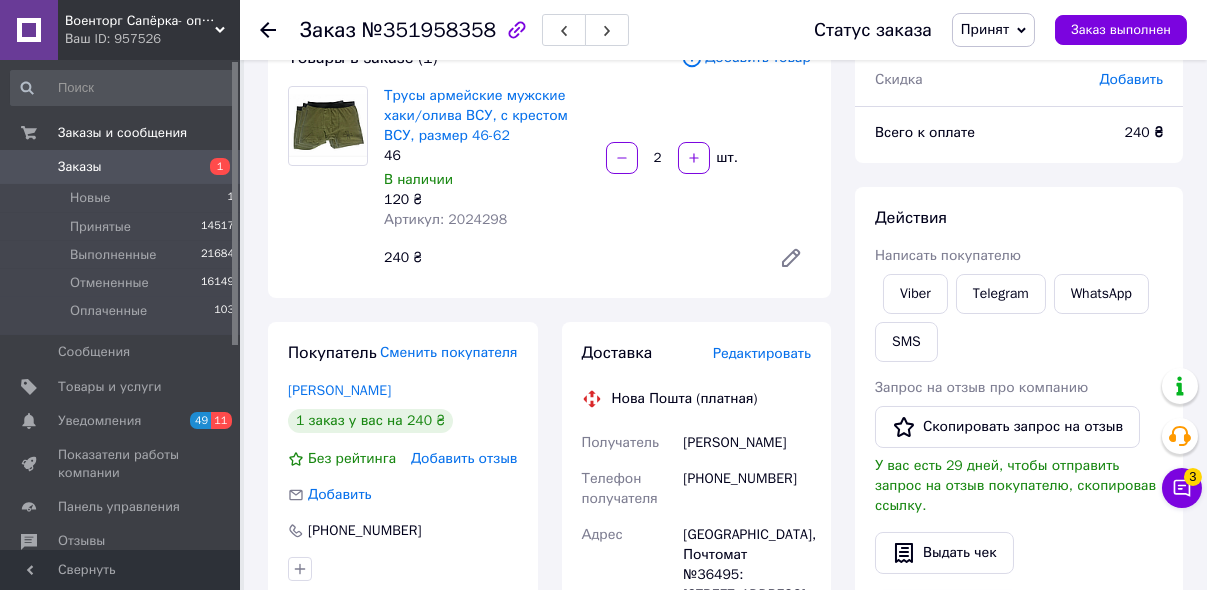 scroll, scrollTop: 160, scrollLeft: 0, axis: vertical 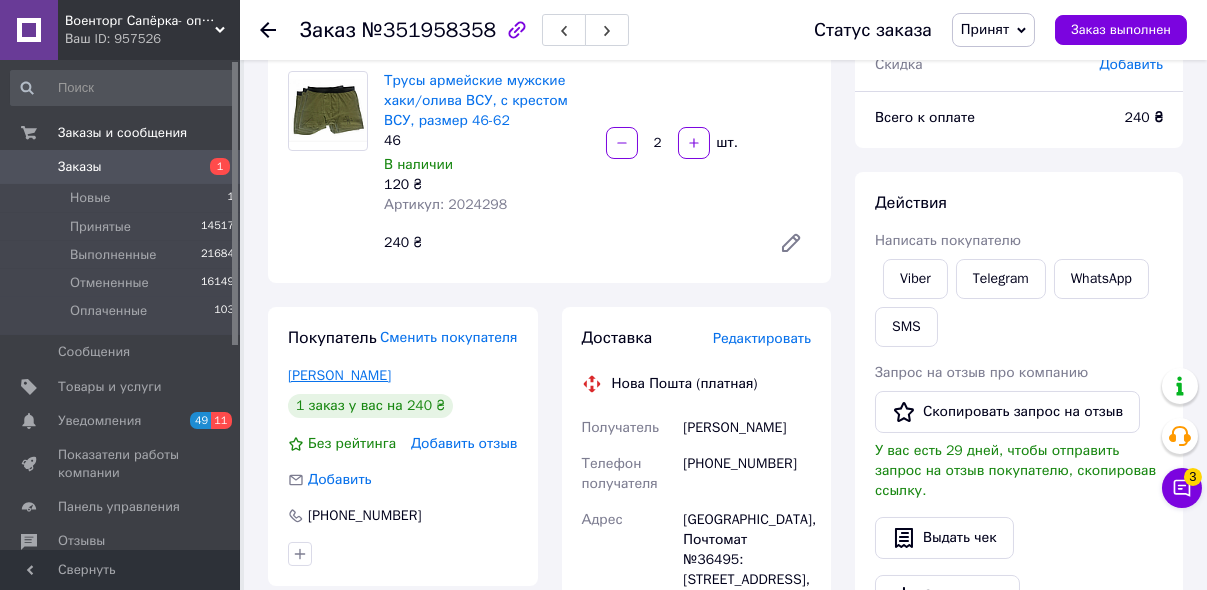 click on "Шевченко Даніїл" at bounding box center (339, 375) 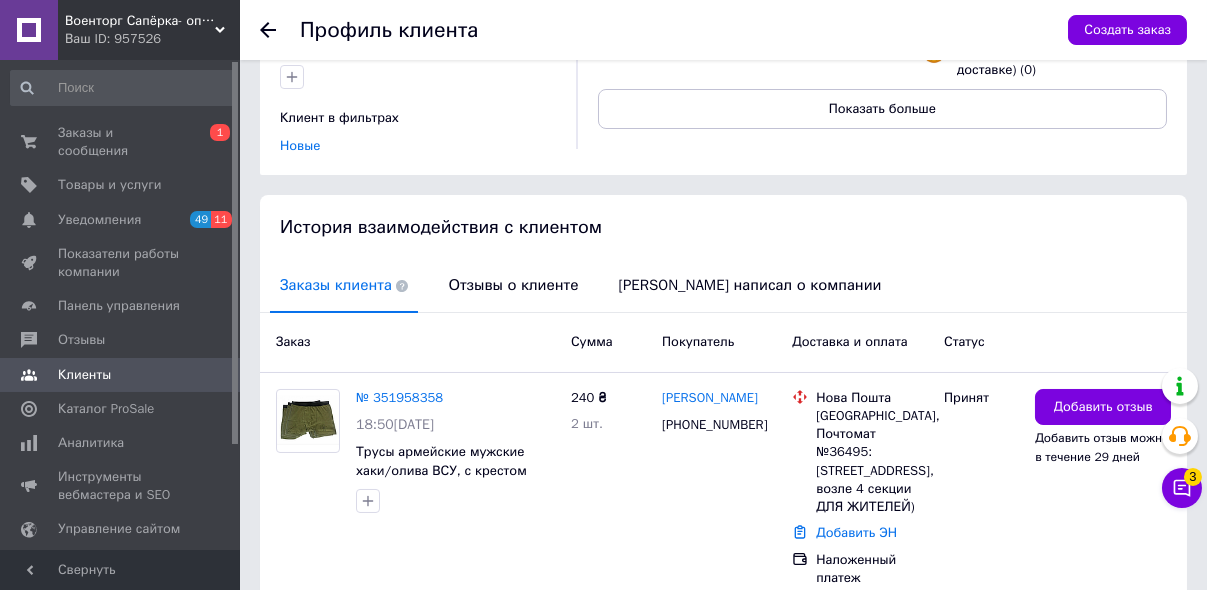 scroll, scrollTop: 397, scrollLeft: 0, axis: vertical 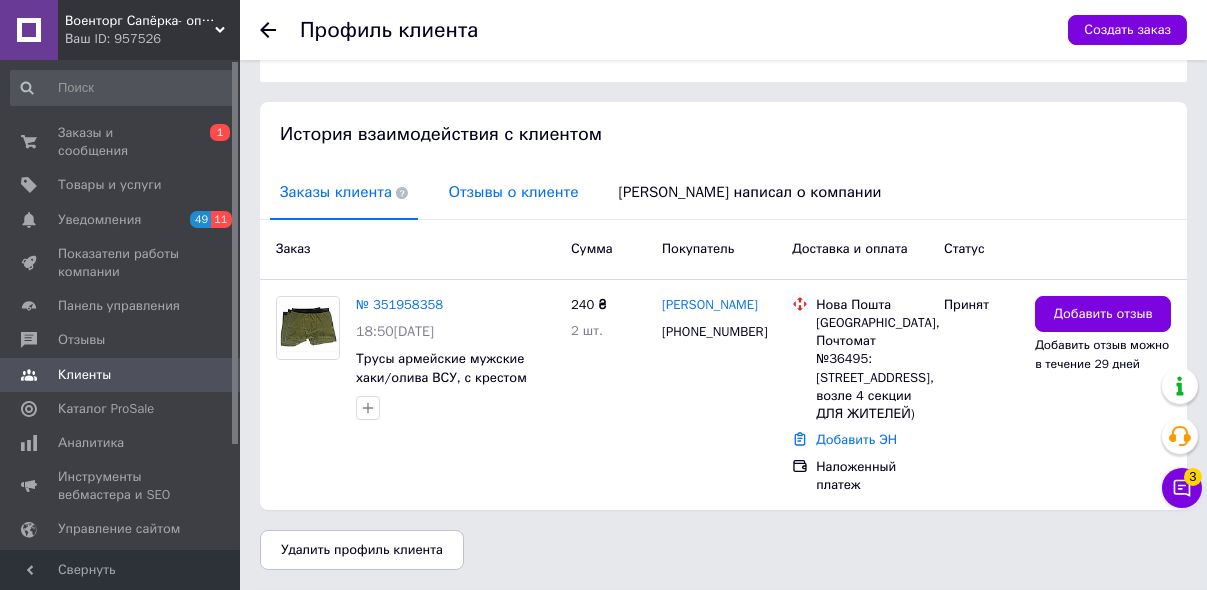 click on "Отзывы о клиенте" at bounding box center (513, 192) 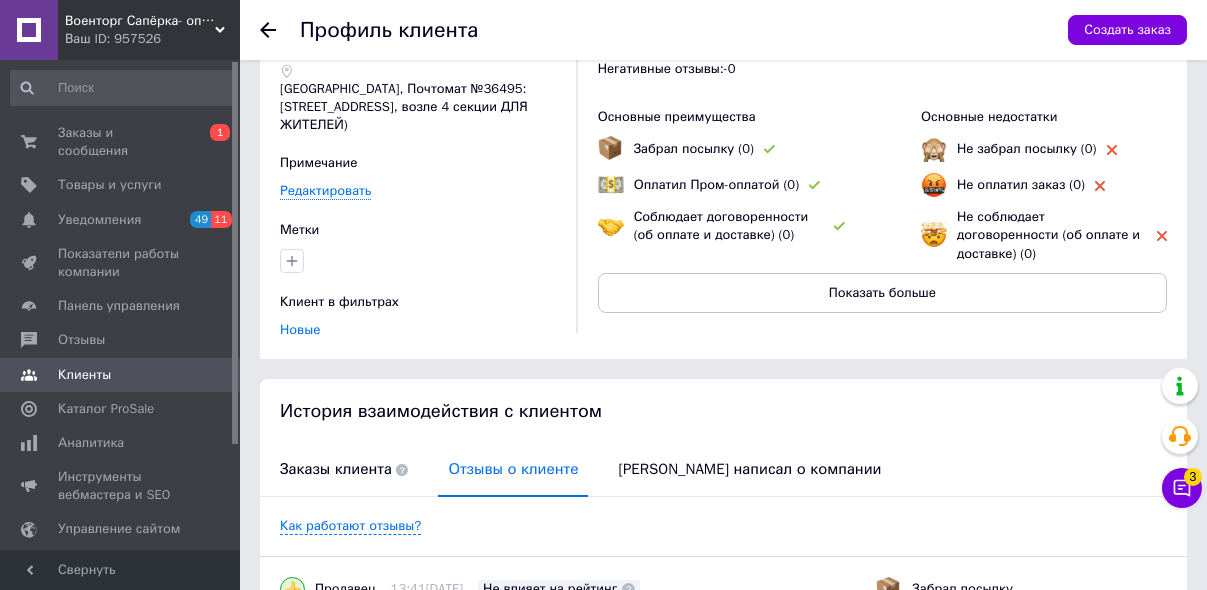 scroll, scrollTop: 0, scrollLeft: 0, axis: both 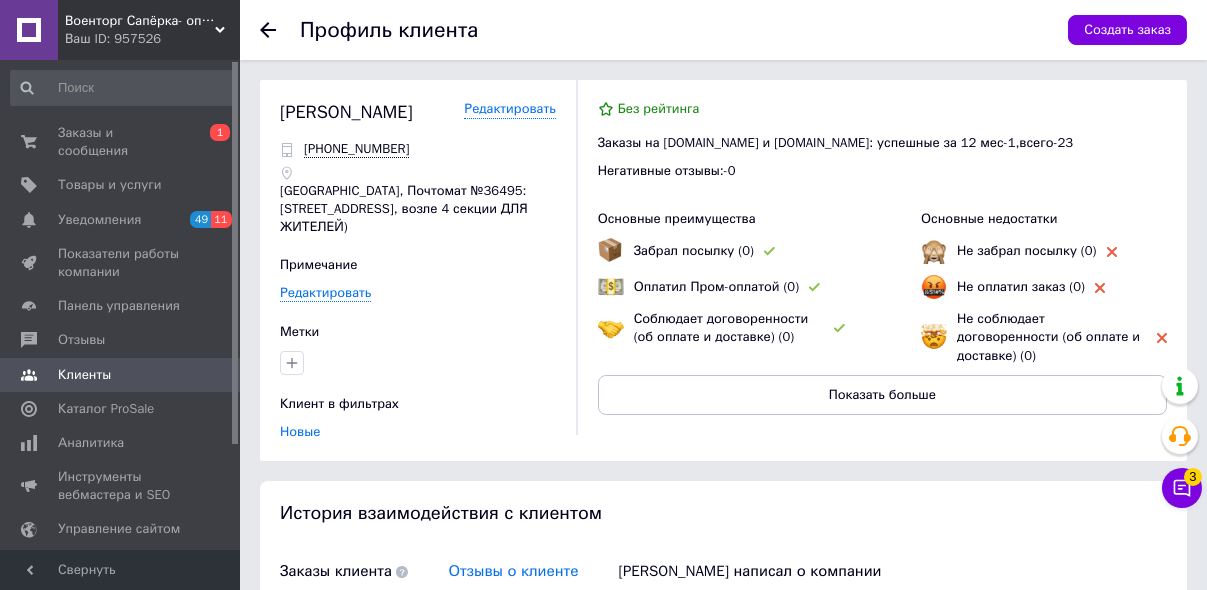 click 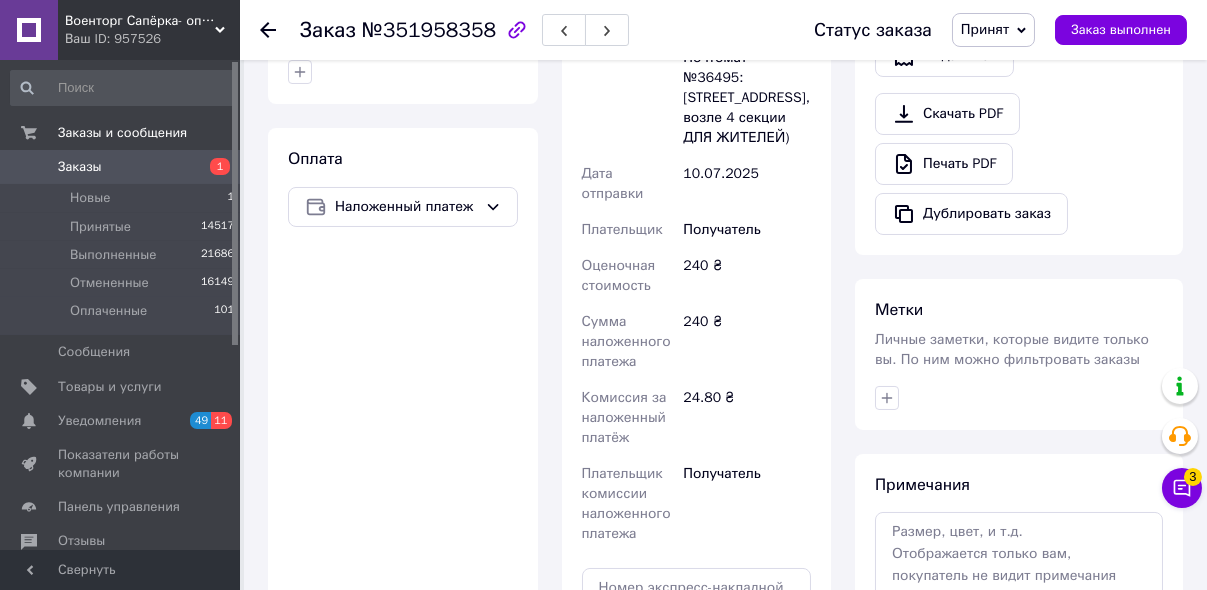 scroll, scrollTop: 720, scrollLeft: 0, axis: vertical 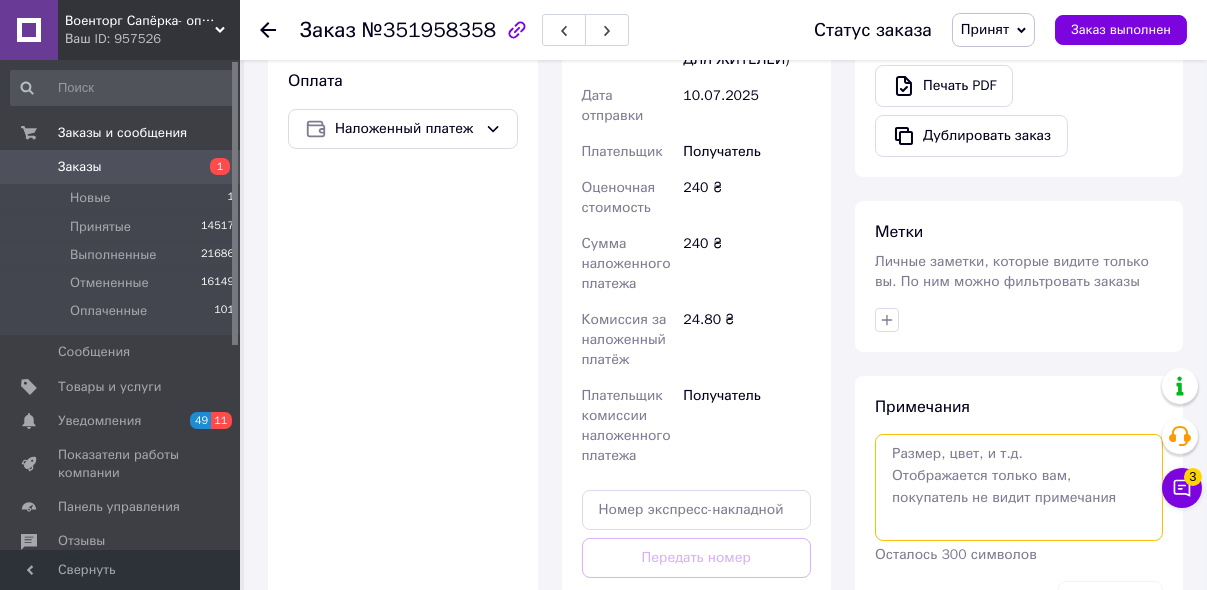 click at bounding box center [1019, 487] 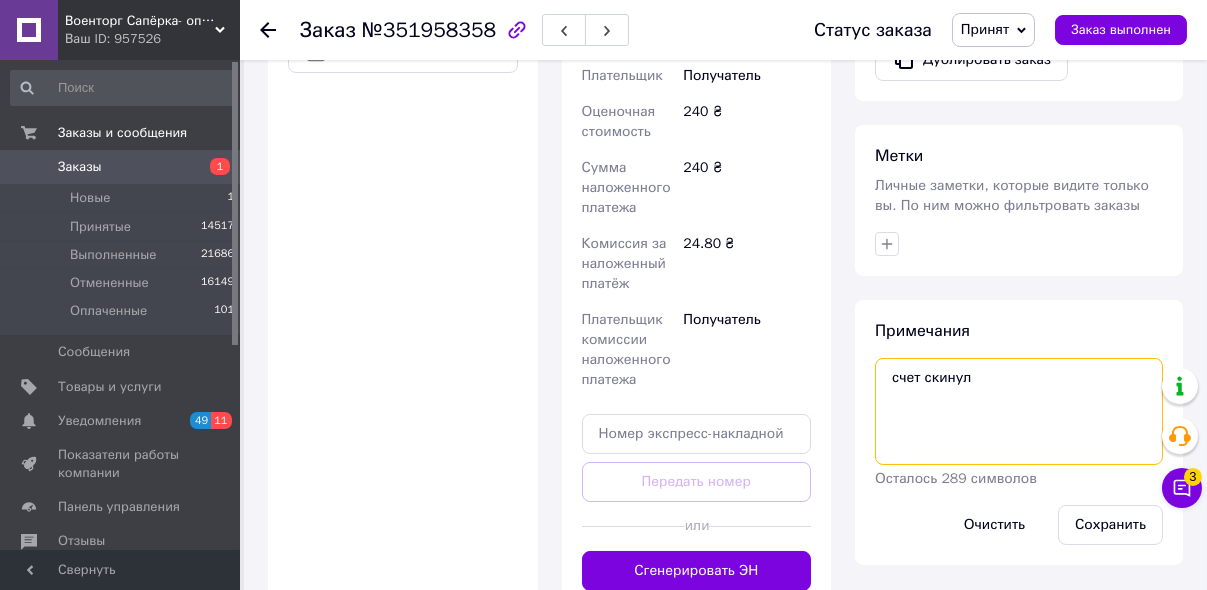 scroll, scrollTop: 800, scrollLeft: 0, axis: vertical 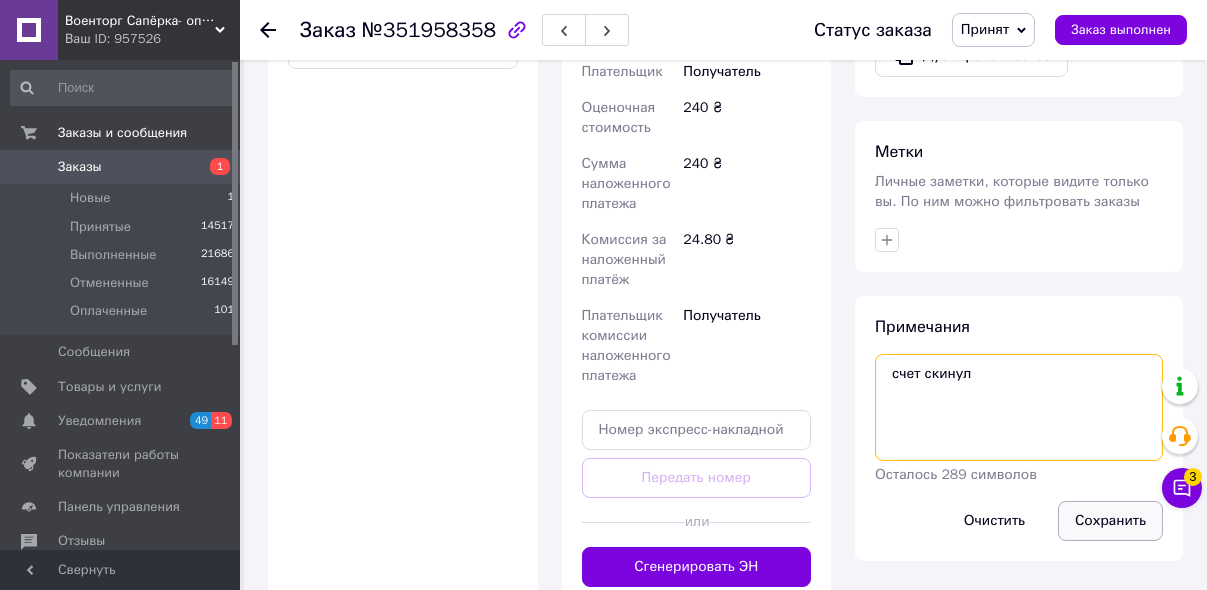 type on "счет скинул" 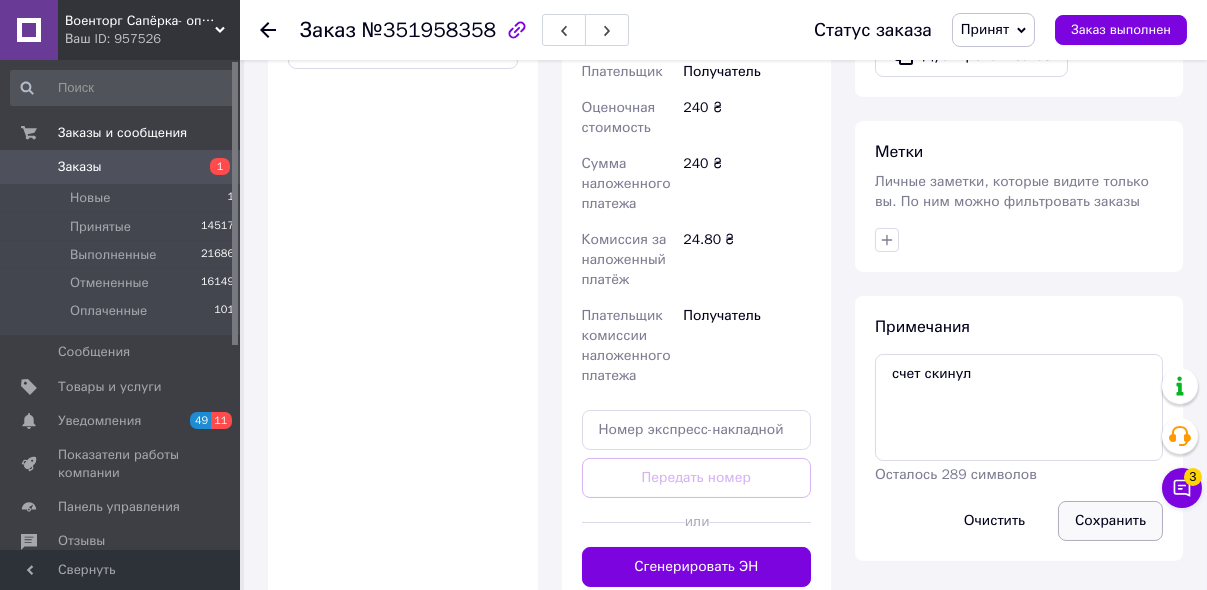 click on "Сохранить" at bounding box center (1110, 521) 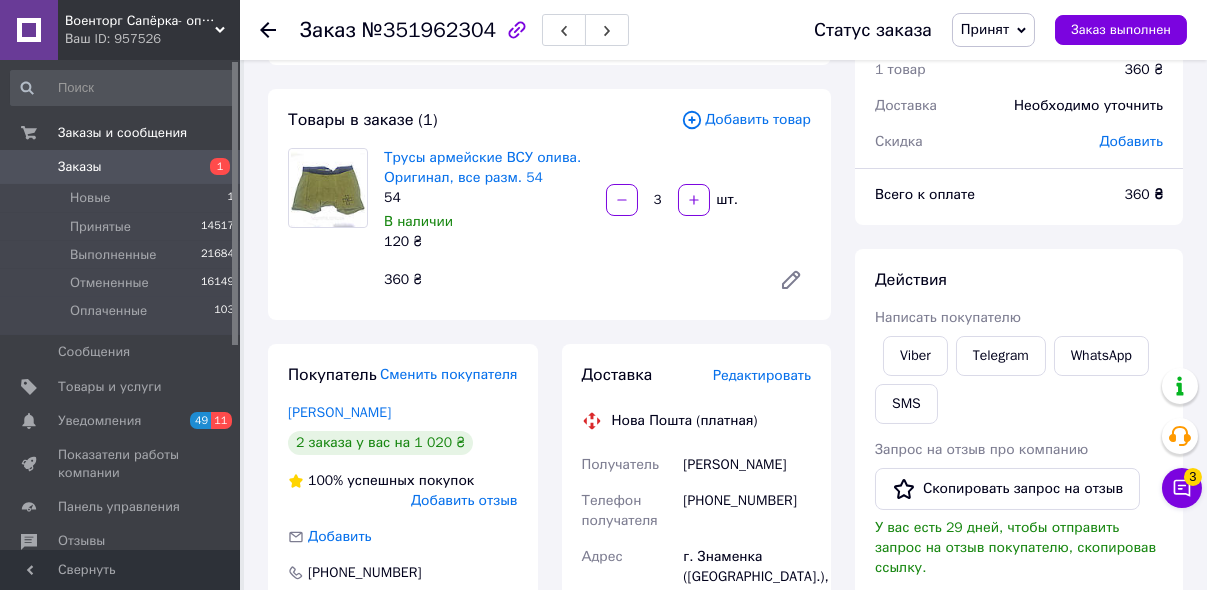 scroll, scrollTop: 160, scrollLeft: 0, axis: vertical 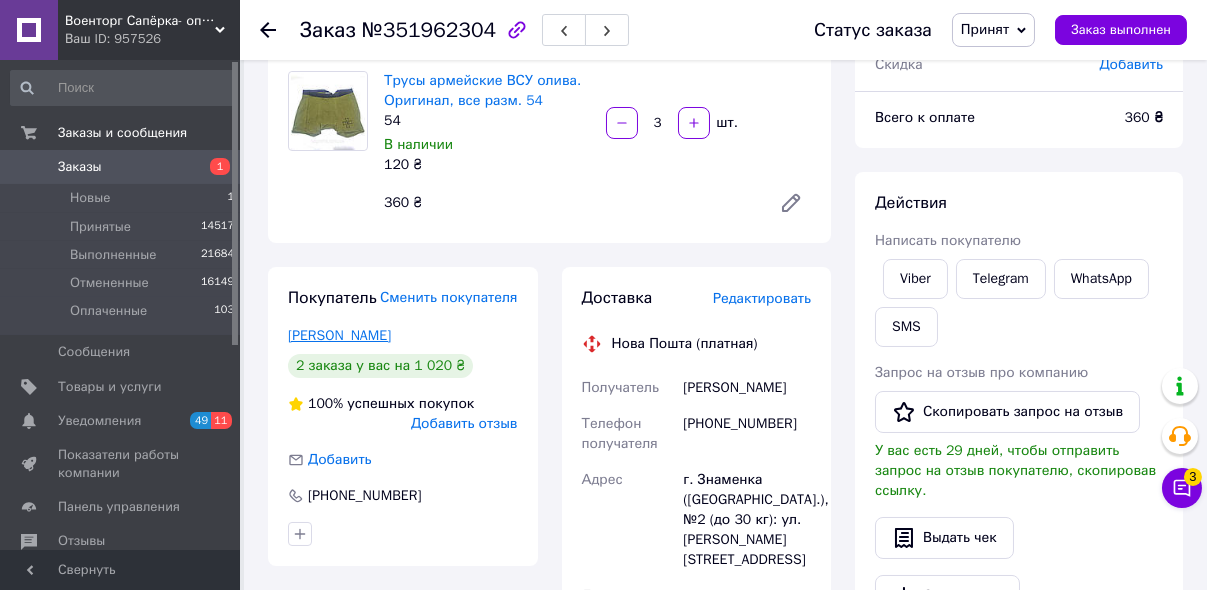click on "[PERSON_NAME]" at bounding box center (339, 335) 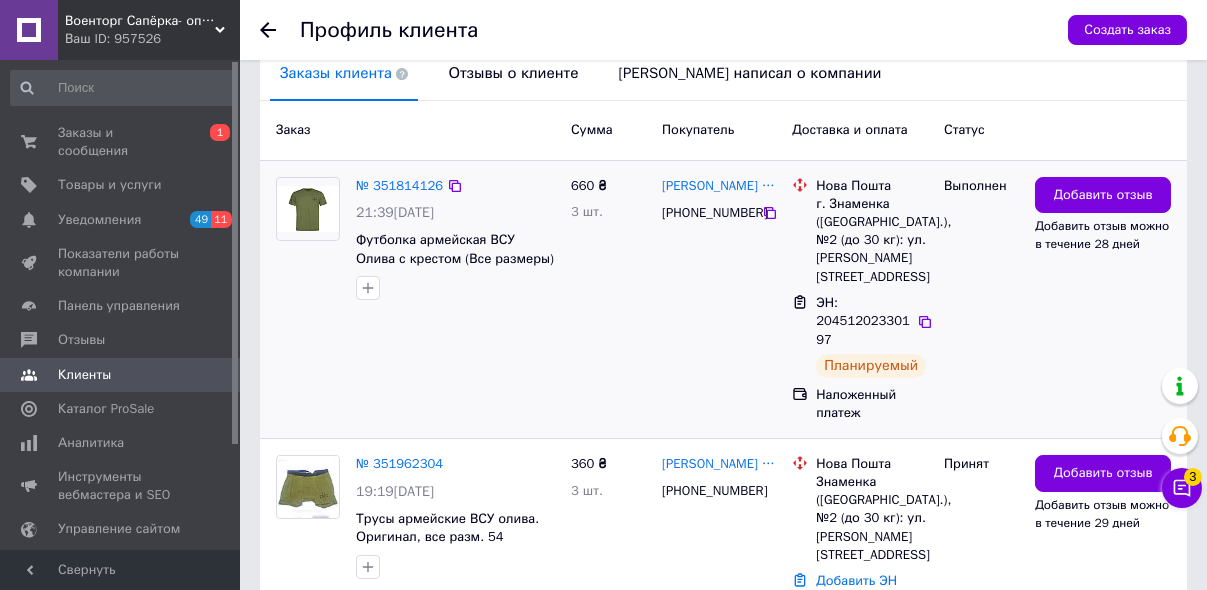 scroll, scrollTop: 560, scrollLeft: 0, axis: vertical 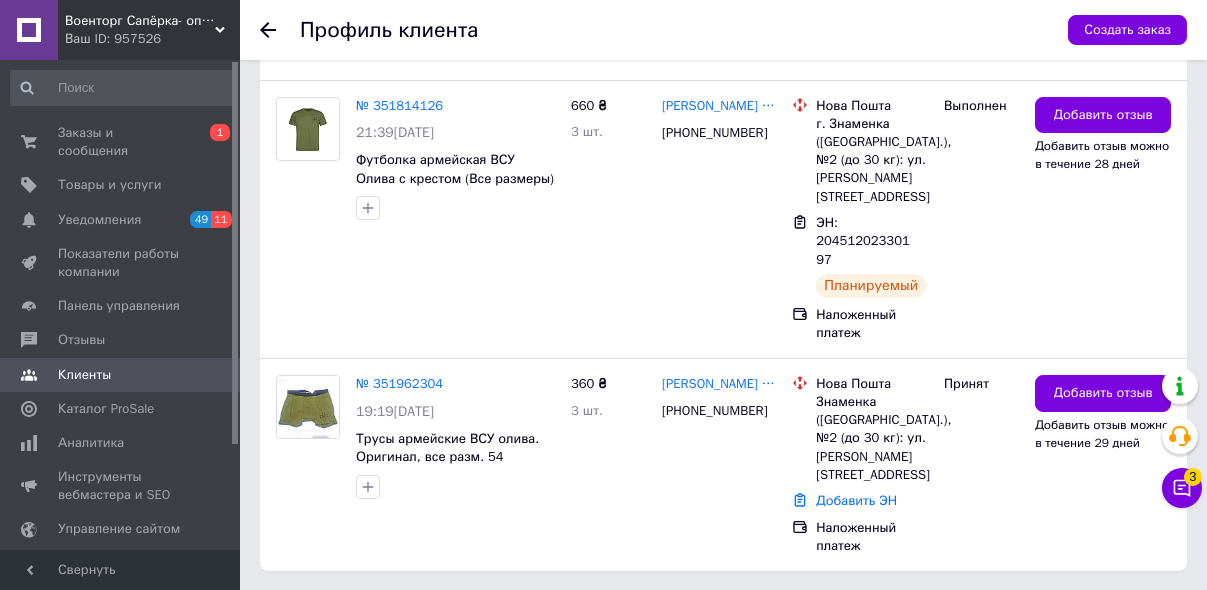 click 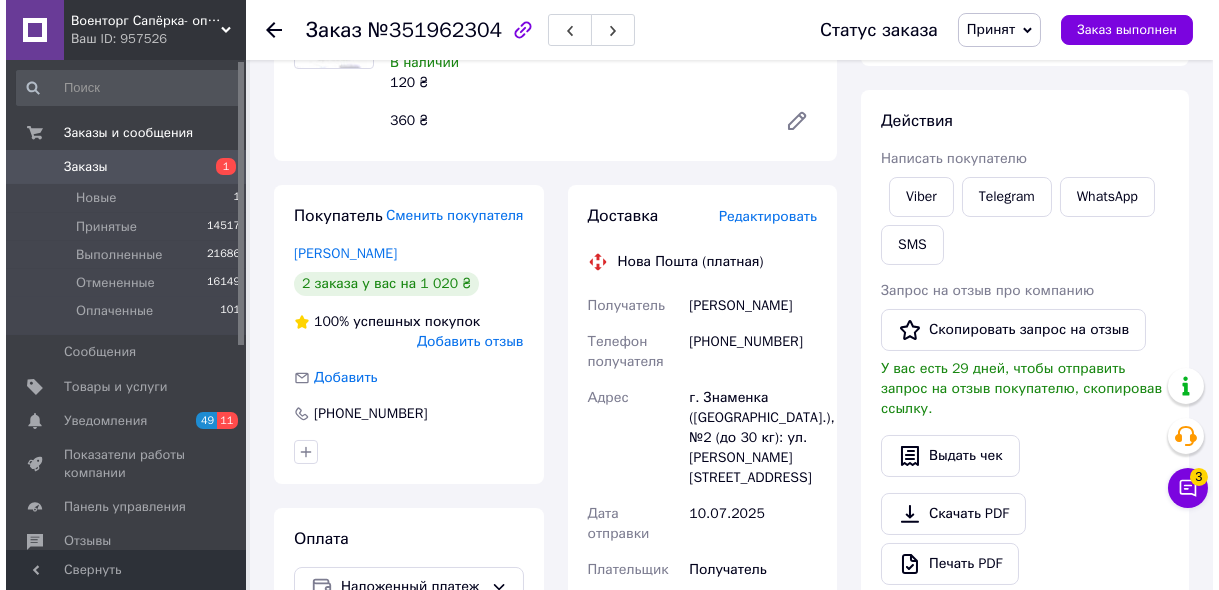 scroll, scrollTop: 240, scrollLeft: 0, axis: vertical 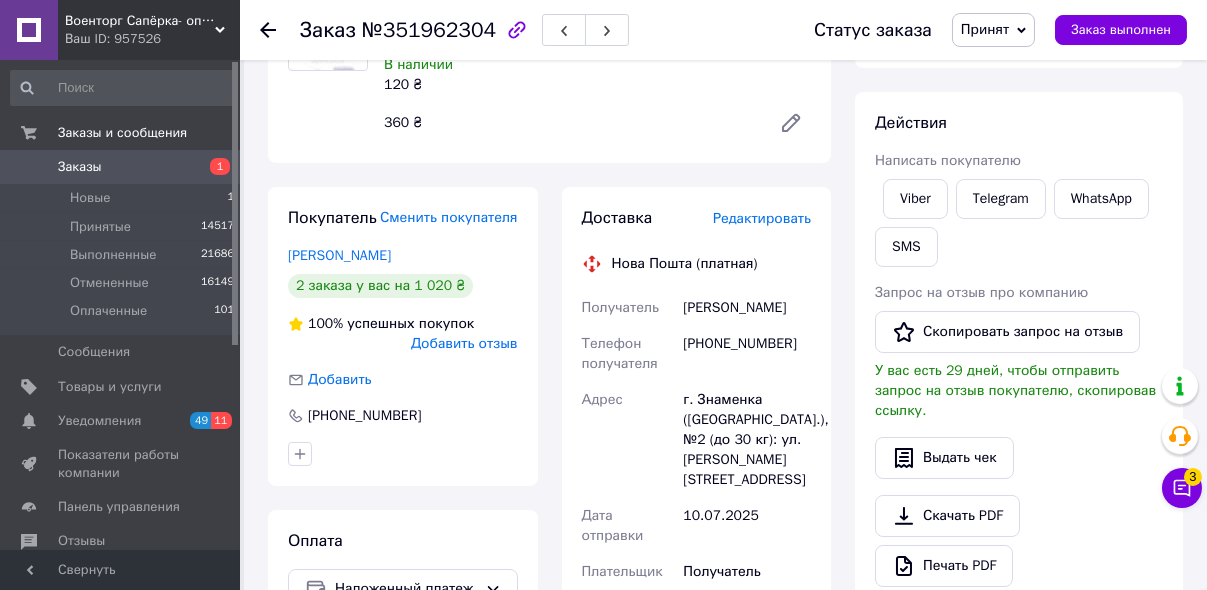click on "Редактировать" at bounding box center (762, 218) 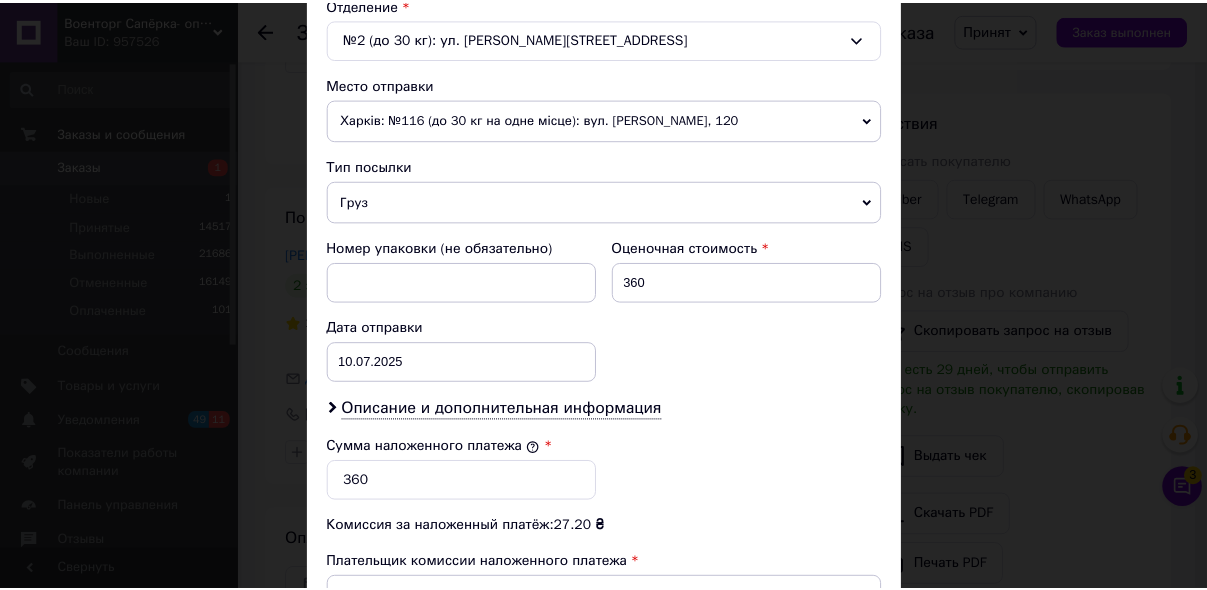scroll, scrollTop: 924, scrollLeft: 0, axis: vertical 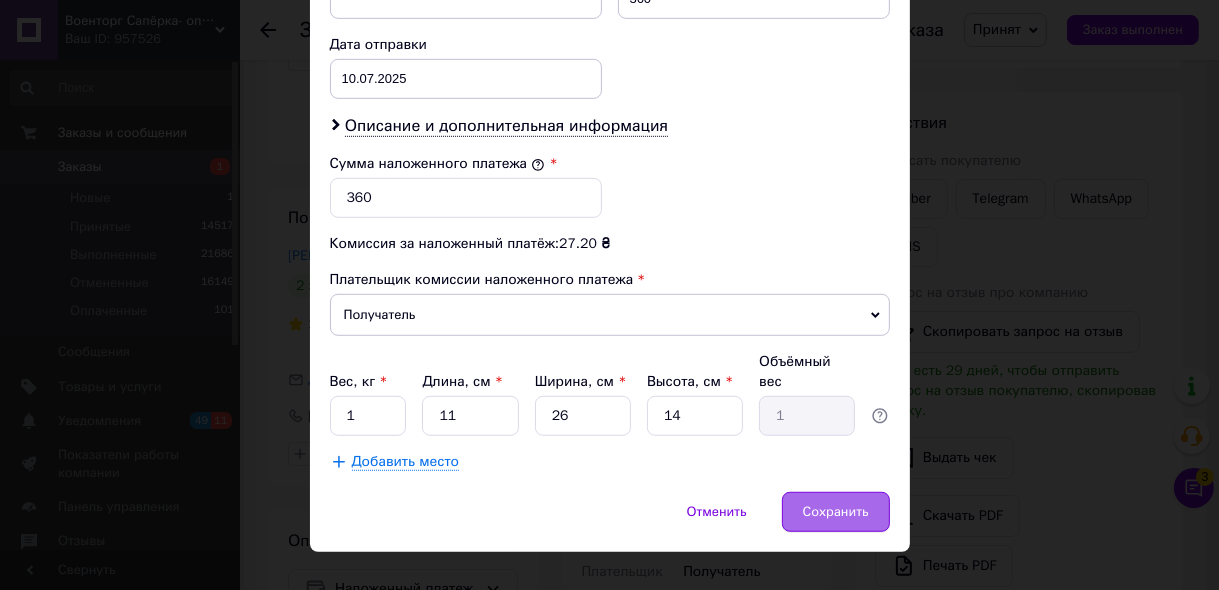 click on "Сохранить" at bounding box center (836, 512) 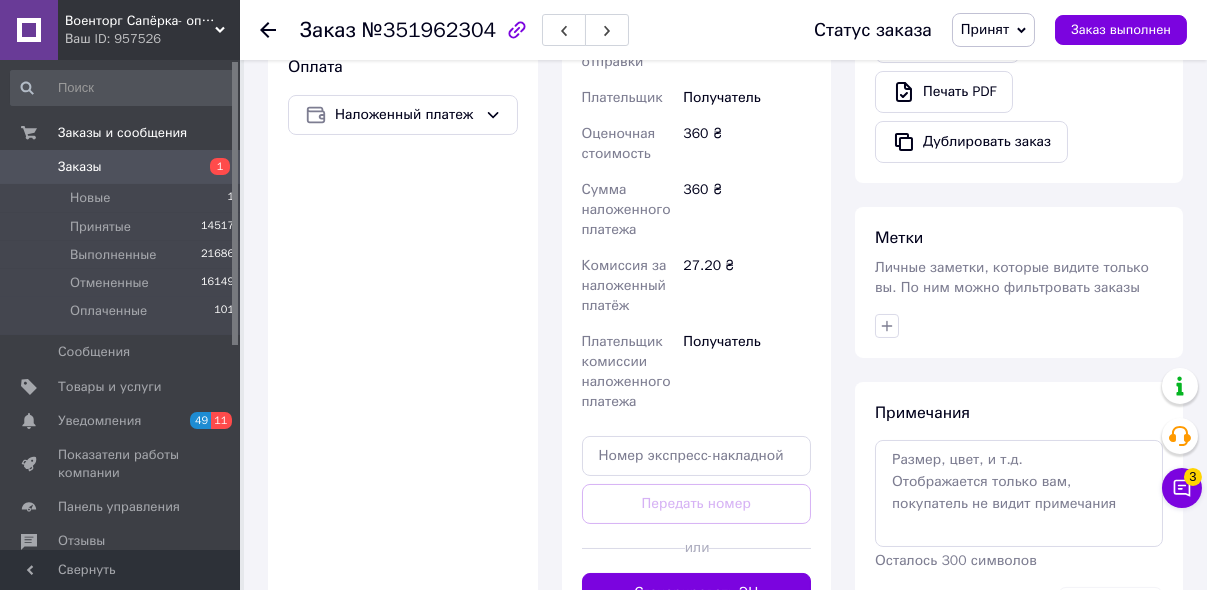 scroll, scrollTop: 800, scrollLeft: 0, axis: vertical 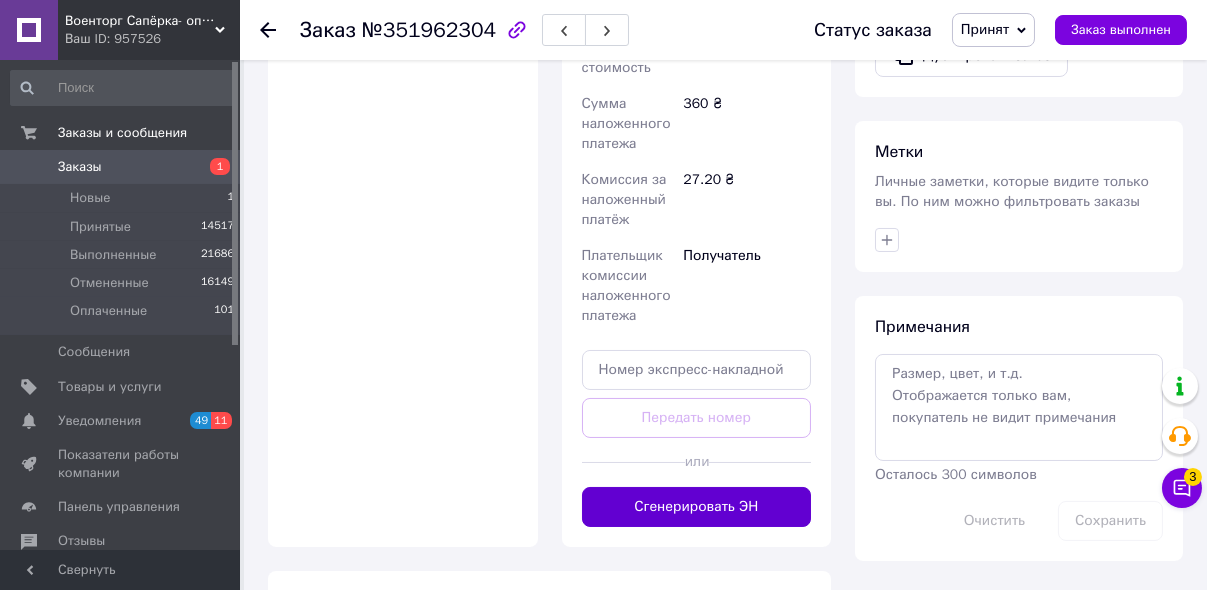 click on "Сгенерировать ЭН" at bounding box center [697, 507] 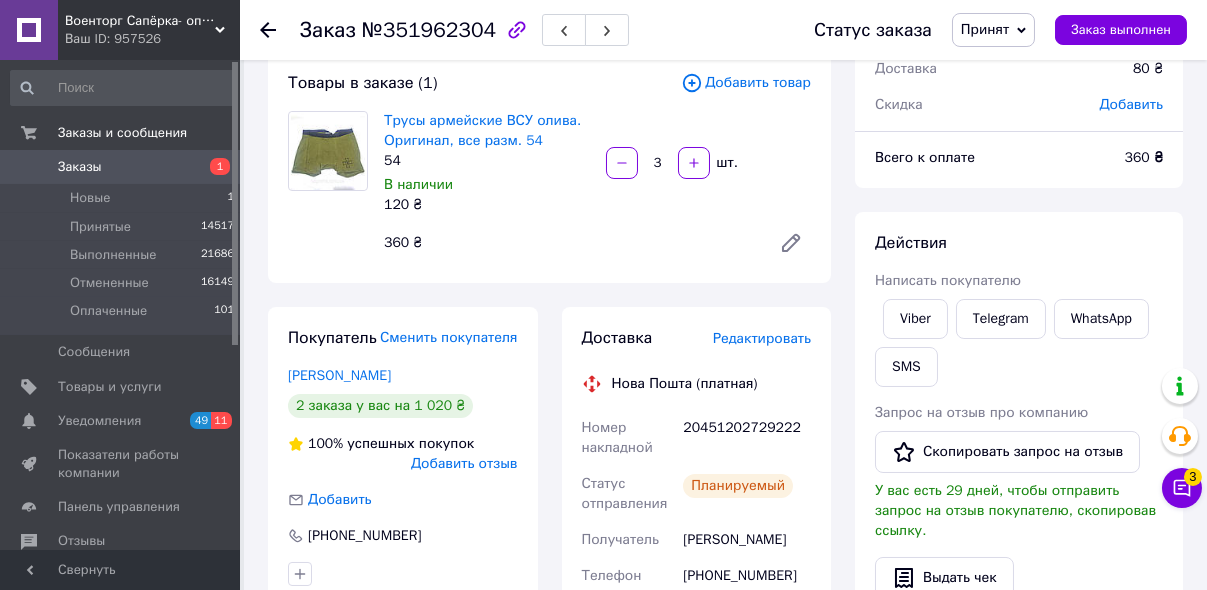 scroll, scrollTop: 80, scrollLeft: 0, axis: vertical 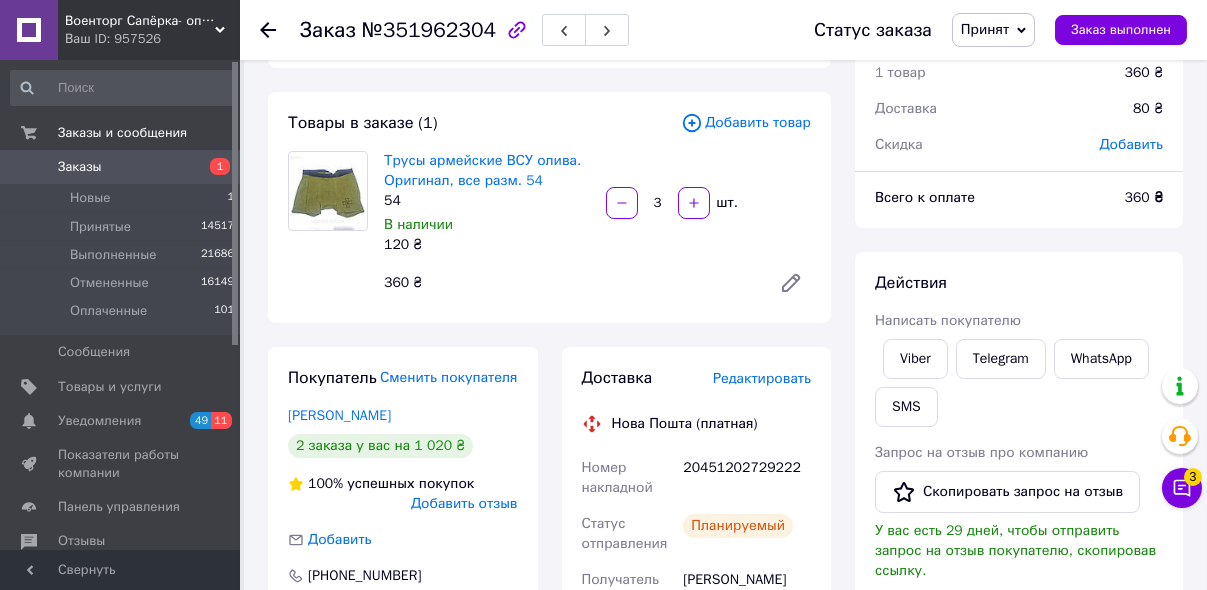 click on "Принят" at bounding box center [985, 29] 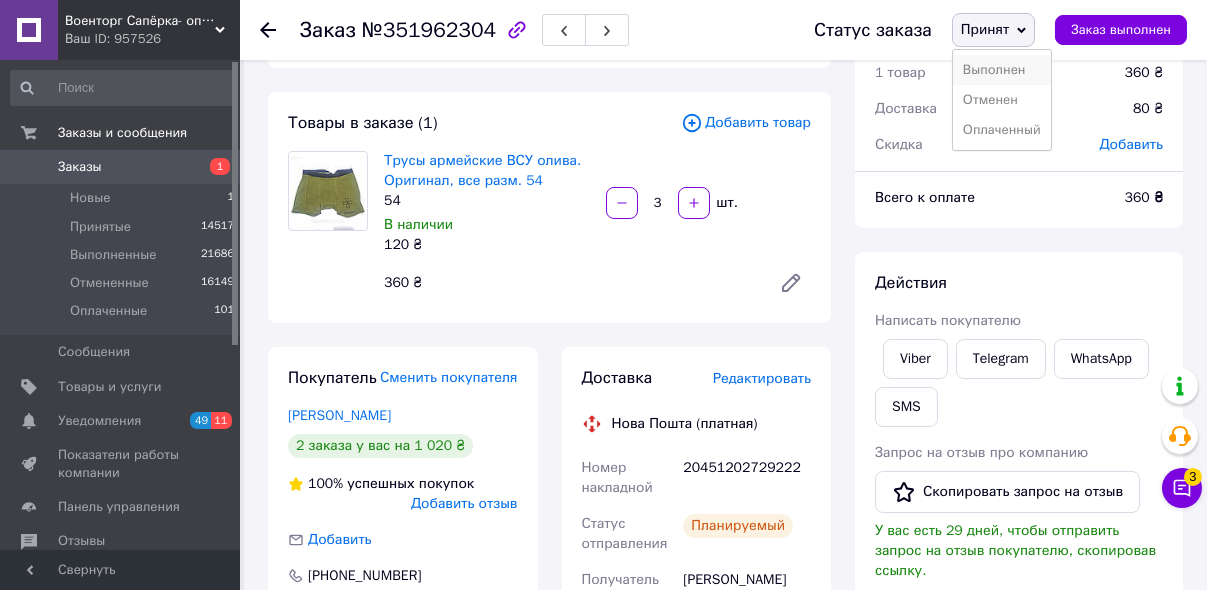 click on "Выполнен" at bounding box center [1002, 70] 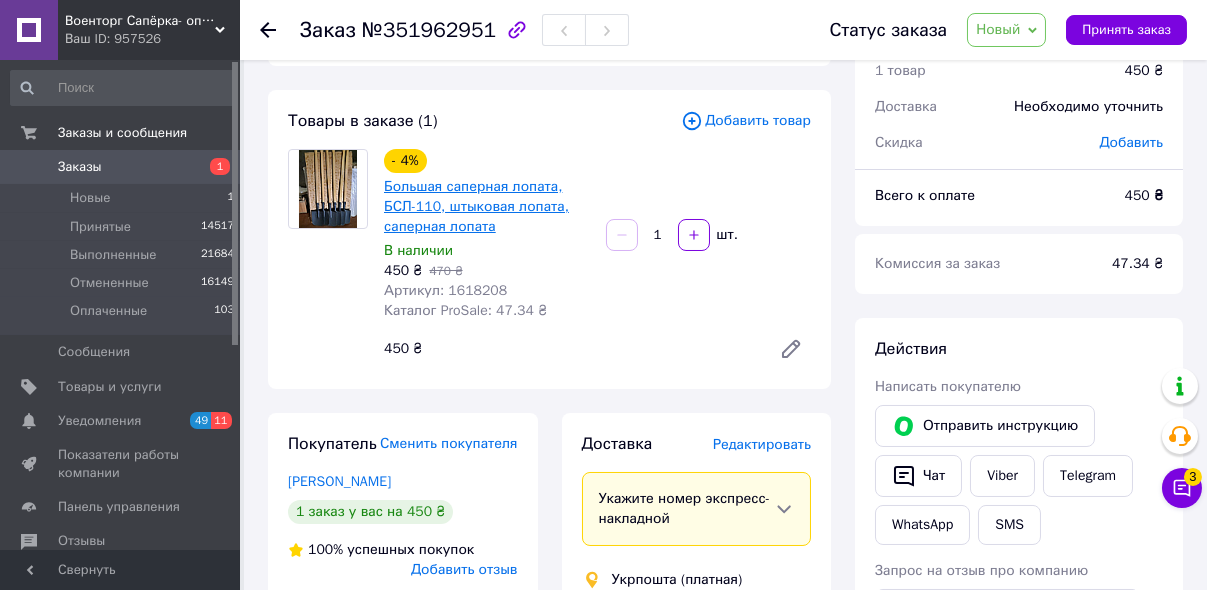 scroll, scrollTop: 0, scrollLeft: 0, axis: both 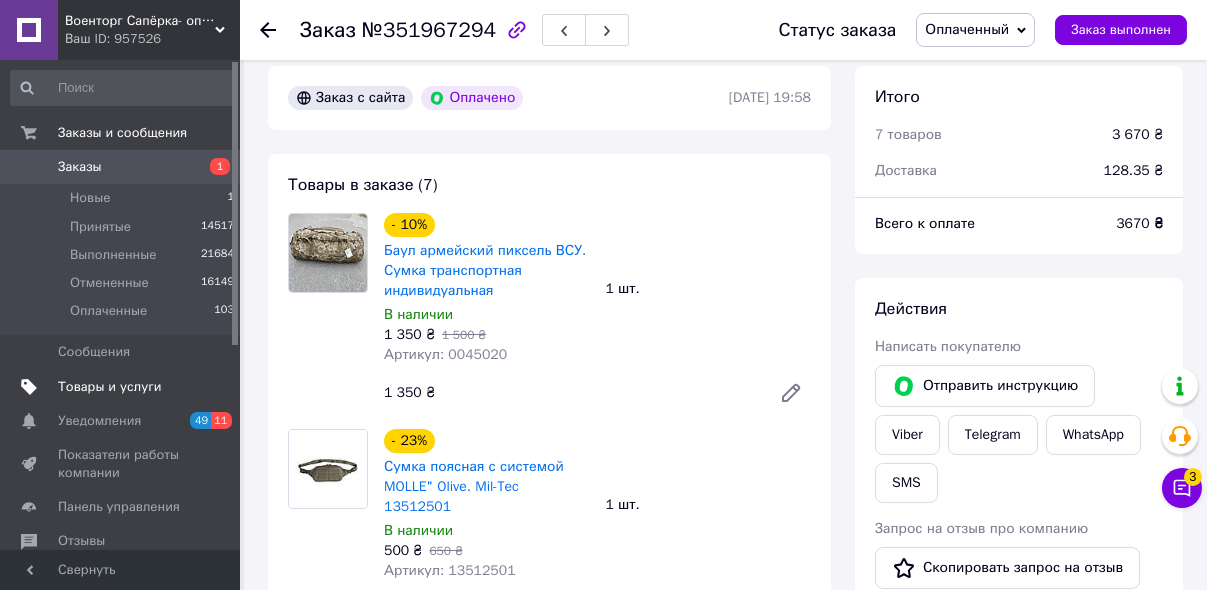 click on "Товары и услуги" at bounding box center [110, 387] 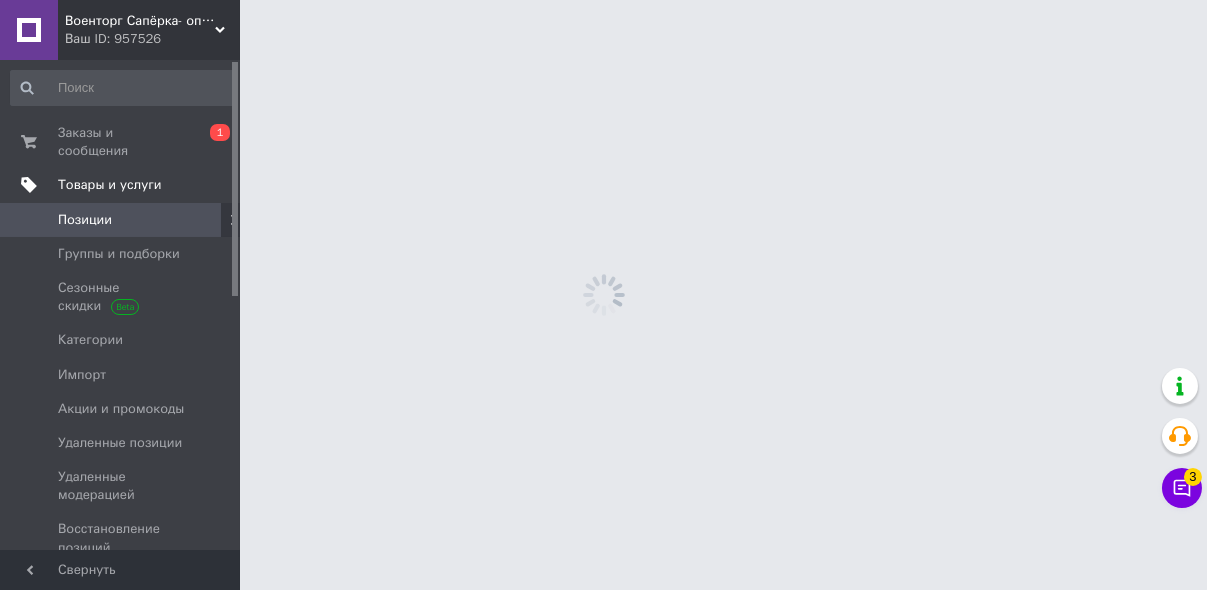 scroll, scrollTop: 0, scrollLeft: 0, axis: both 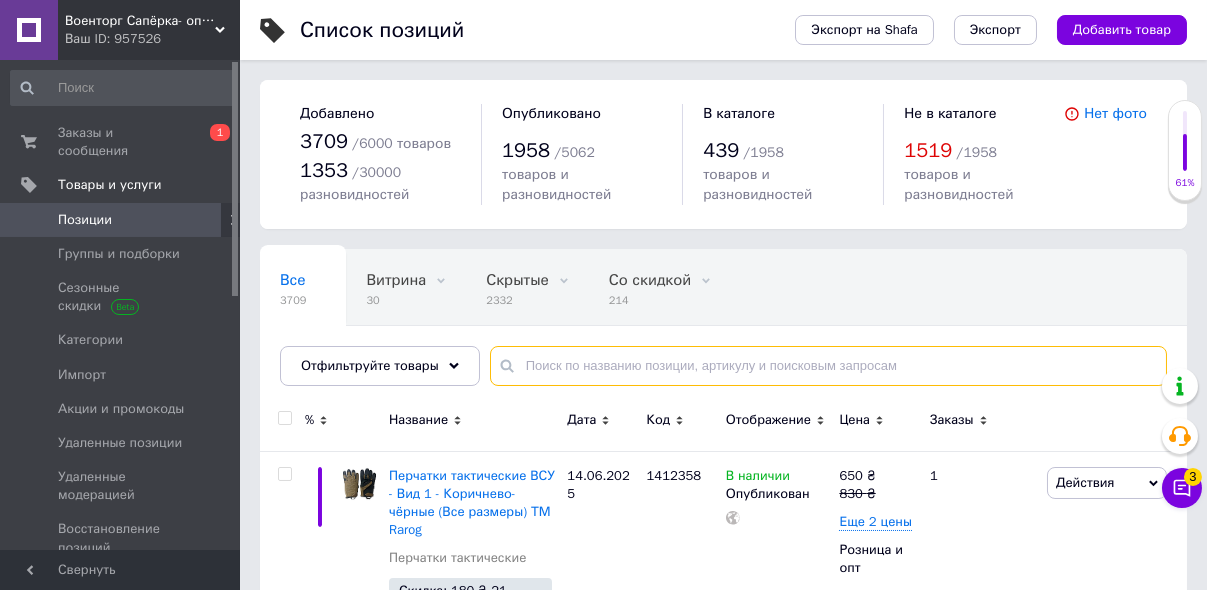 click at bounding box center [828, 366] 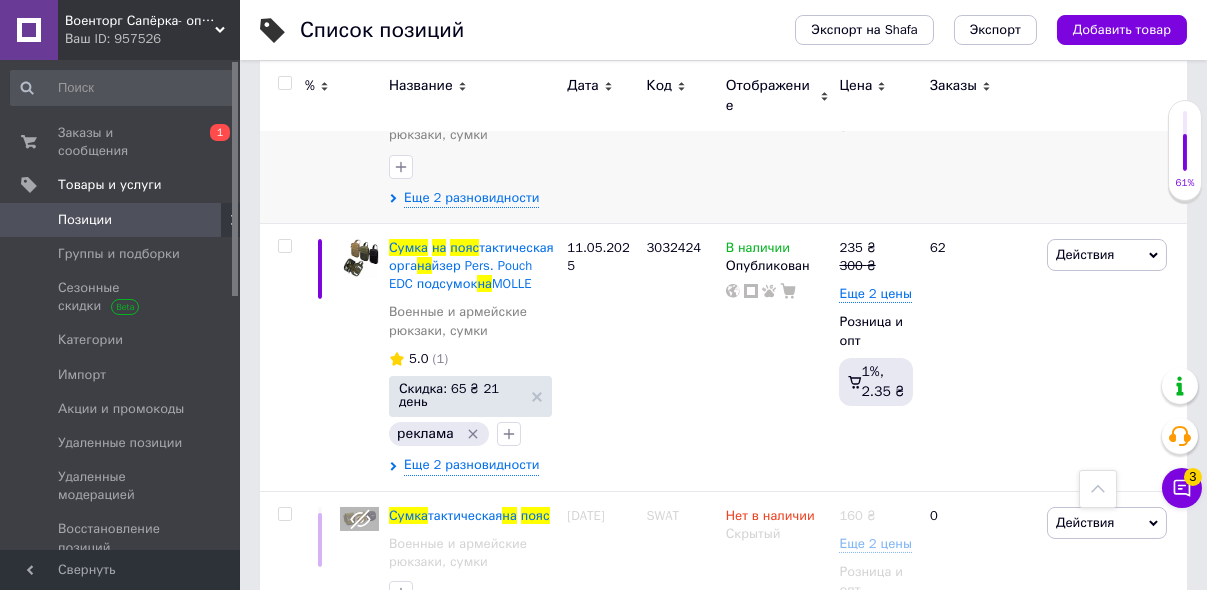 scroll, scrollTop: 183, scrollLeft: 0, axis: vertical 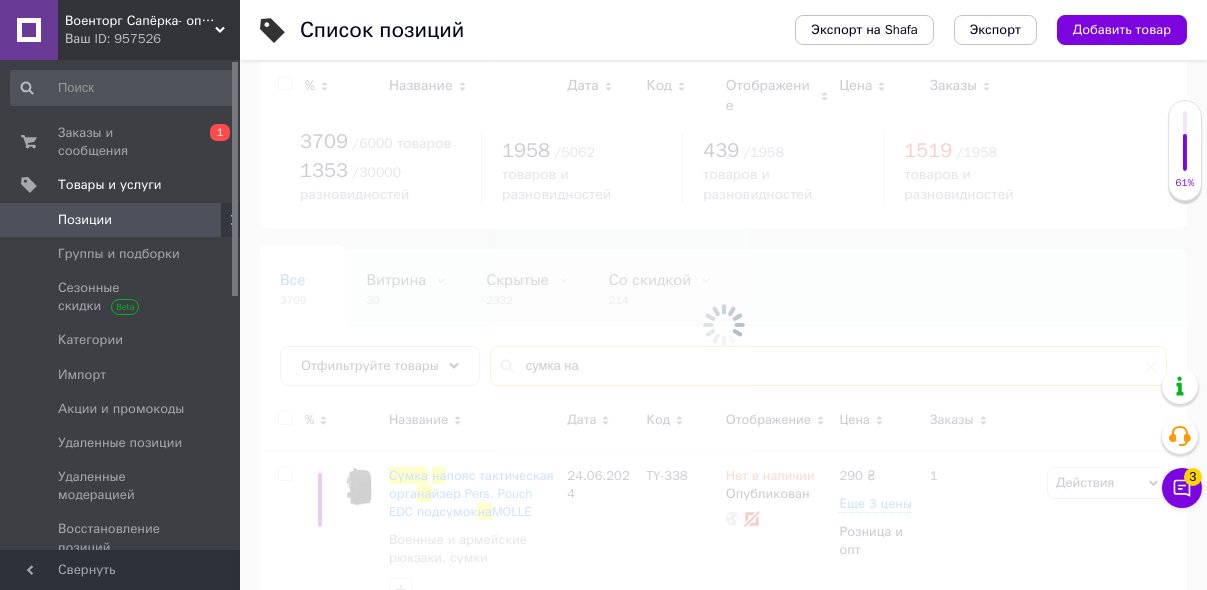 type on "сумка" 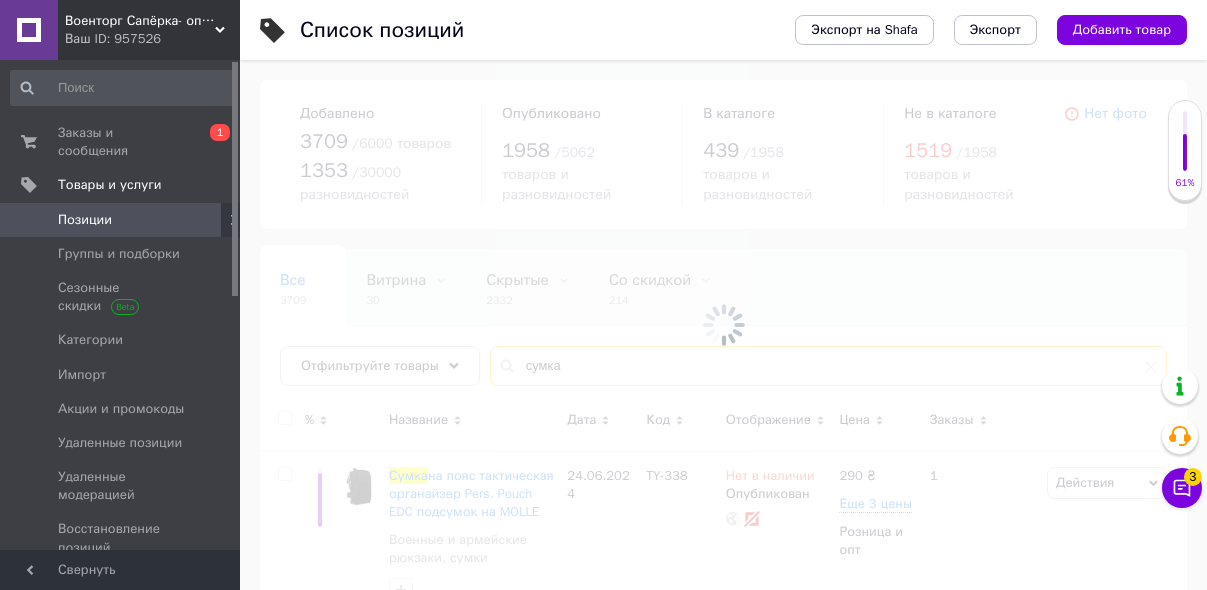 type 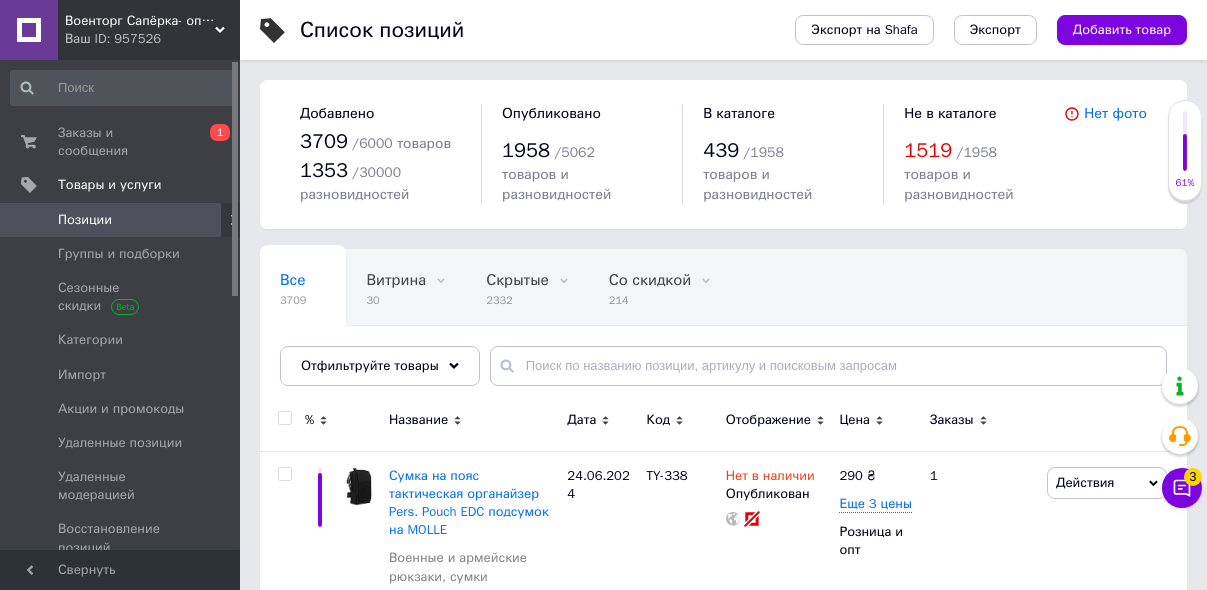 scroll, scrollTop: 80, scrollLeft: 0, axis: vertical 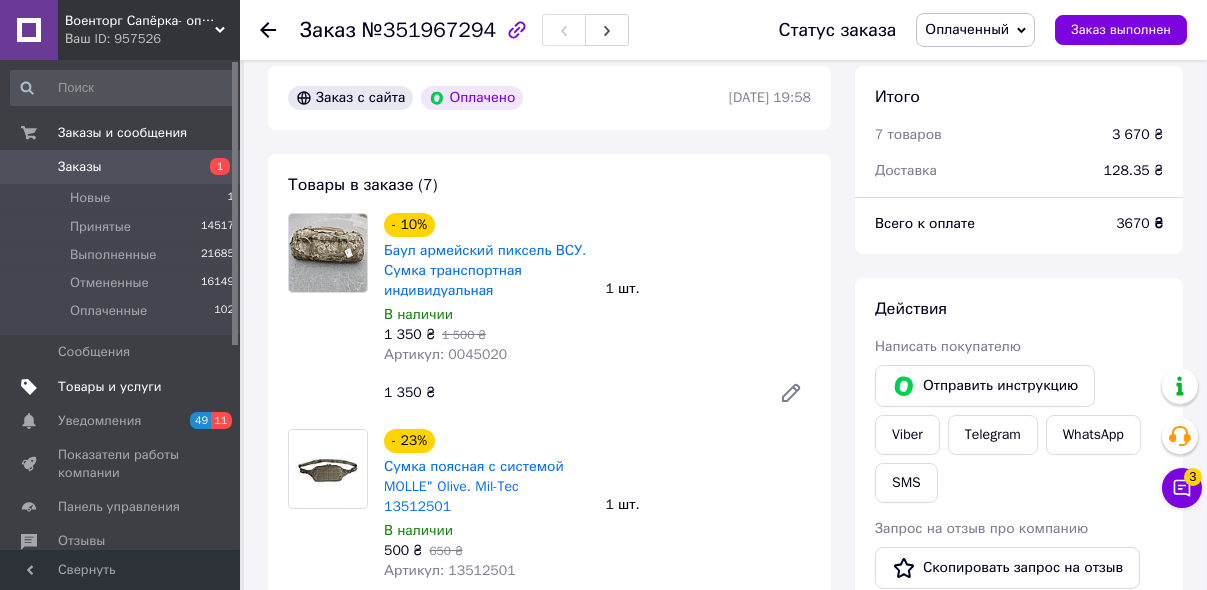 click on "Товары и услуги" at bounding box center [110, 387] 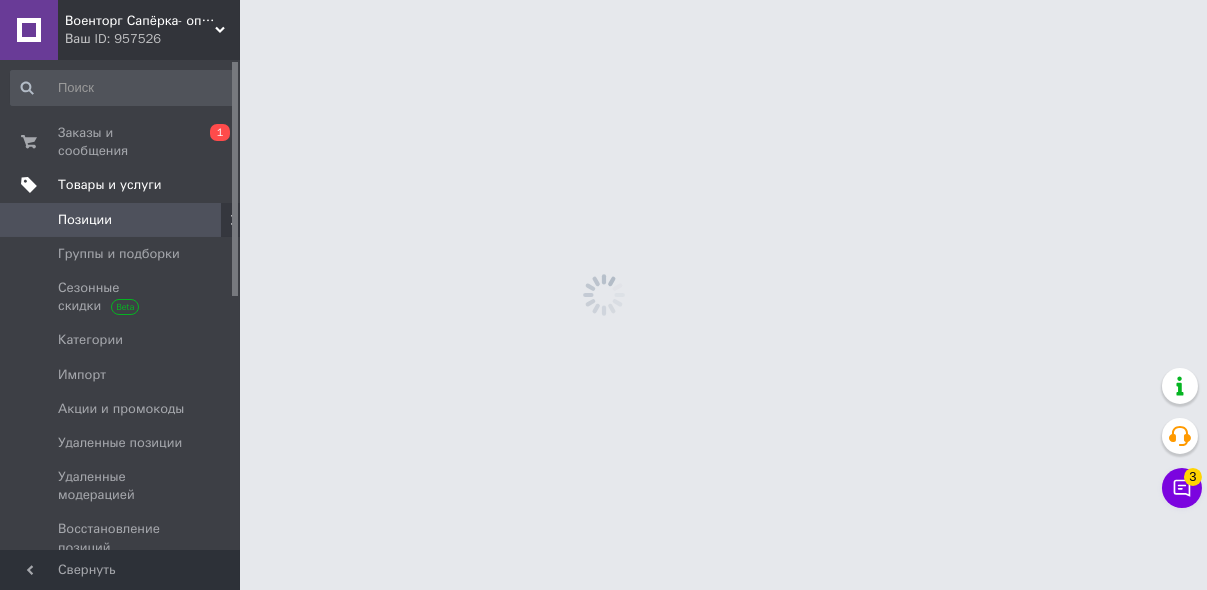 scroll, scrollTop: 0, scrollLeft: 0, axis: both 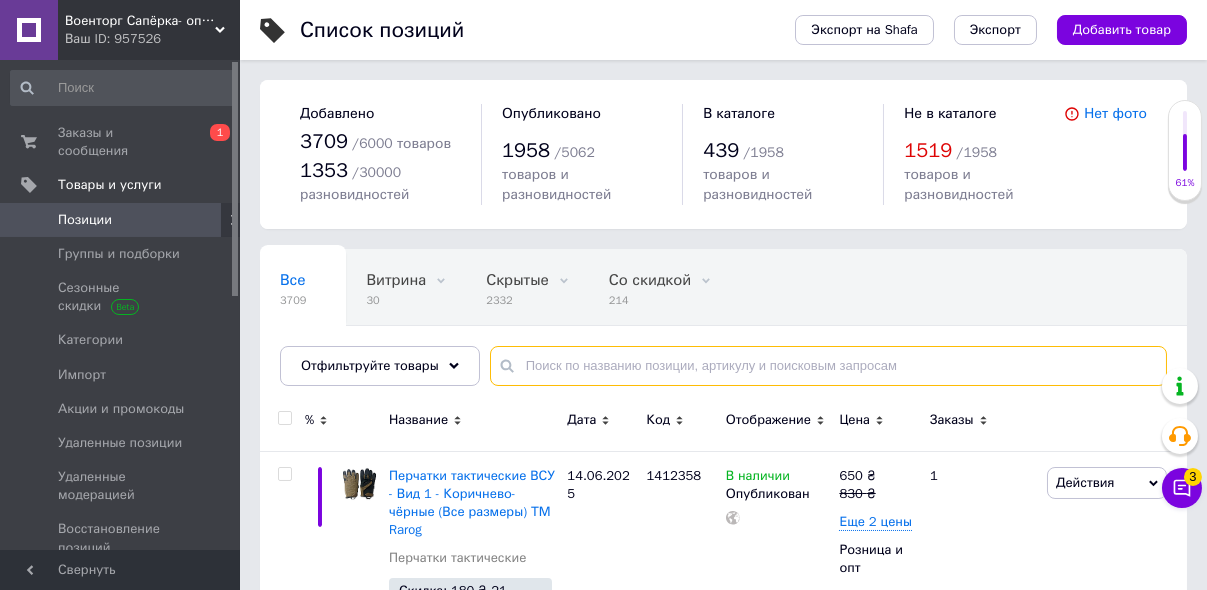 click at bounding box center (828, 366) 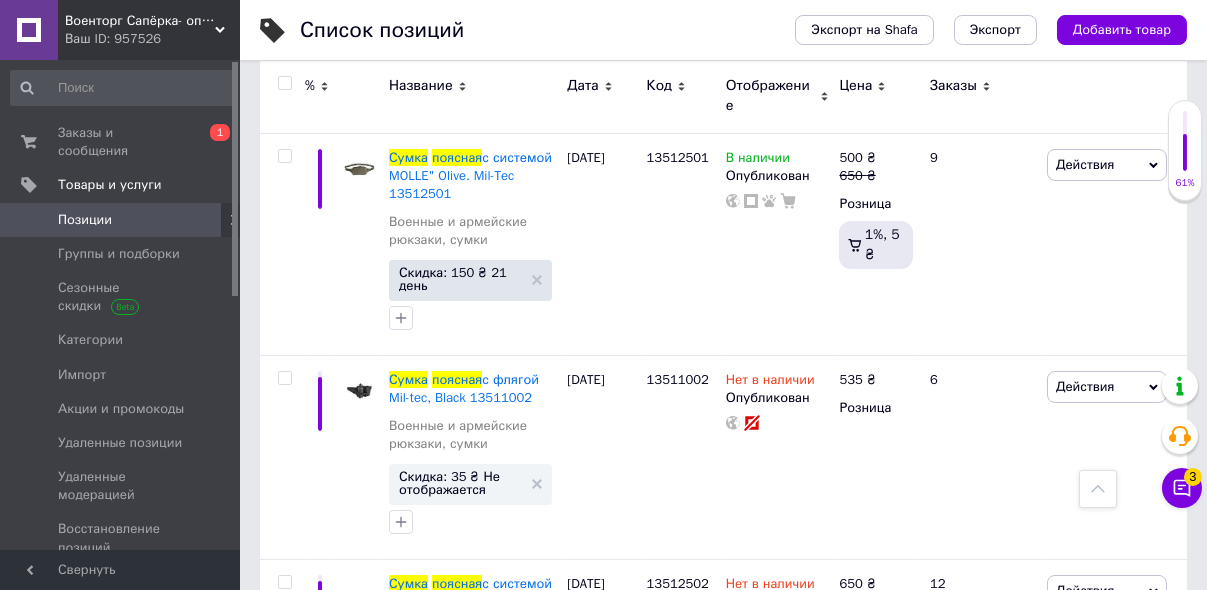 scroll, scrollTop: 720, scrollLeft: 0, axis: vertical 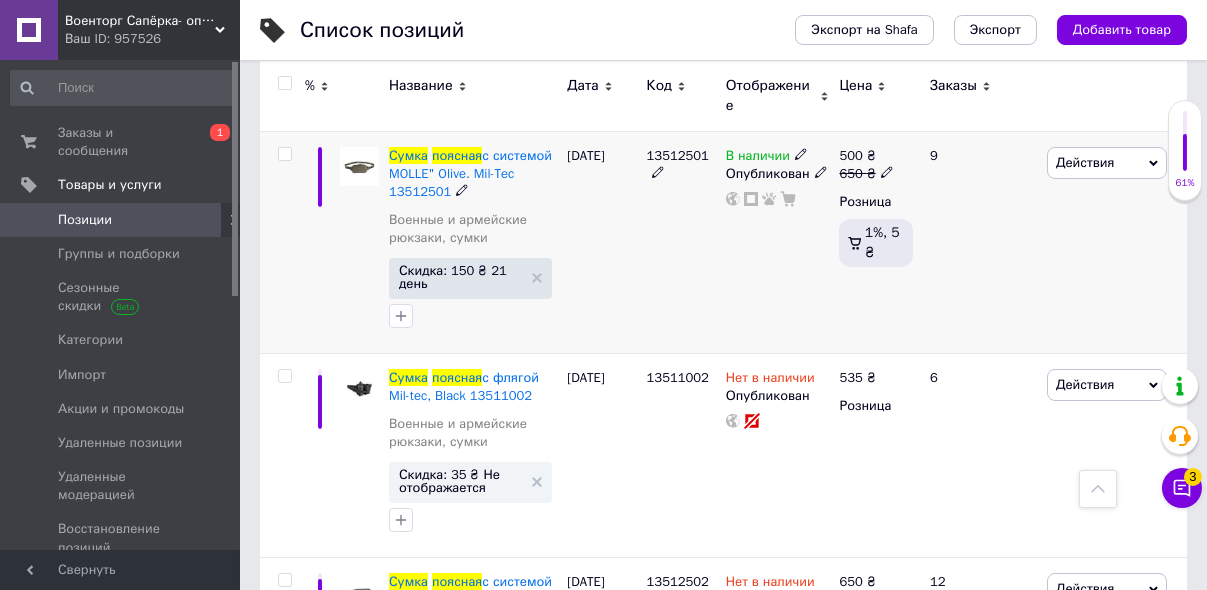 type on "сумка поясная" 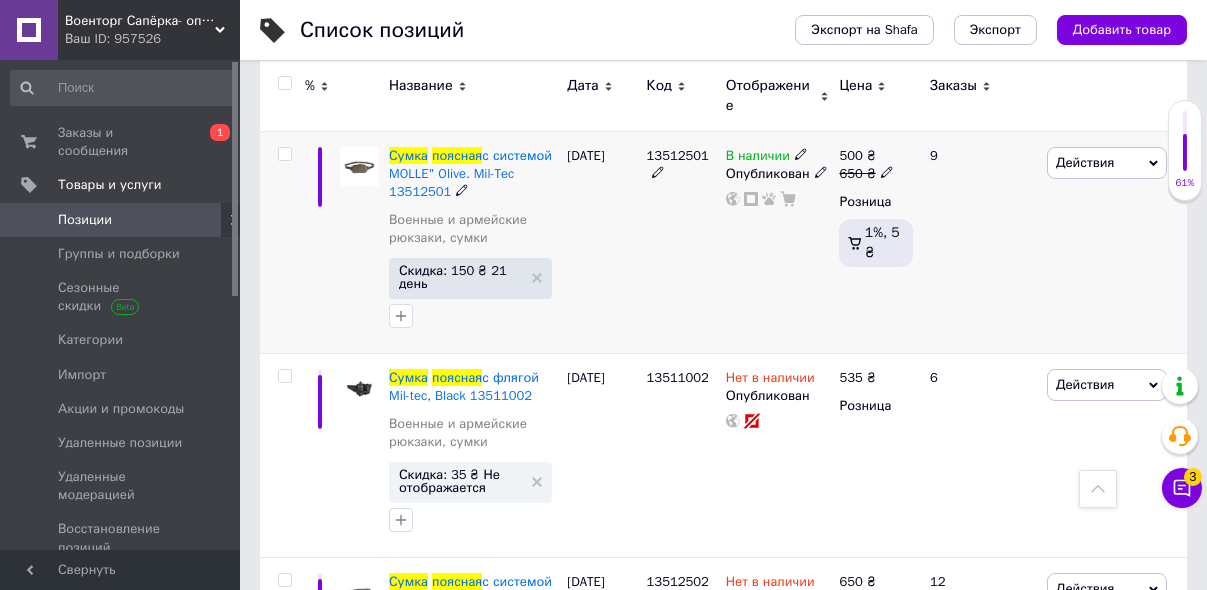 click 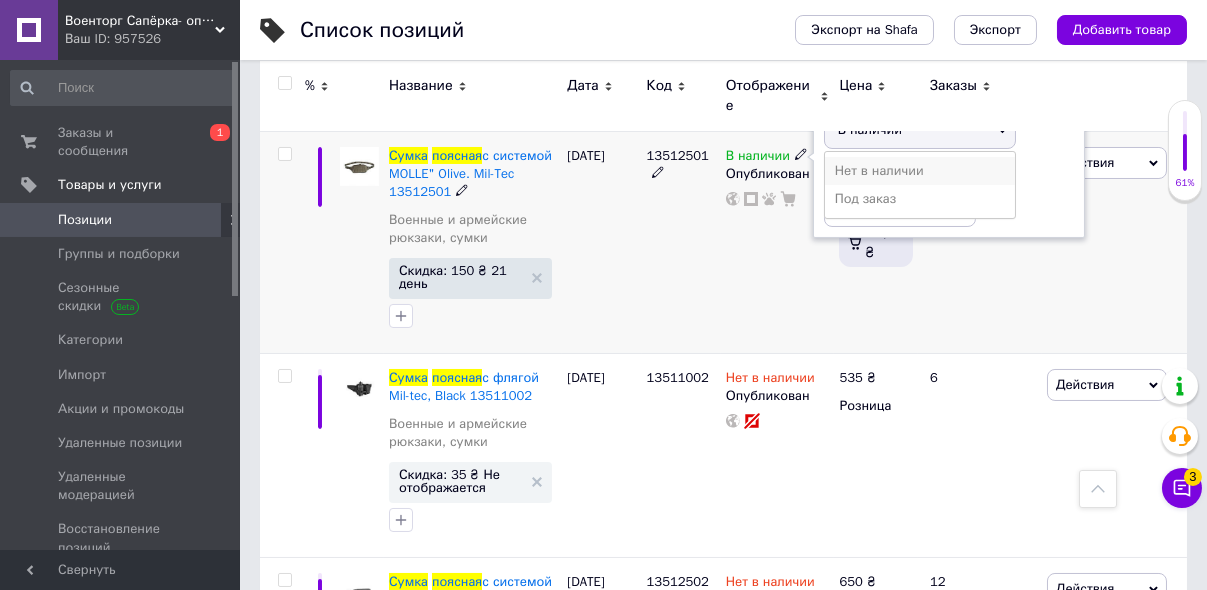 click on "Нет в наличии" at bounding box center [920, 171] 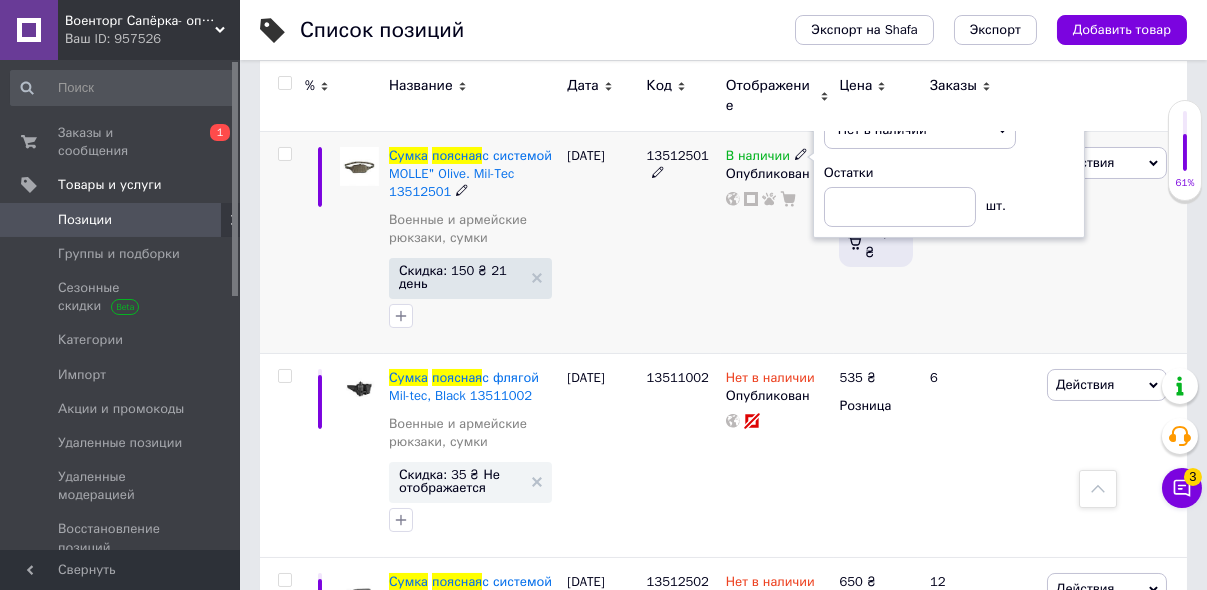 click on "13512501" at bounding box center [681, 242] 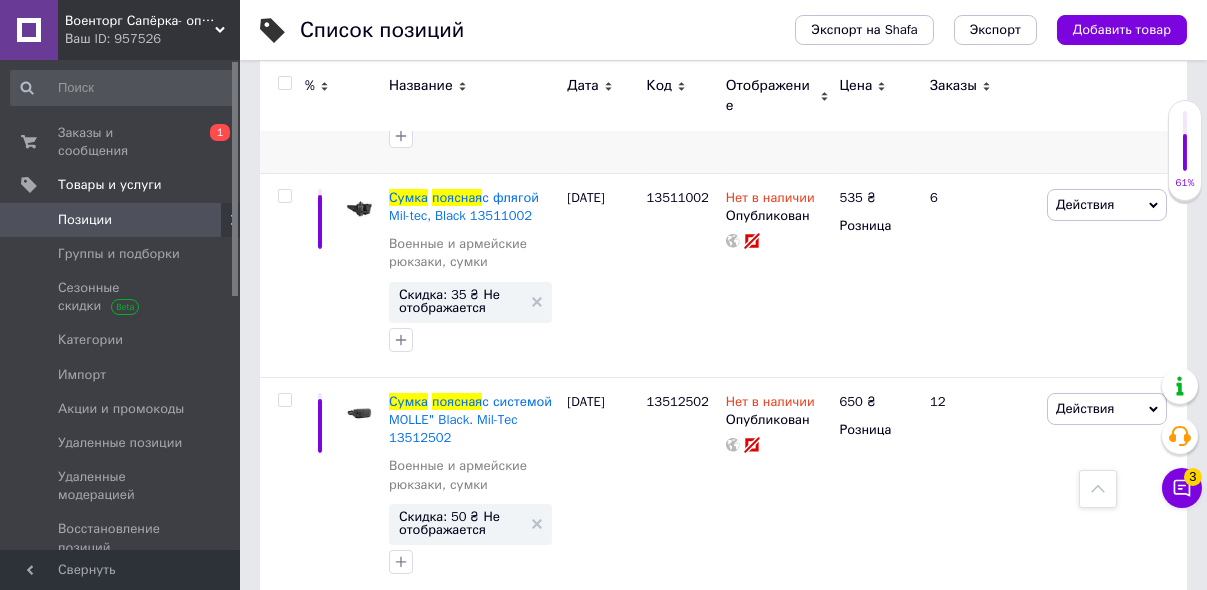 scroll, scrollTop: 960, scrollLeft: 0, axis: vertical 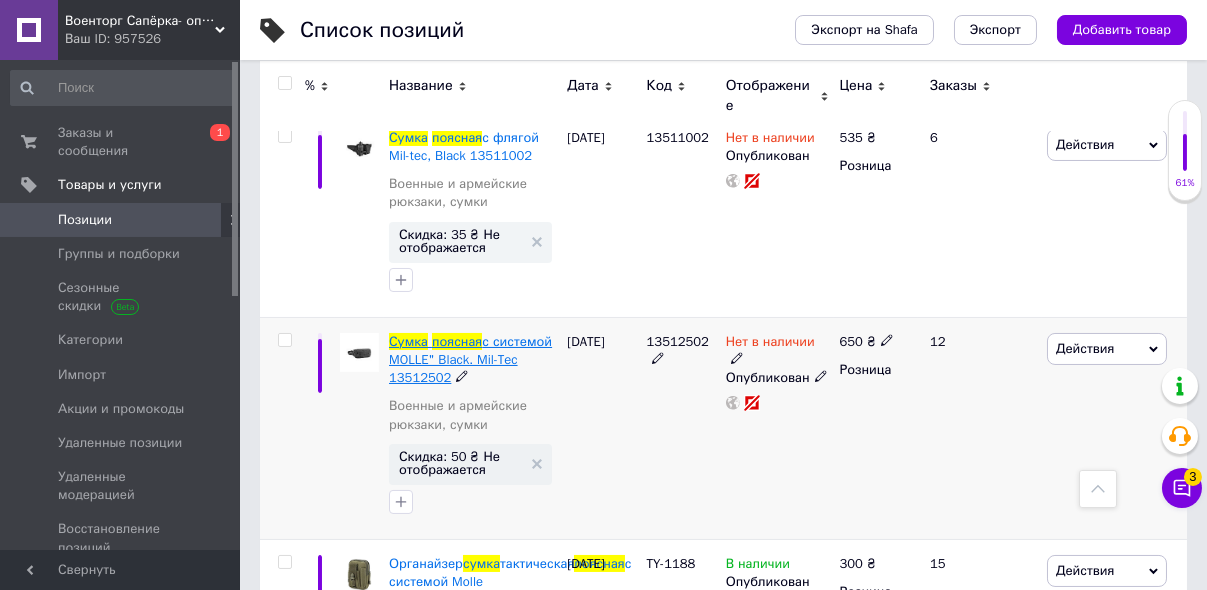 click on "с системой MOLLE" Black. Mil-Tec 13512502" at bounding box center [470, 359] 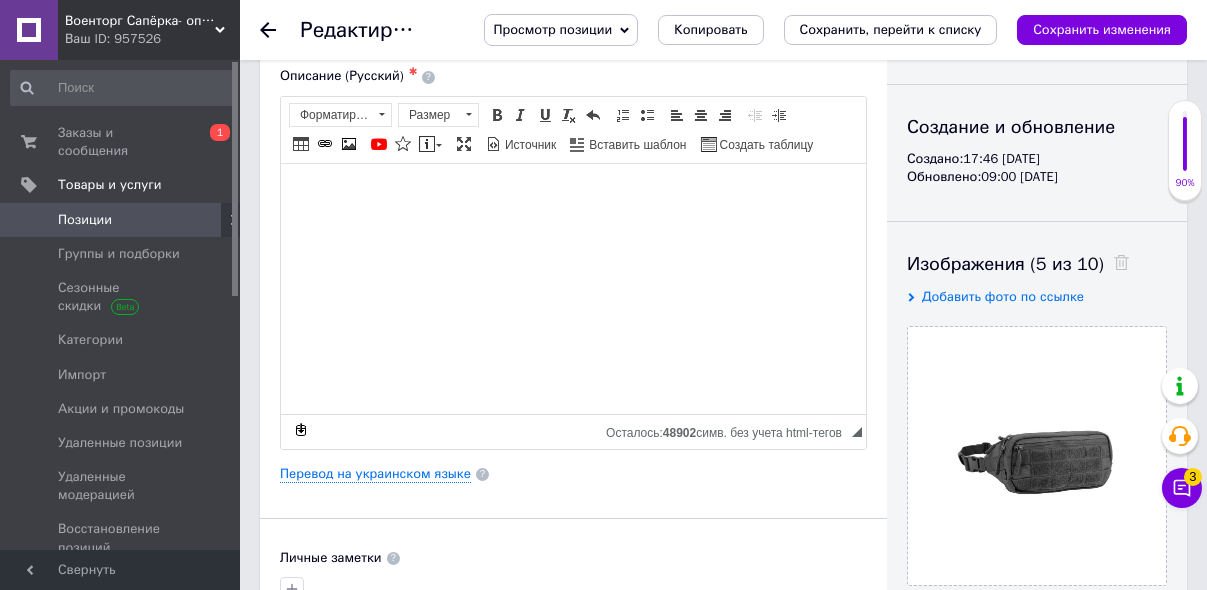 scroll, scrollTop: 0, scrollLeft: 0, axis: both 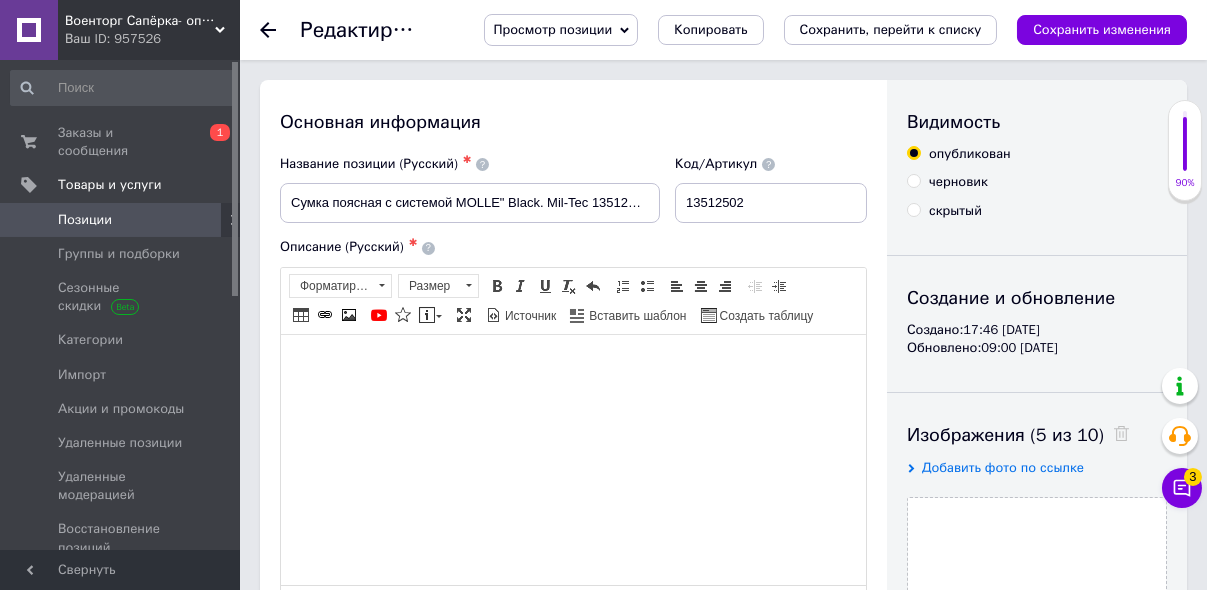 click 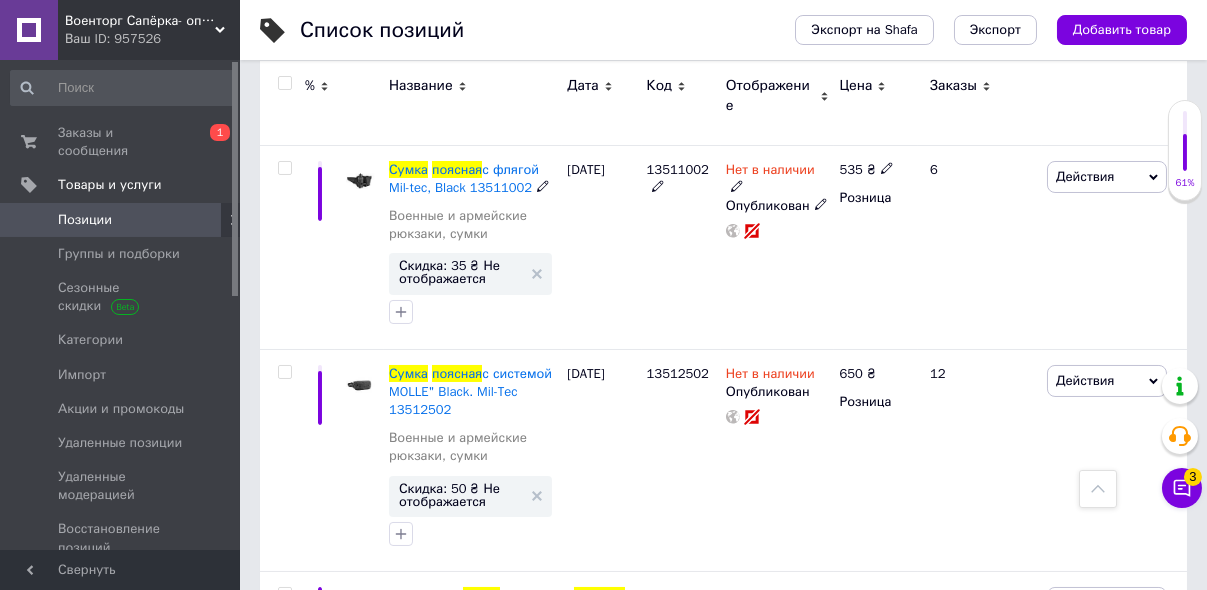 scroll, scrollTop: 800, scrollLeft: 0, axis: vertical 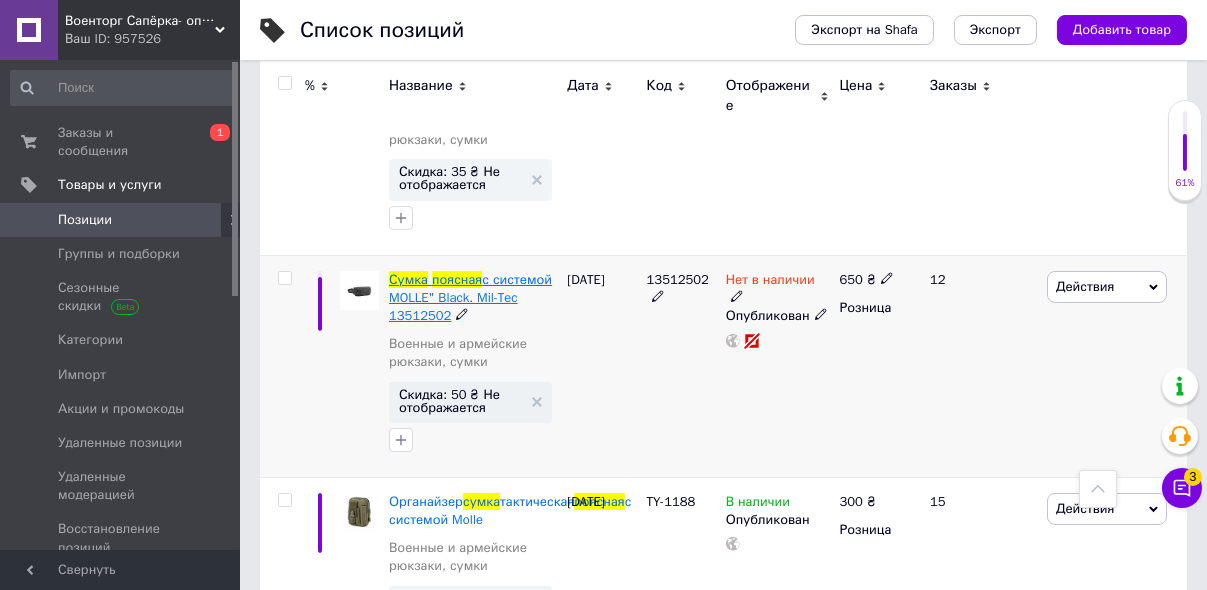 click on "с системой MOLLE" Black. Mil-Tec 13512502" at bounding box center (470, 297) 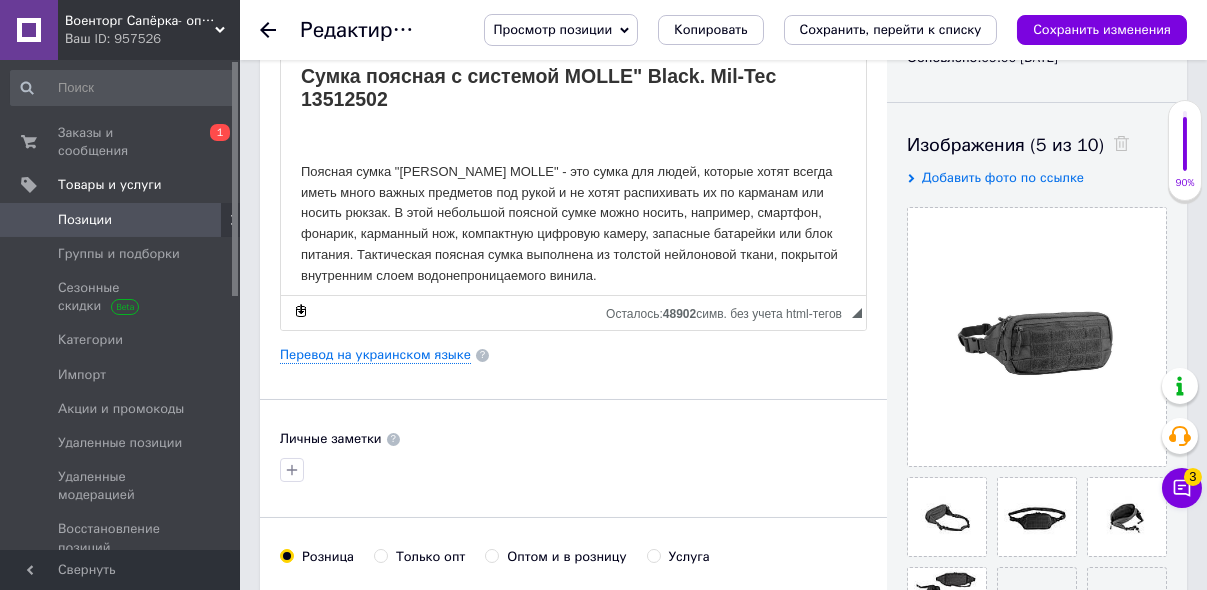 scroll, scrollTop: 0, scrollLeft: 0, axis: both 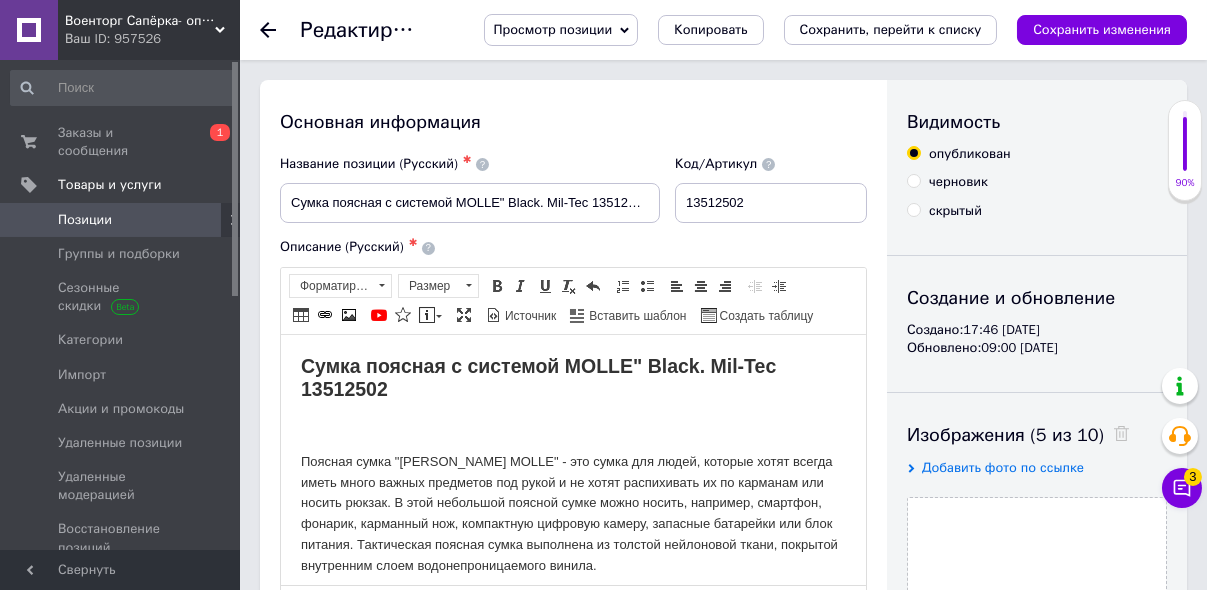 click 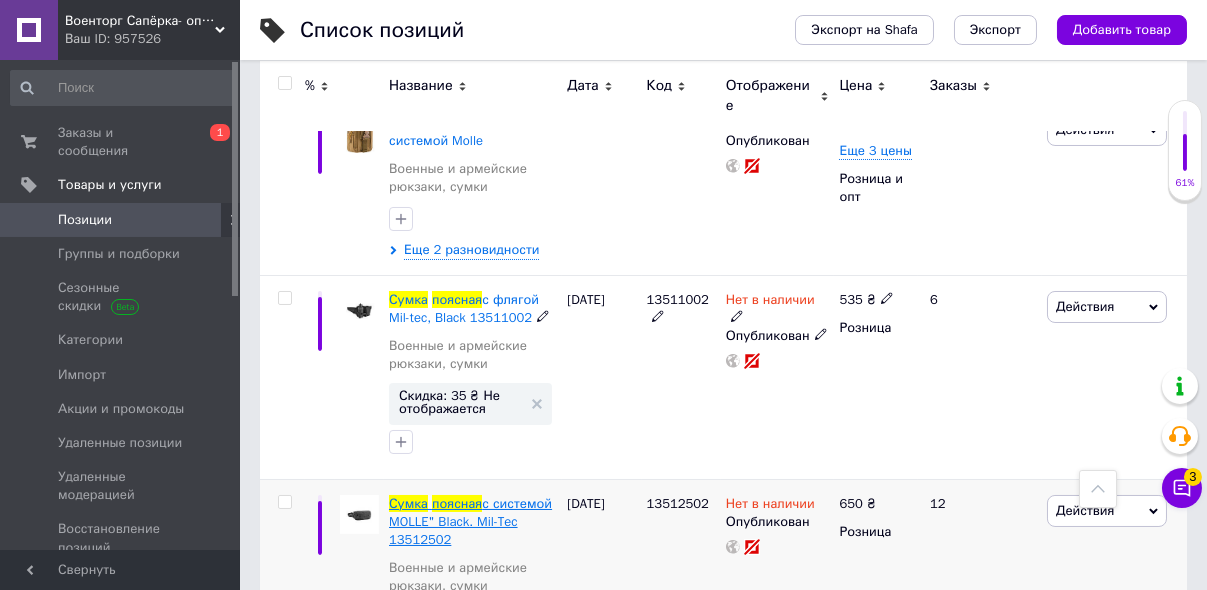 scroll, scrollTop: 560, scrollLeft: 0, axis: vertical 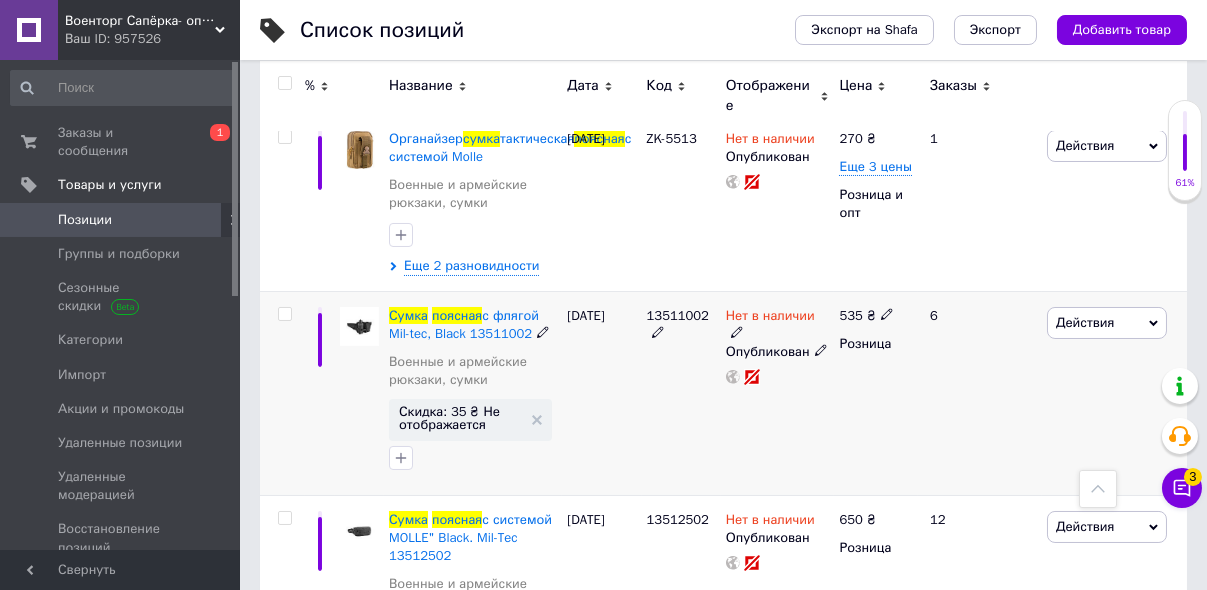 click 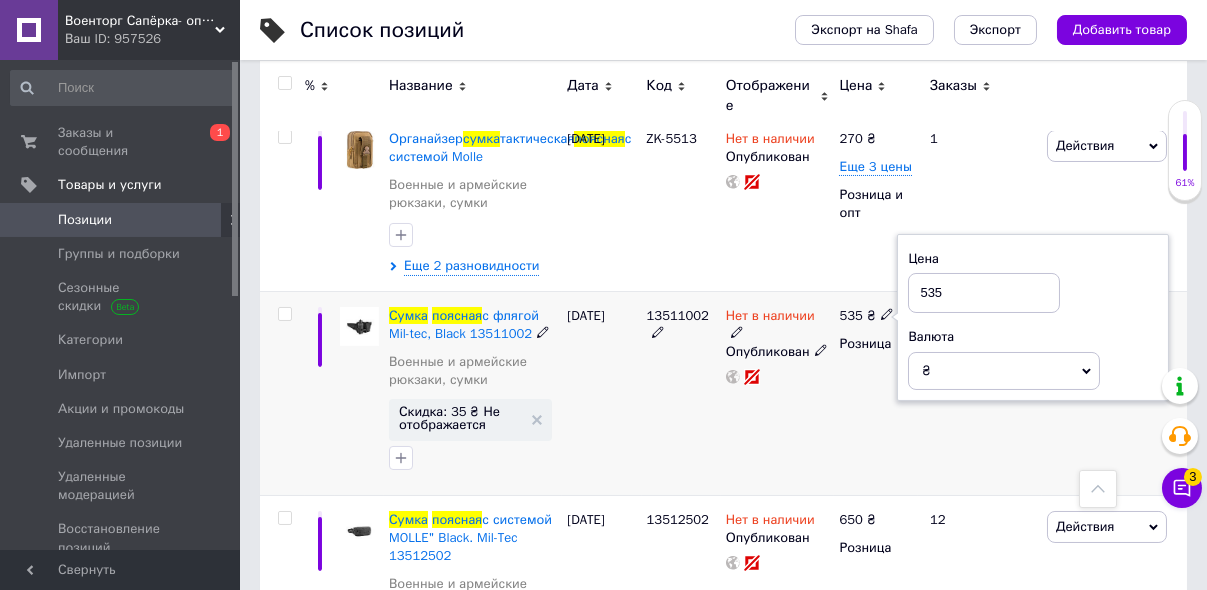click on "Нет в наличии" at bounding box center [770, 318] 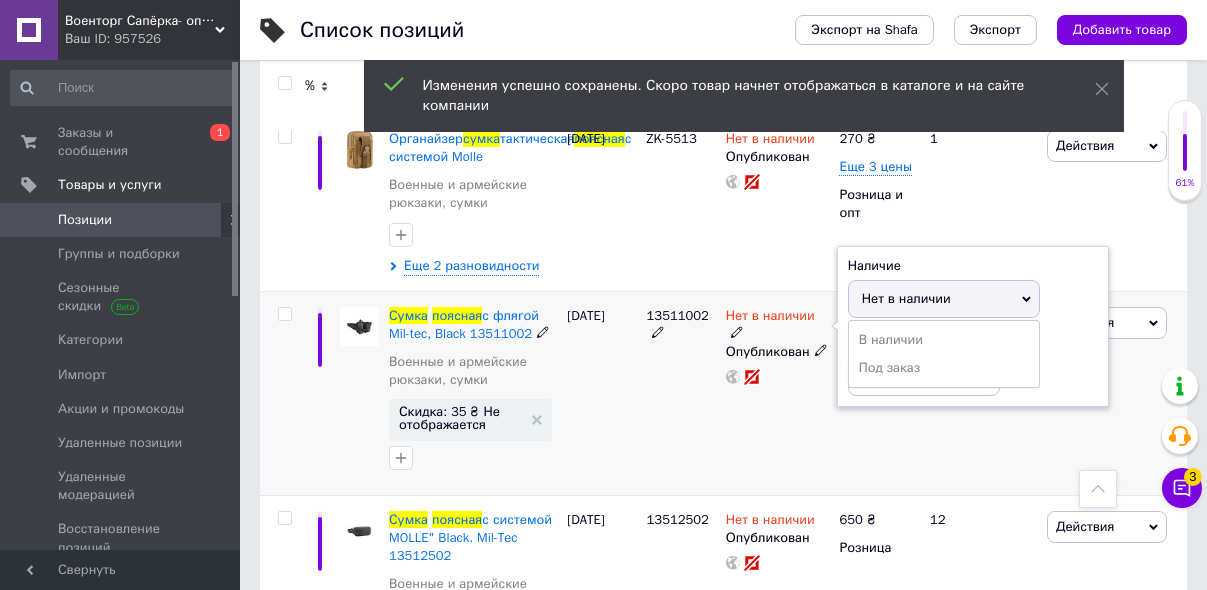 click on "В наличии" at bounding box center [944, 340] 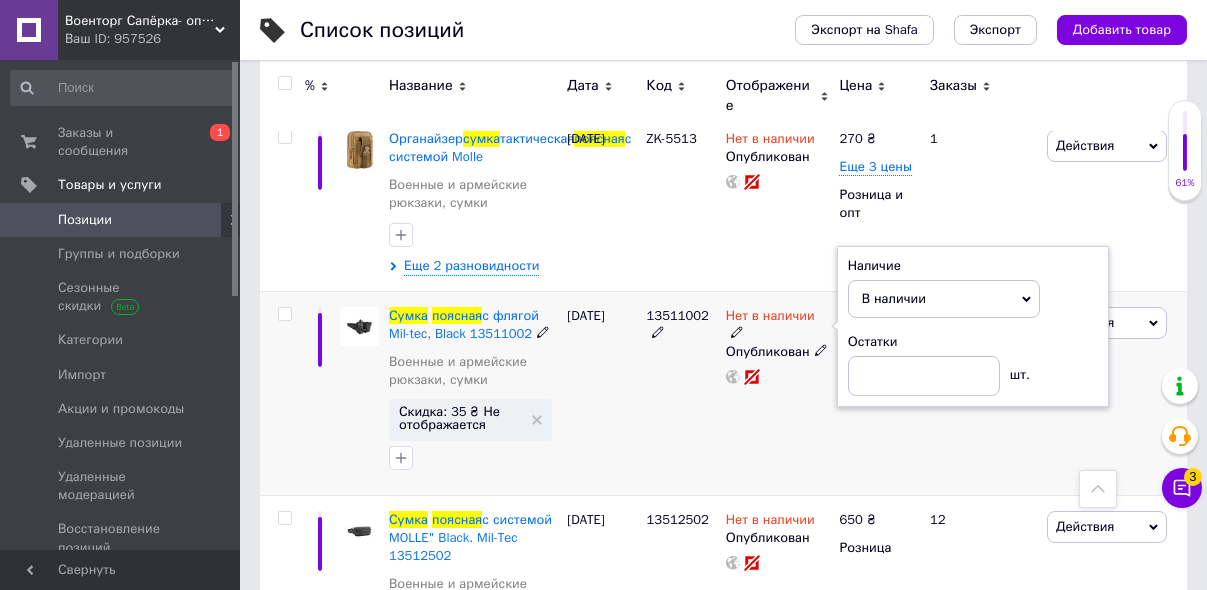 click on "13511002" at bounding box center [681, 393] 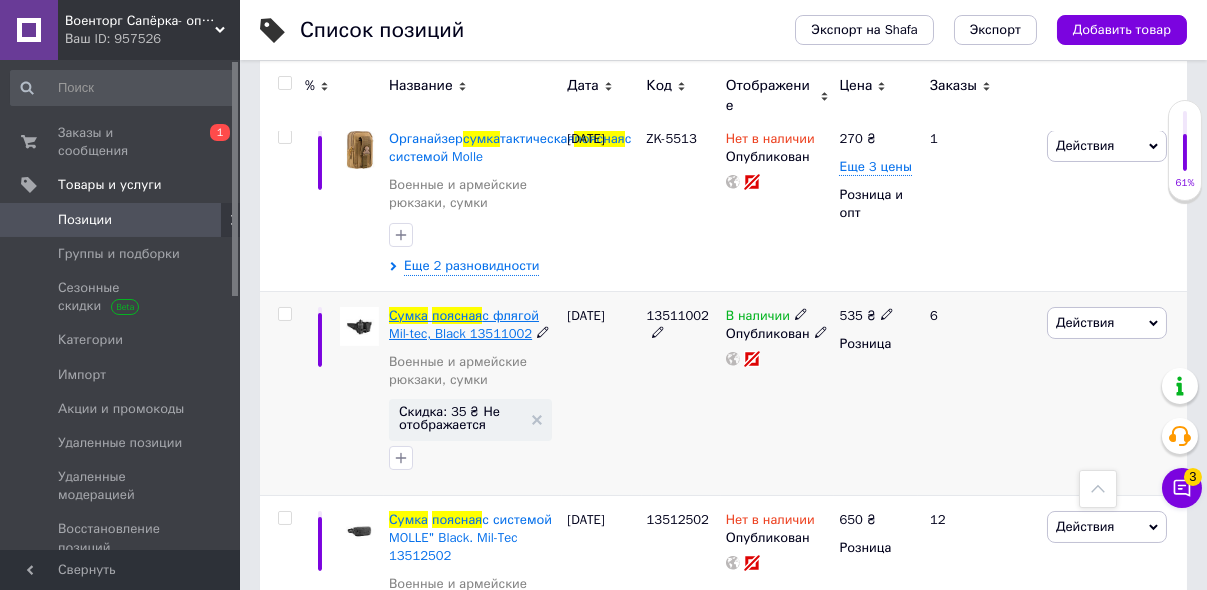 click on "с флягой Mil-tec, Black 13511002" at bounding box center (464, 324) 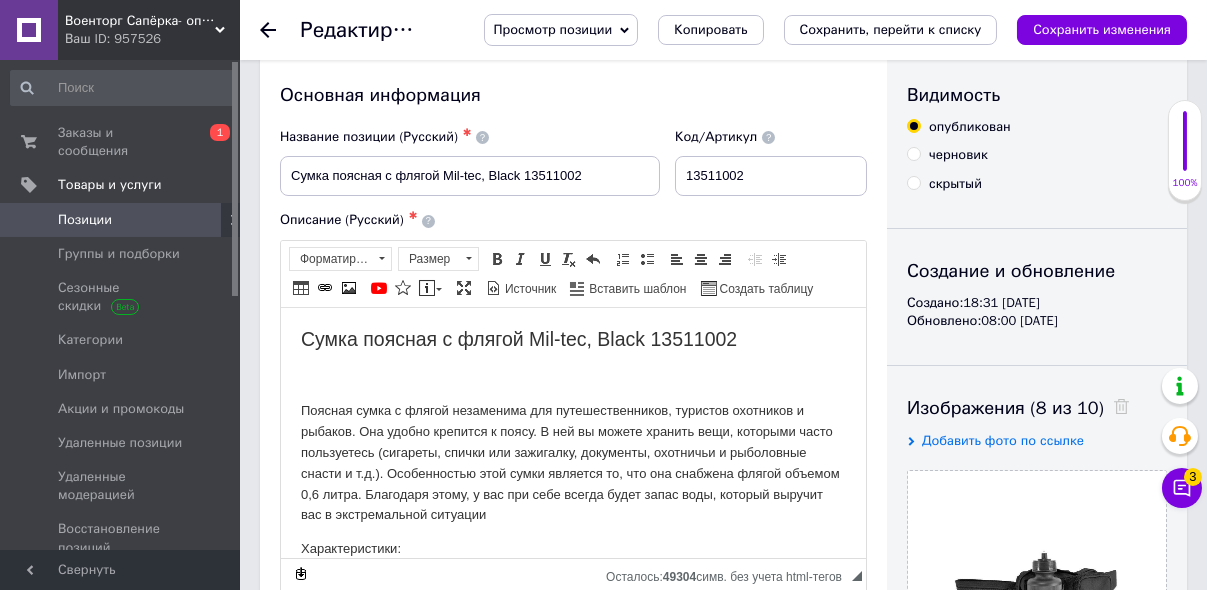 scroll, scrollTop: 0, scrollLeft: 0, axis: both 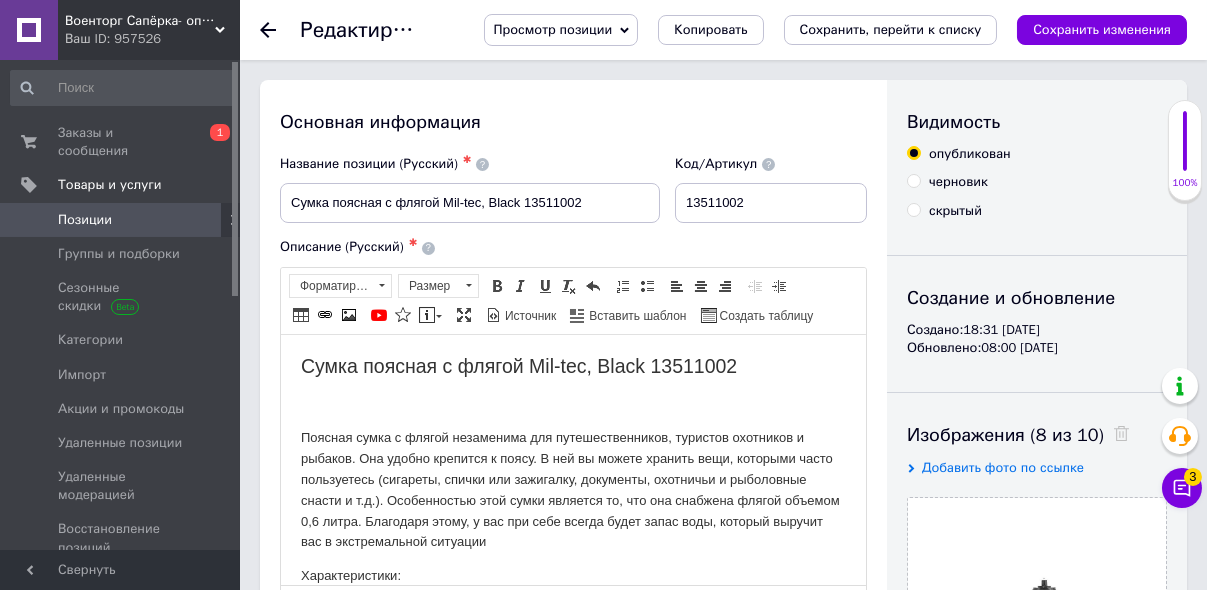click 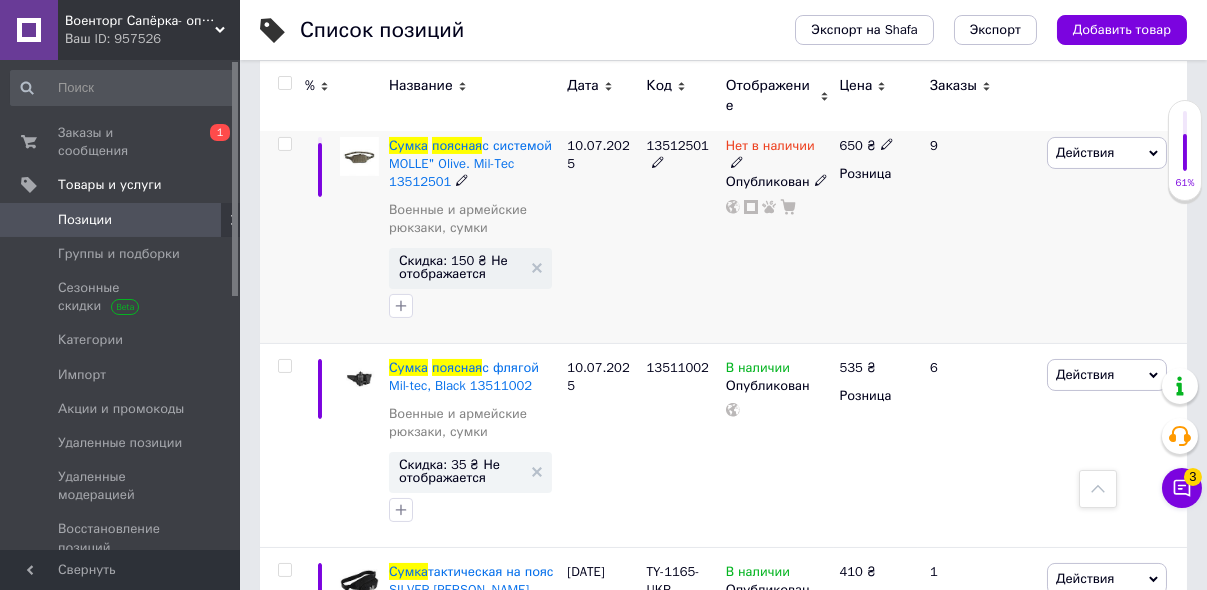 scroll, scrollTop: 1440, scrollLeft: 0, axis: vertical 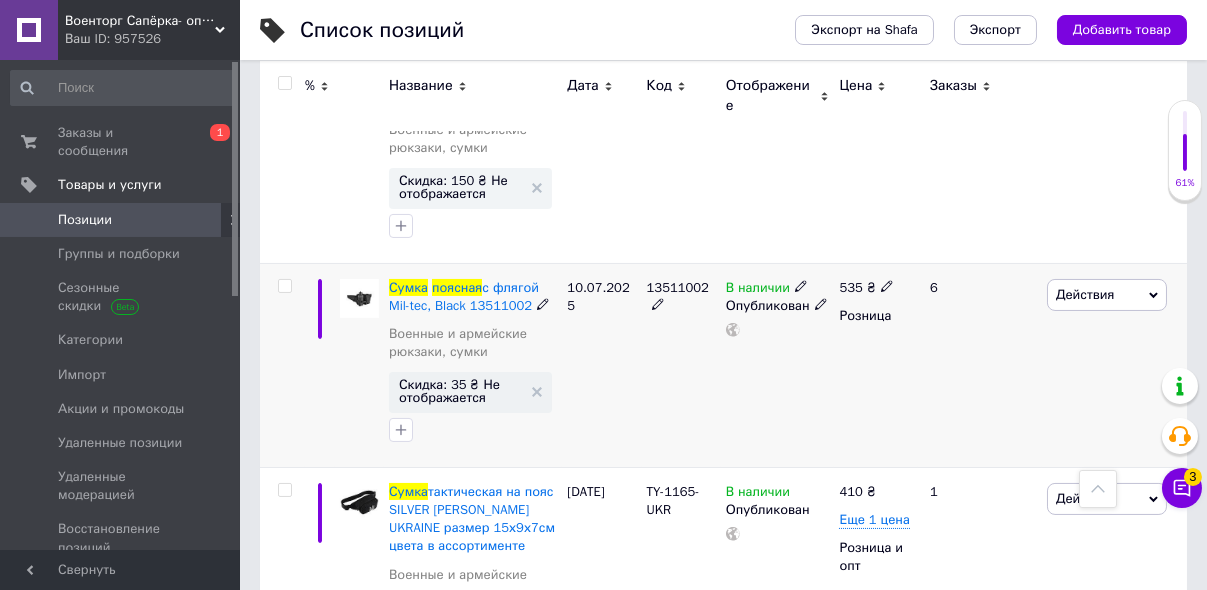 click 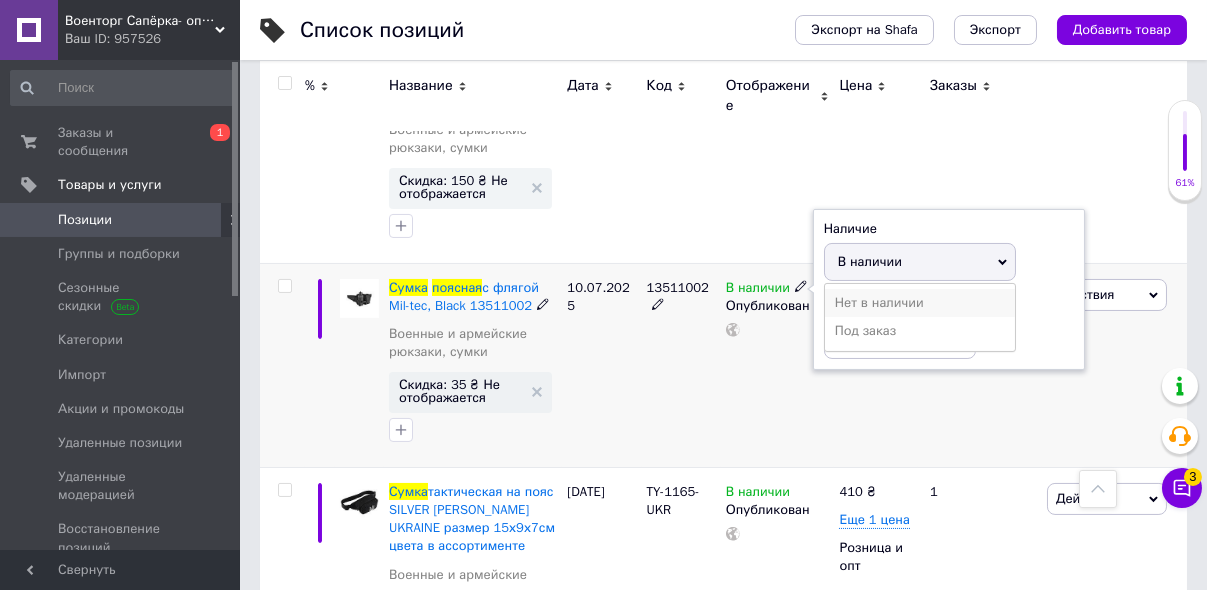 click on "Нет в наличии" at bounding box center [920, 303] 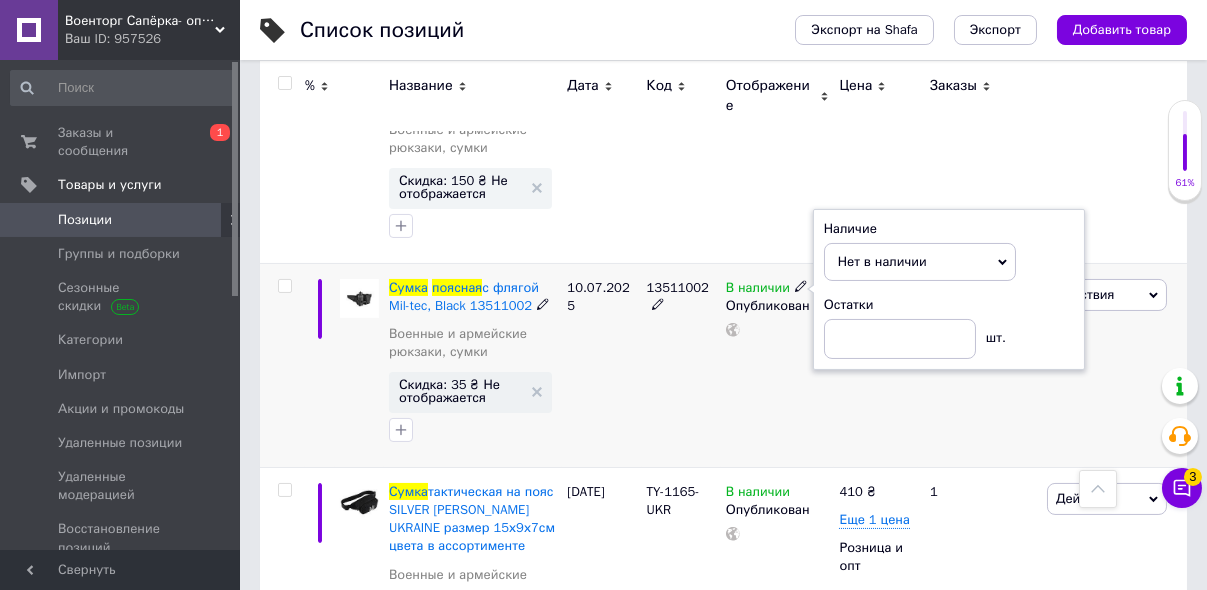 click on "В наличии Наличие Нет в наличии В наличии Под заказ Остатки шт. Опубликован" at bounding box center (778, 365) 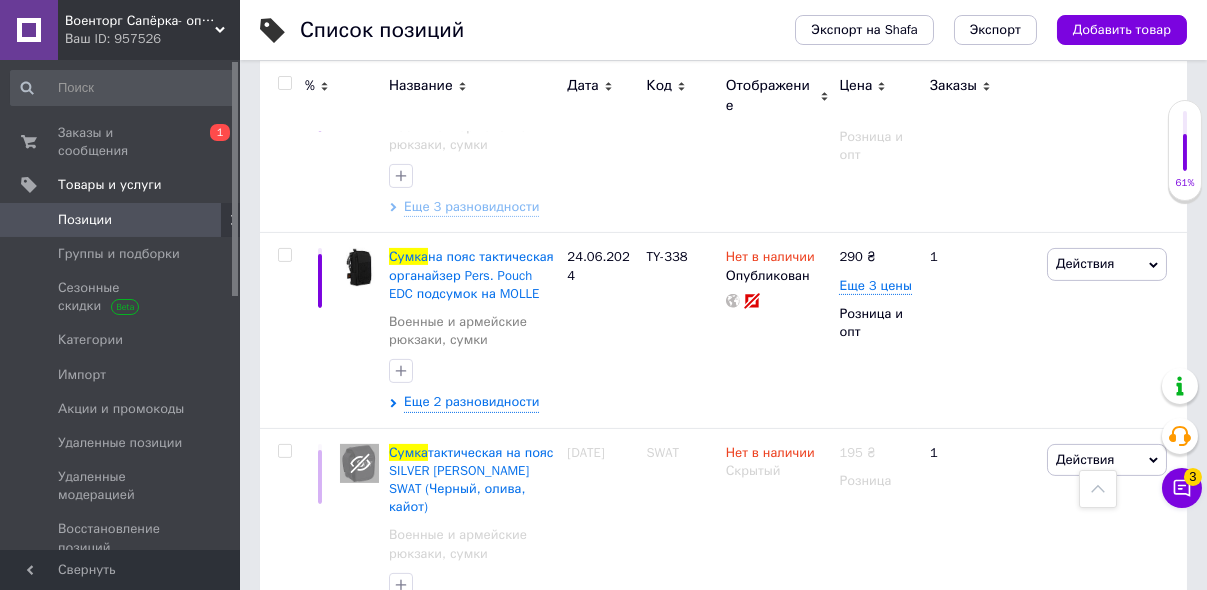 scroll, scrollTop: 2303, scrollLeft: 0, axis: vertical 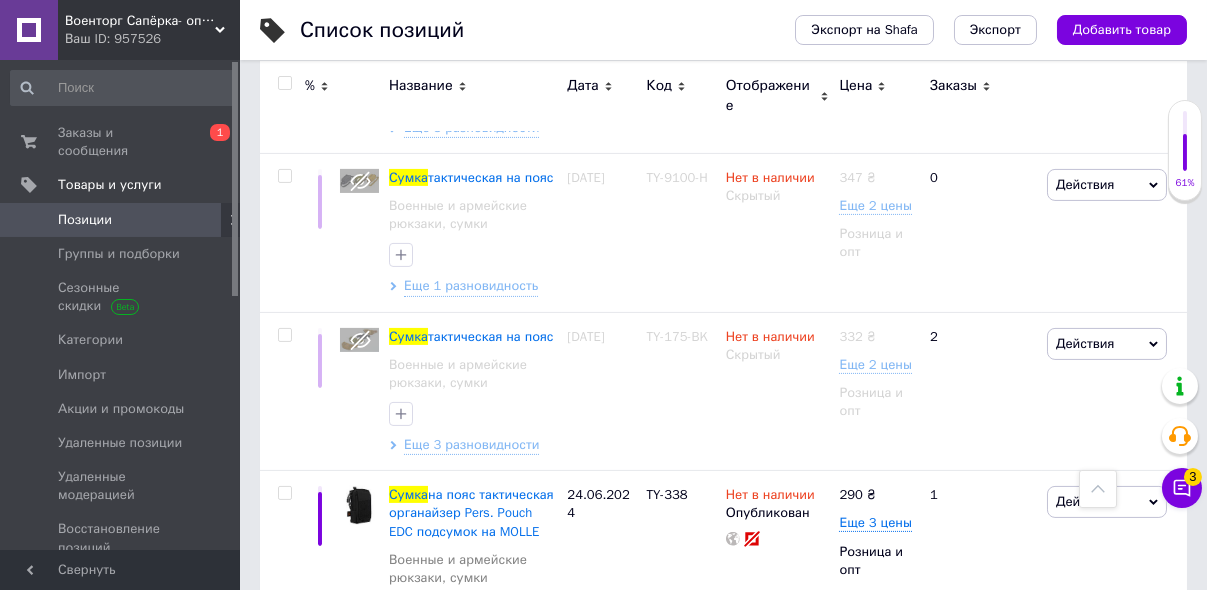 type on "сумка" 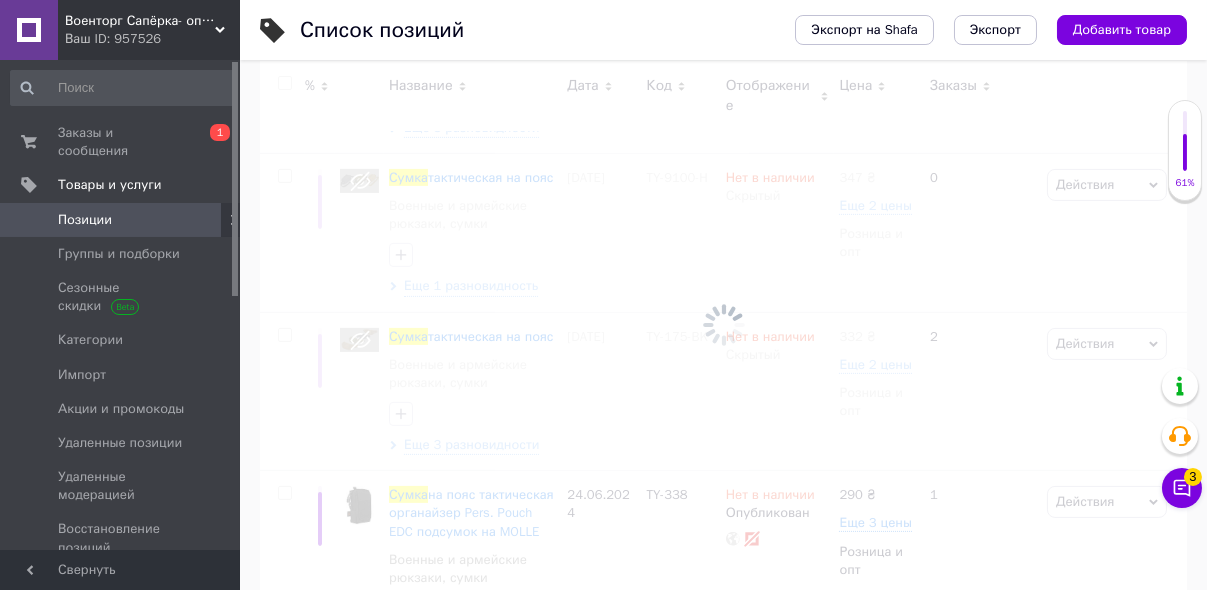 scroll, scrollTop: 0, scrollLeft: 0, axis: both 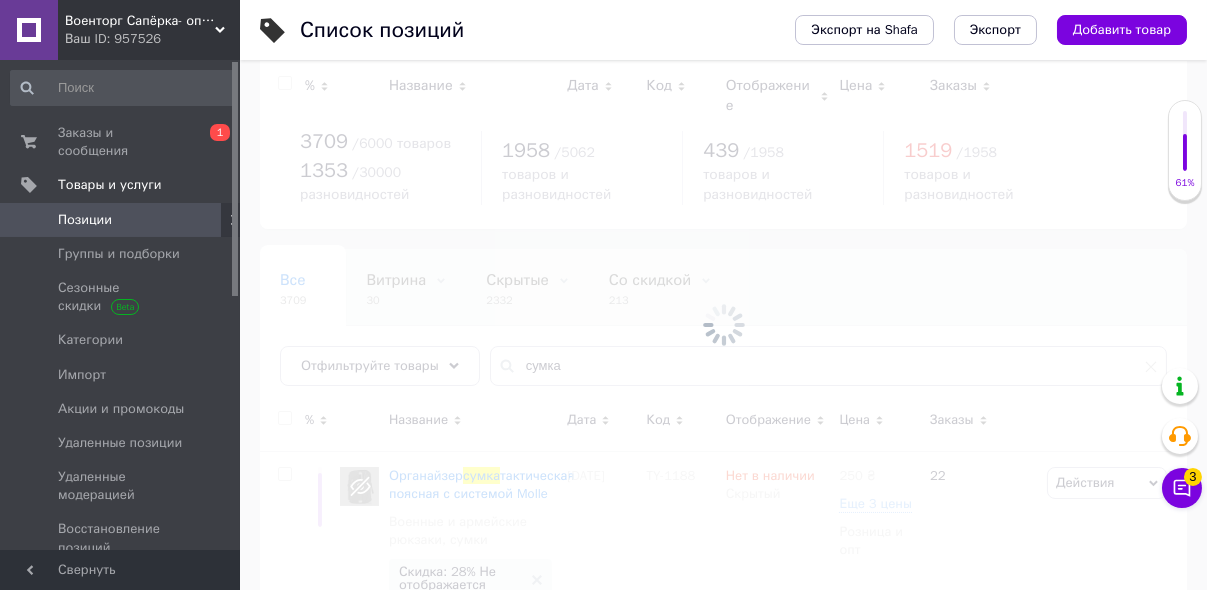type 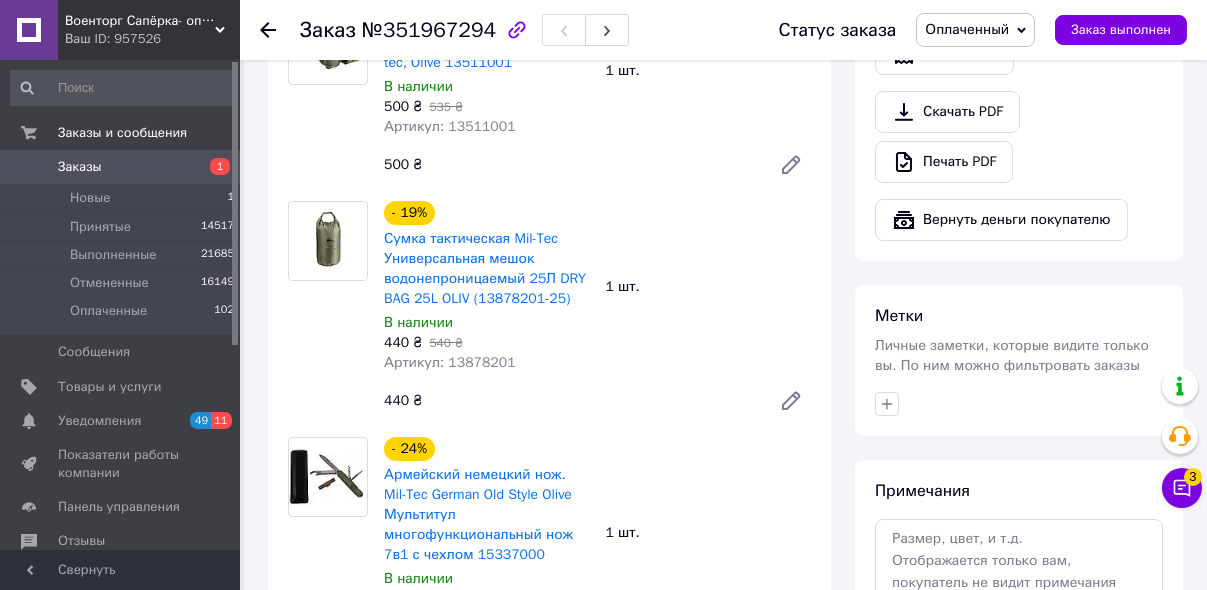 scroll, scrollTop: 640, scrollLeft: 0, axis: vertical 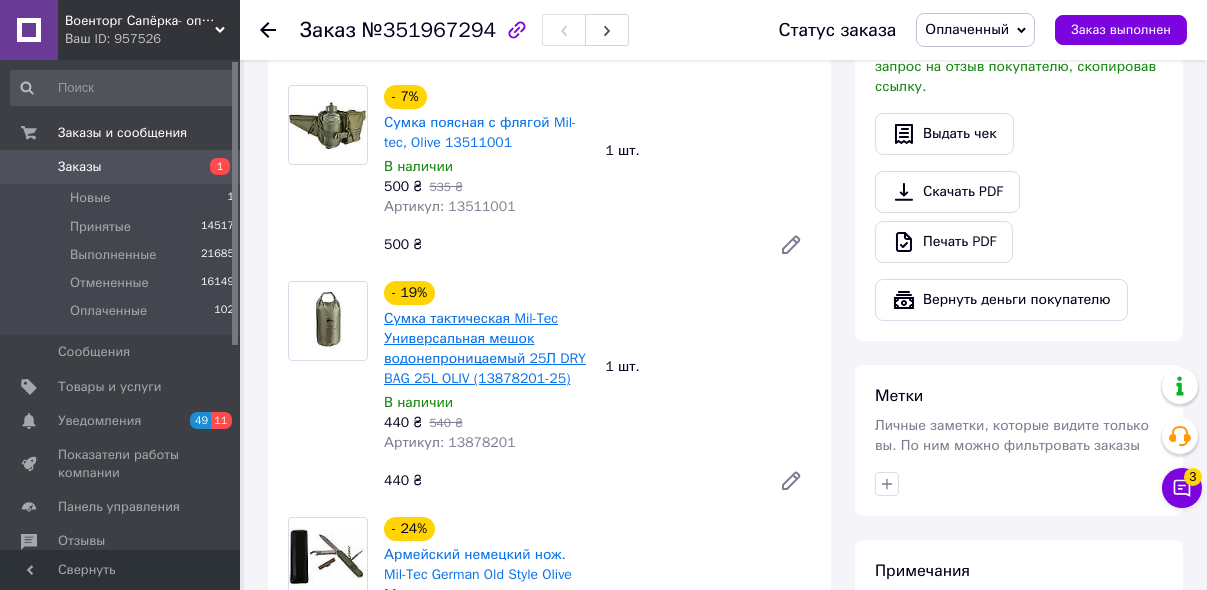 click on "Сумка тактическая Mil-Tec Универсальная мешок водонепроницаемый 25Л DRY BAG 25L OLIV (13878201-25)" at bounding box center (485, 348) 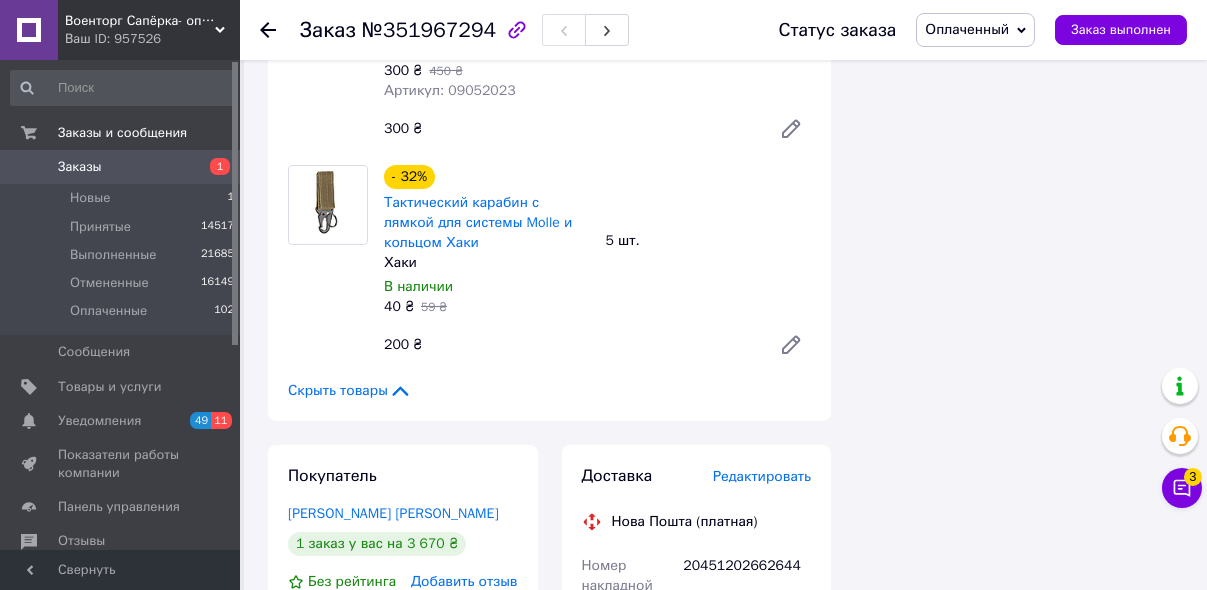 scroll, scrollTop: 1760, scrollLeft: 0, axis: vertical 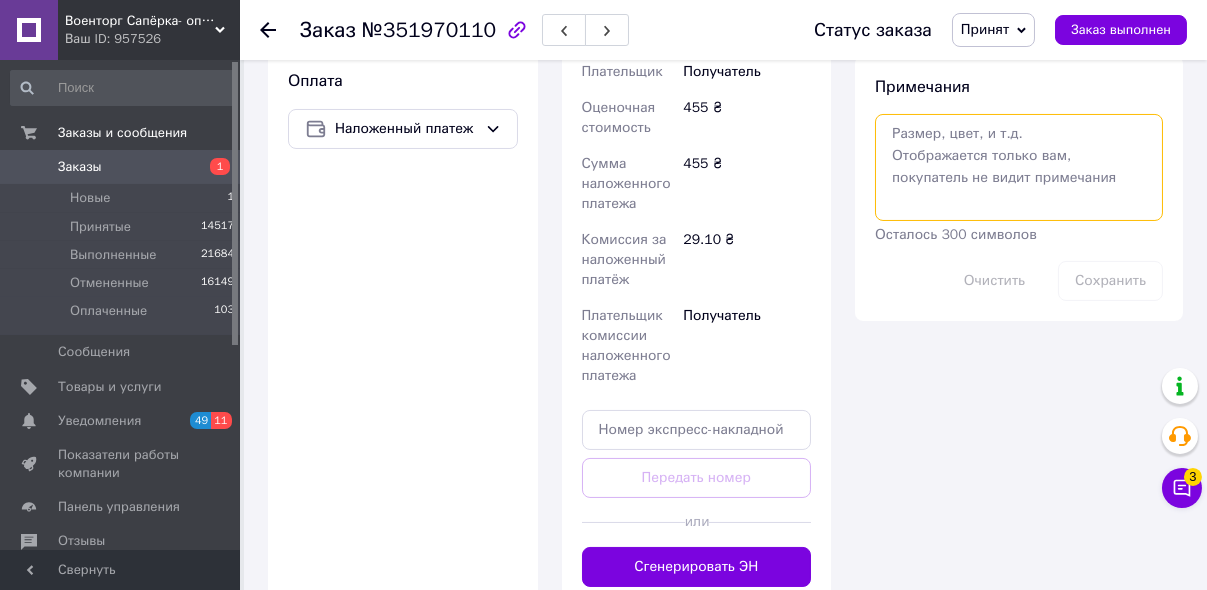 click at bounding box center (1019, 167) 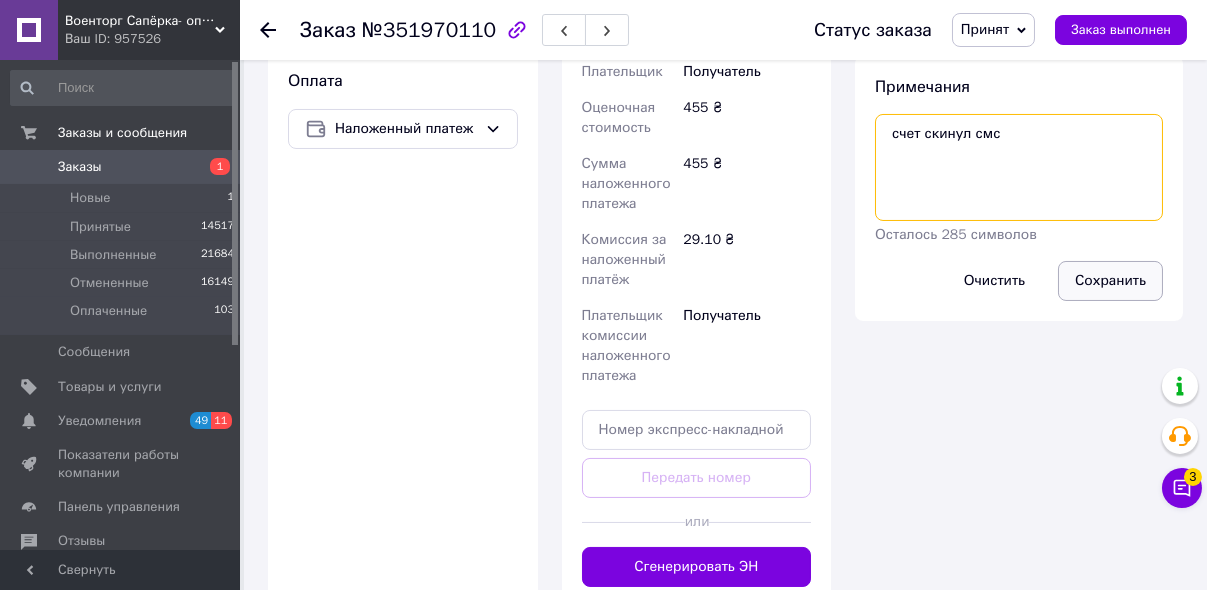 type on "счет скинул смс" 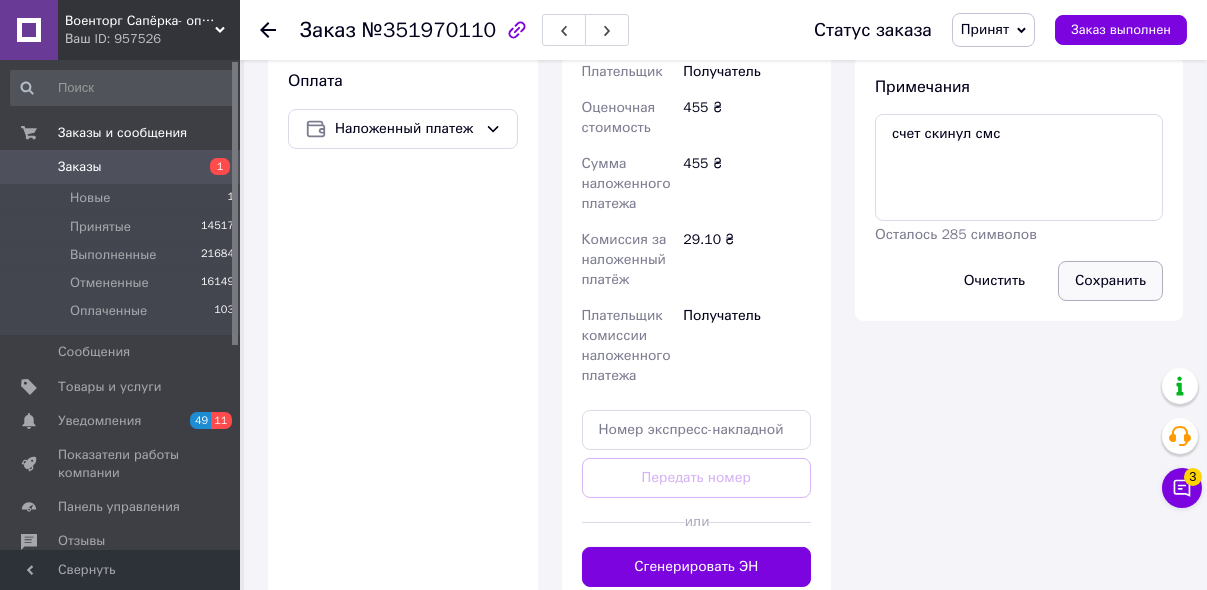 click on "Сохранить" at bounding box center (1110, 281) 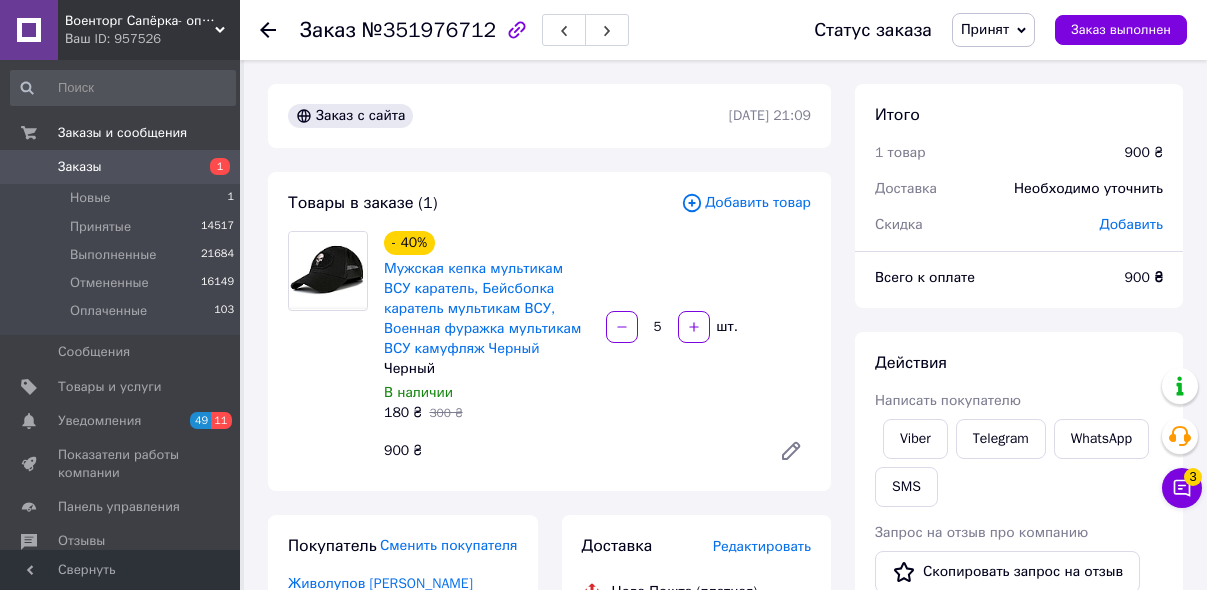 scroll, scrollTop: 0, scrollLeft: 0, axis: both 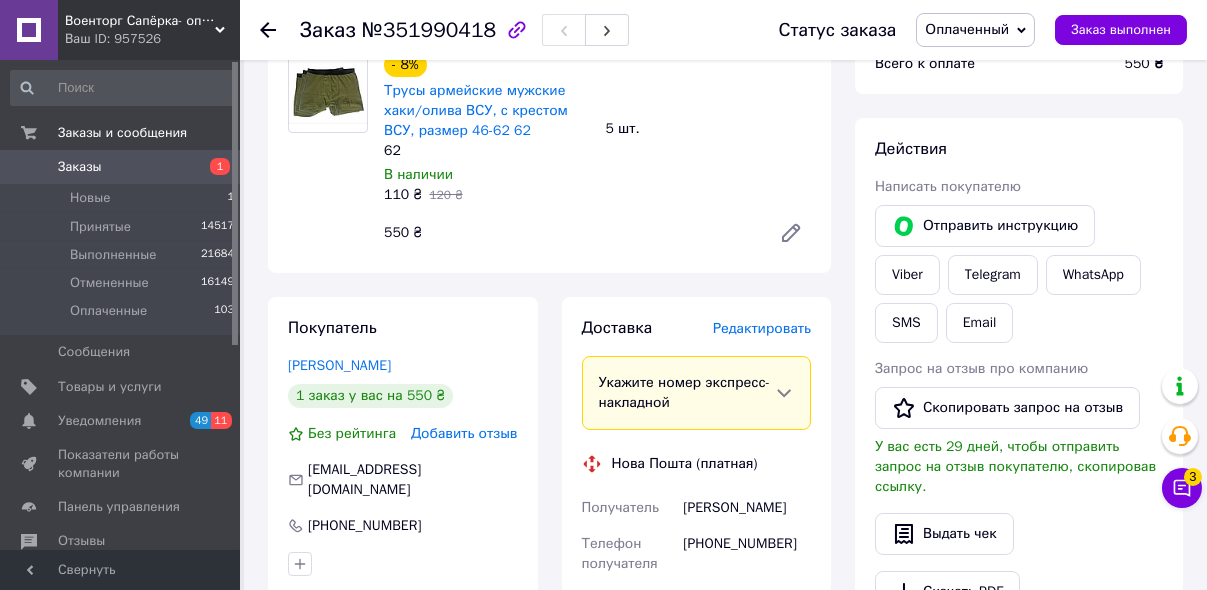 click on "Редактировать" at bounding box center [762, 328] 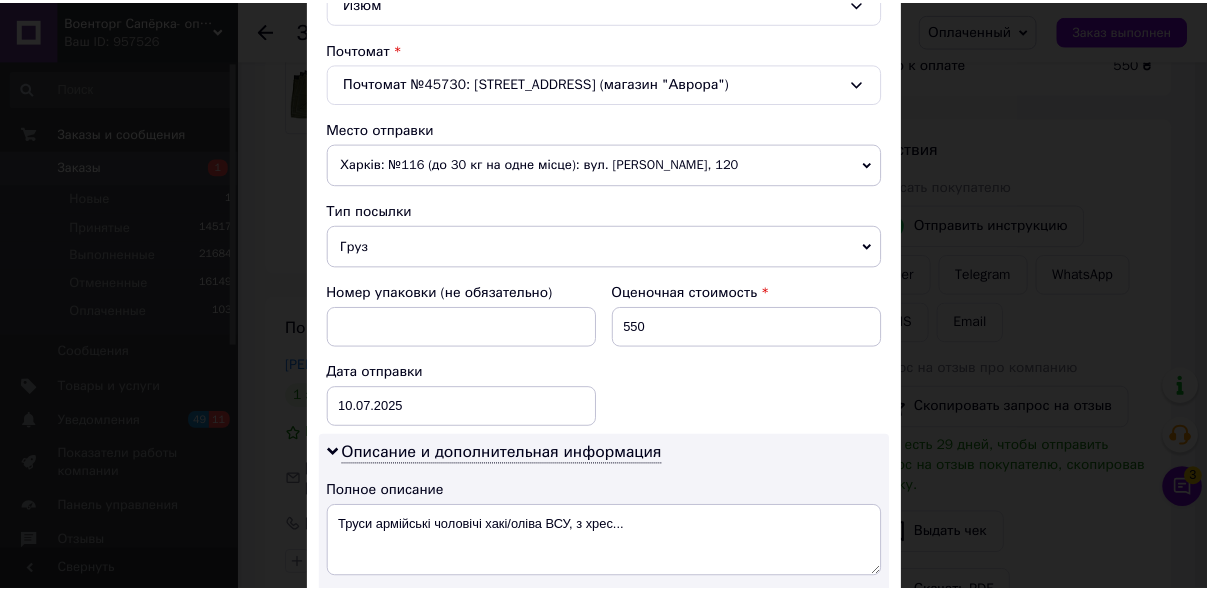scroll, scrollTop: 951, scrollLeft: 0, axis: vertical 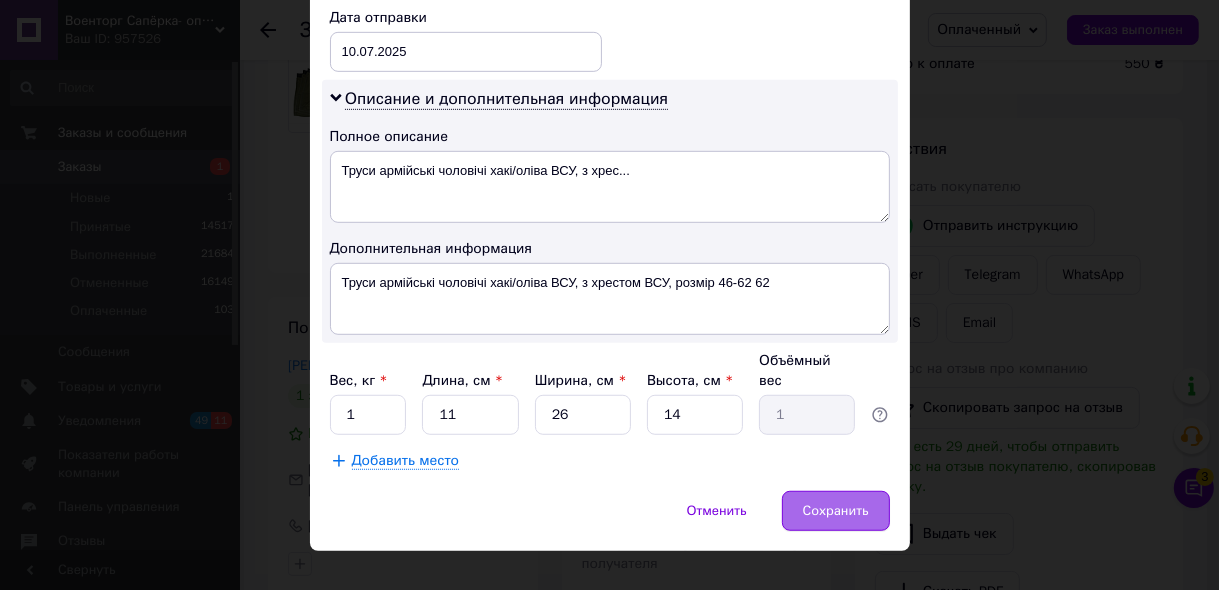 click on "Сохранить" at bounding box center [836, 511] 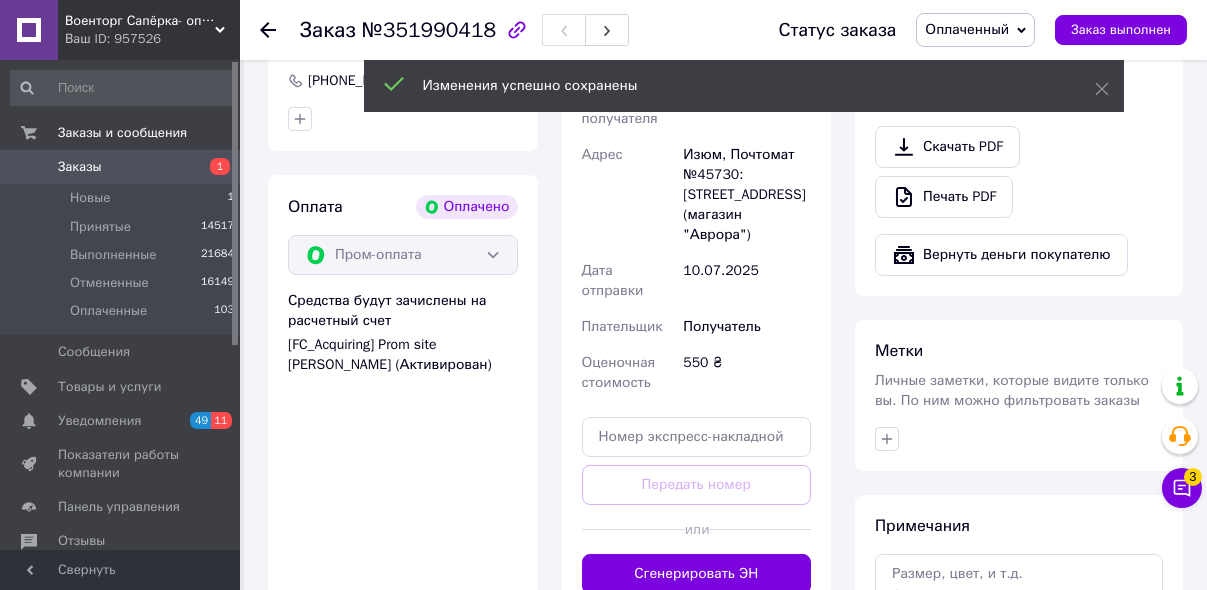 scroll, scrollTop: 800, scrollLeft: 0, axis: vertical 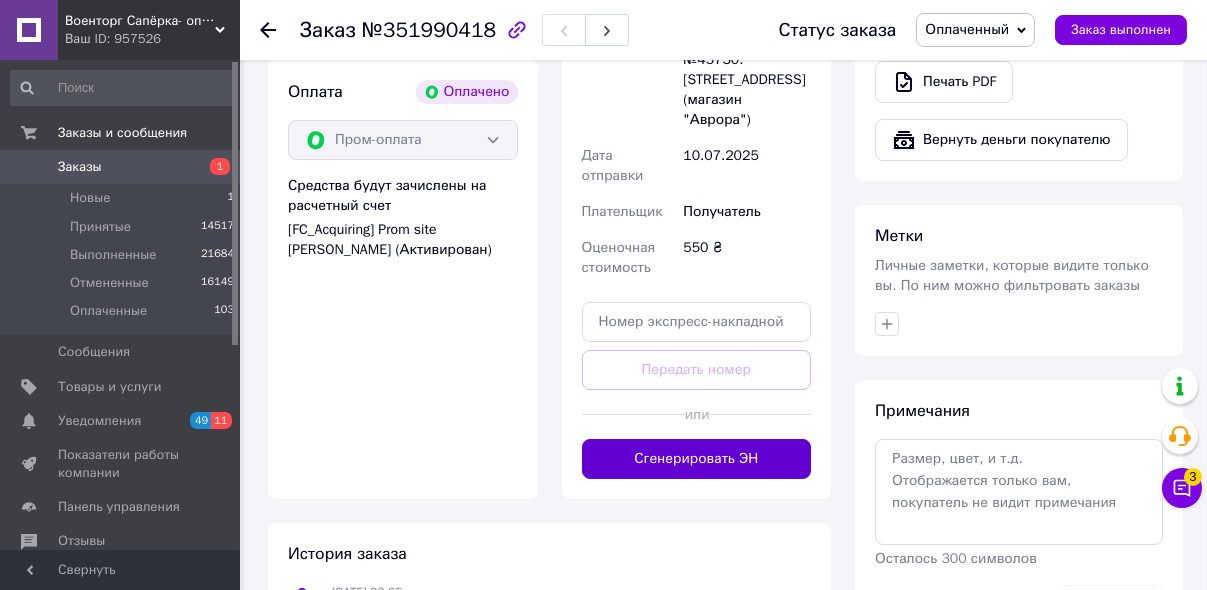 click on "Сгенерировать ЭН" at bounding box center (697, 459) 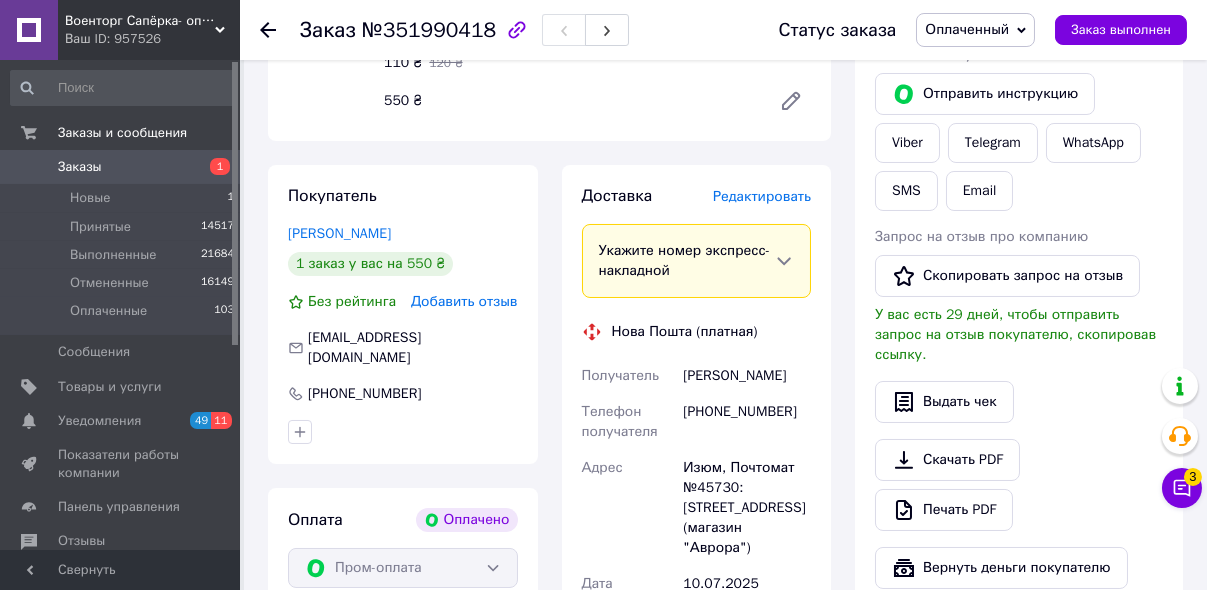 scroll, scrollTop: 240, scrollLeft: 0, axis: vertical 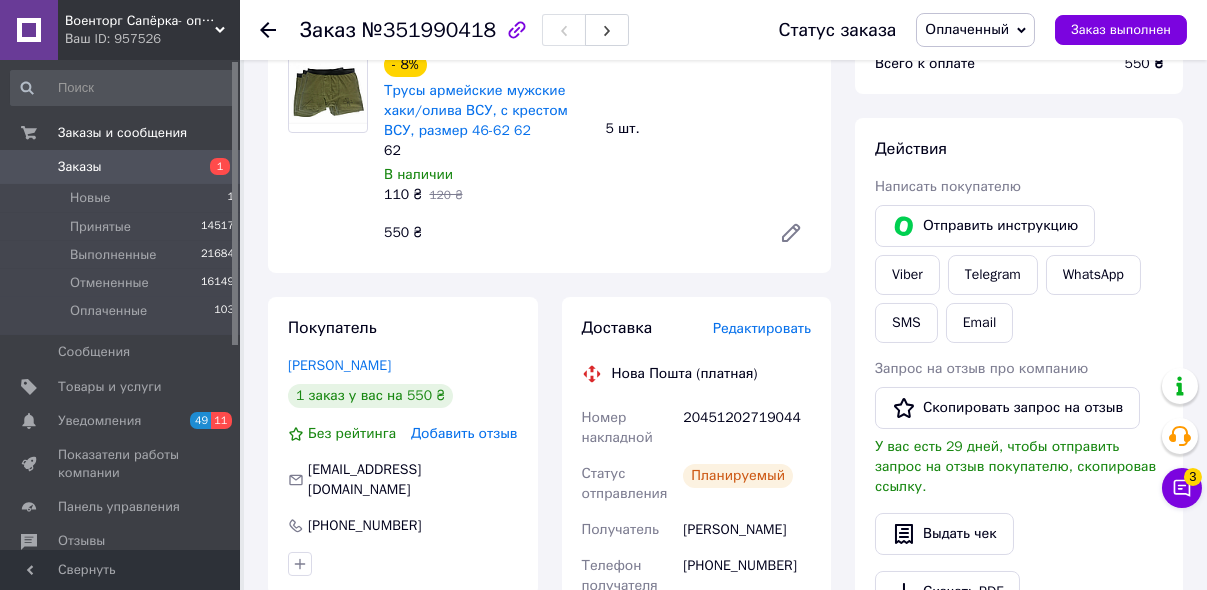 drag, startPoint x: 988, startPoint y: 25, endPoint x: 986, endPoint y: 36, distance: 11.18034 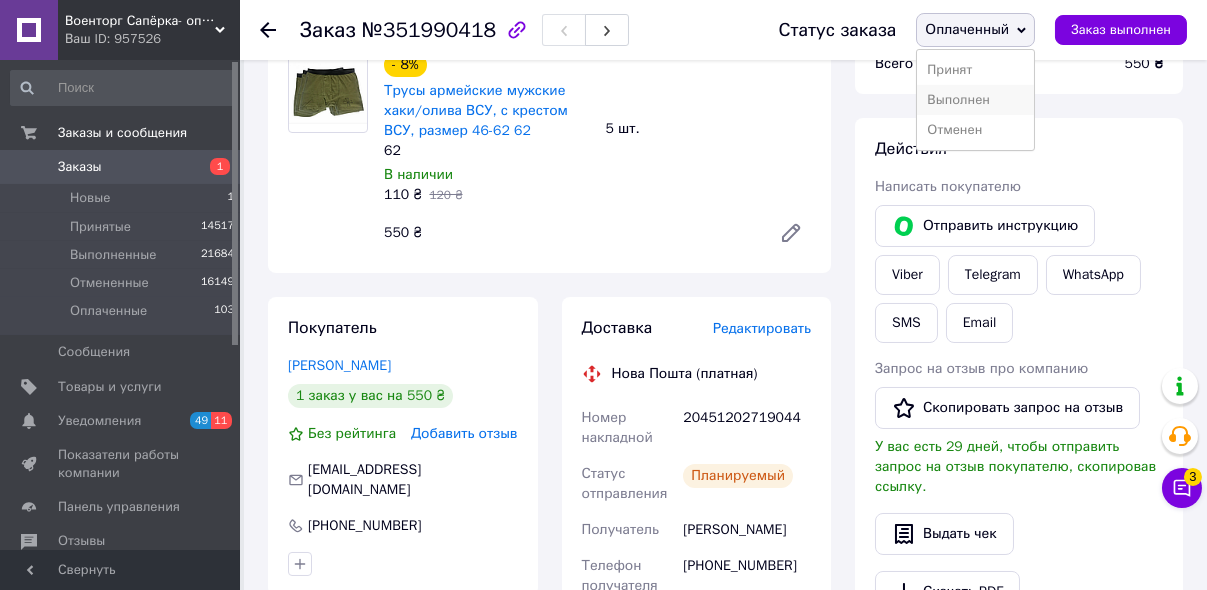 click on "Выполнен" at bounding box center [975, 100] 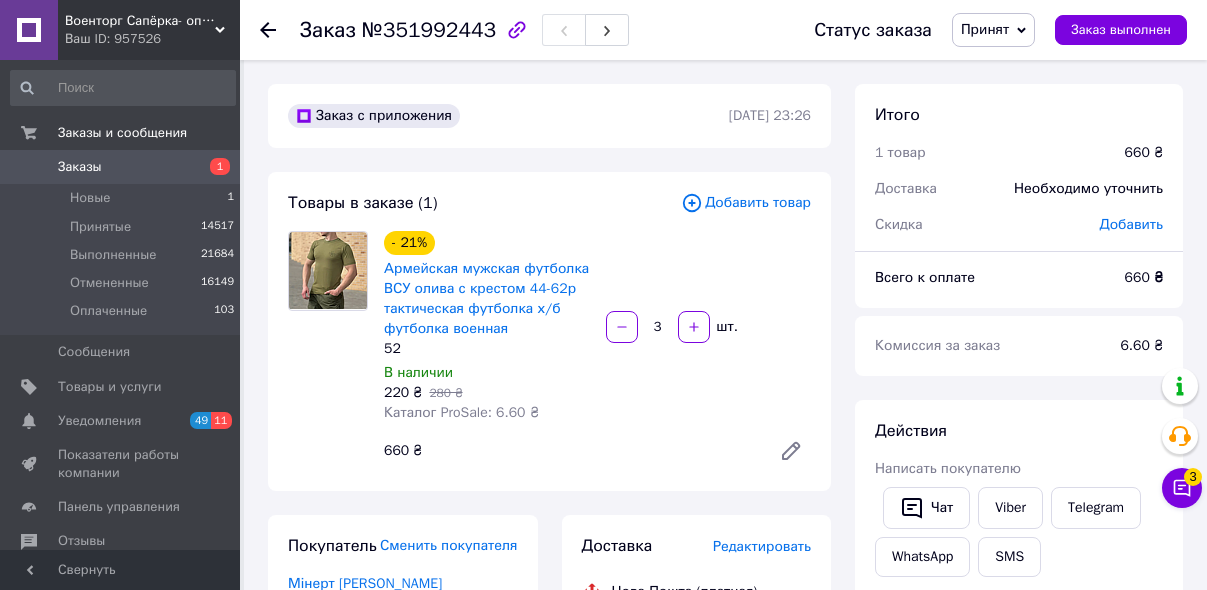 scroll, scrollTop: 0, scrollLeft: 0, axis: both 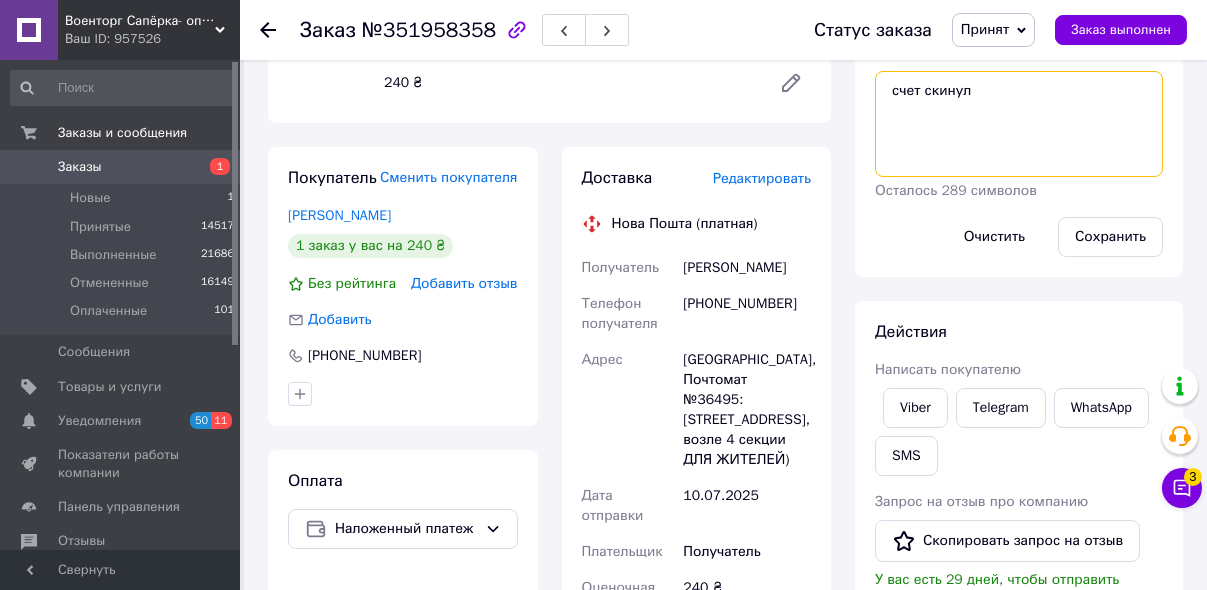 click on "счет скинул" at bounding box center (1019, 124) 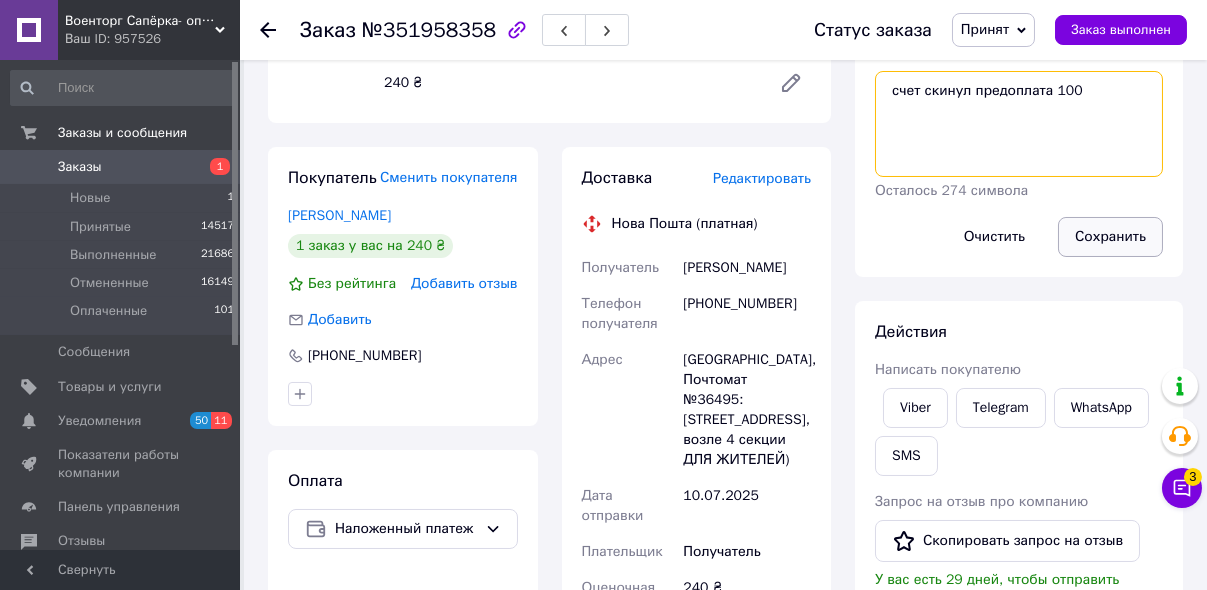 type on "счет скинул предоплата 100" 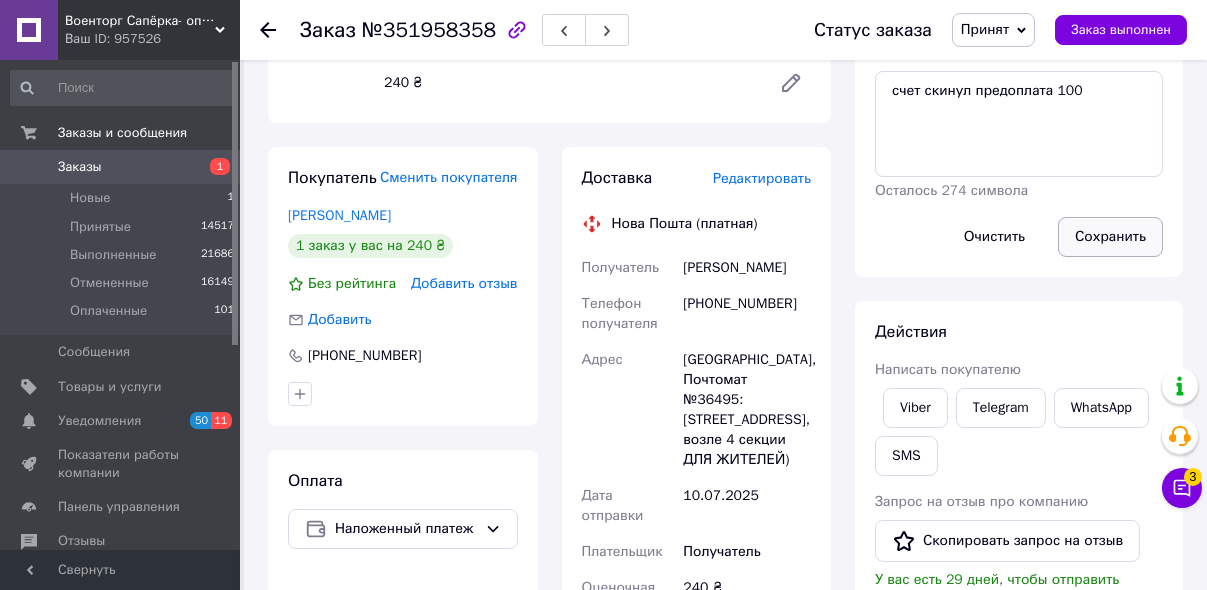 click on "Сохранить" at bounding box center [1110, 237] 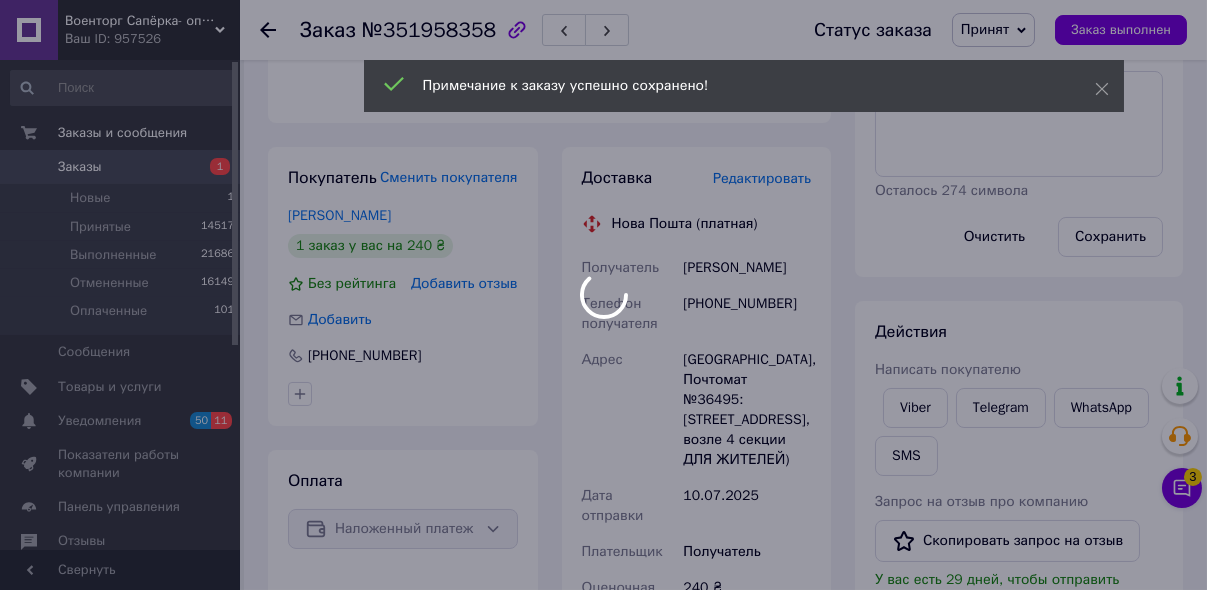 click at bounding box center [603, 295] 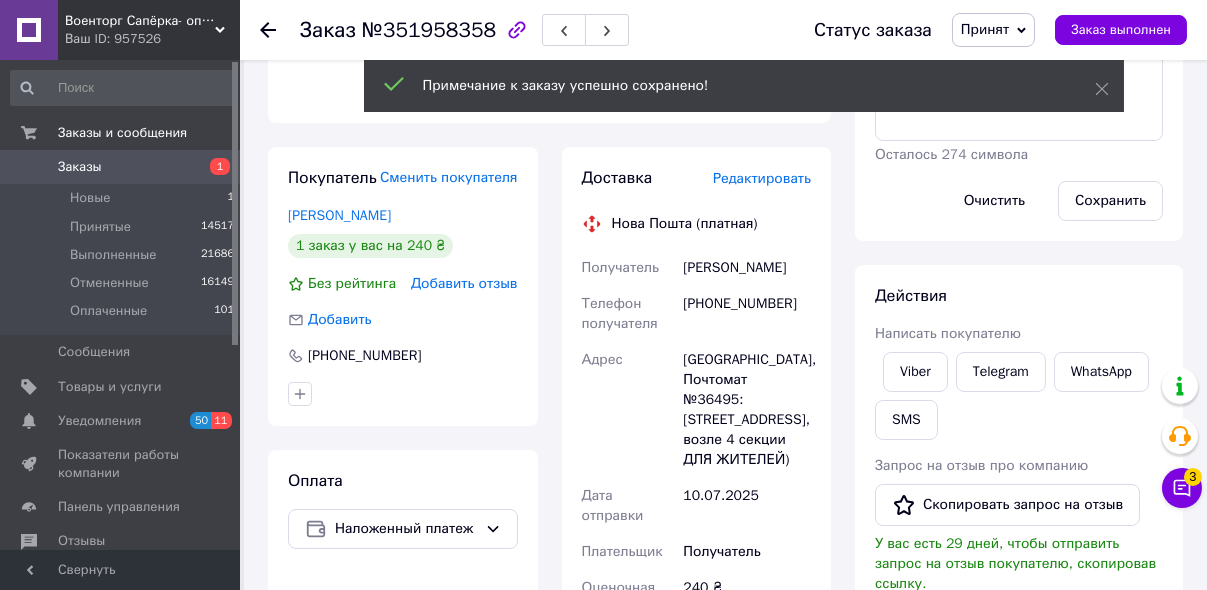 click on "Редактировать" at bounding box center [762, 178] 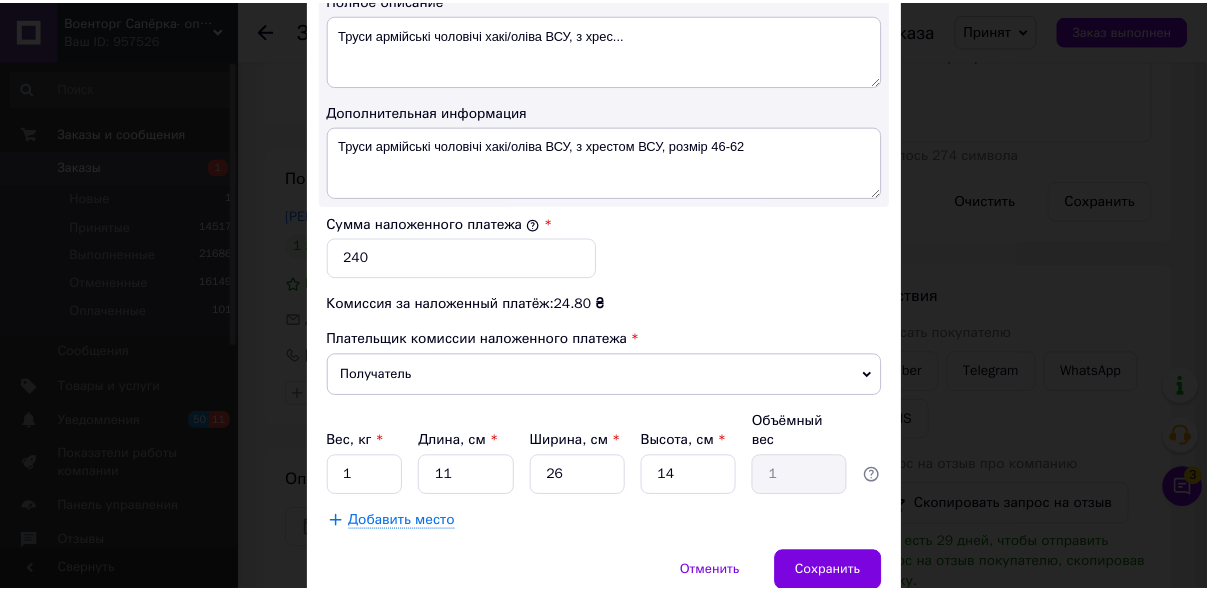 scroll, scrollTop: 1169, scrollLeft: 0, axis: vertical 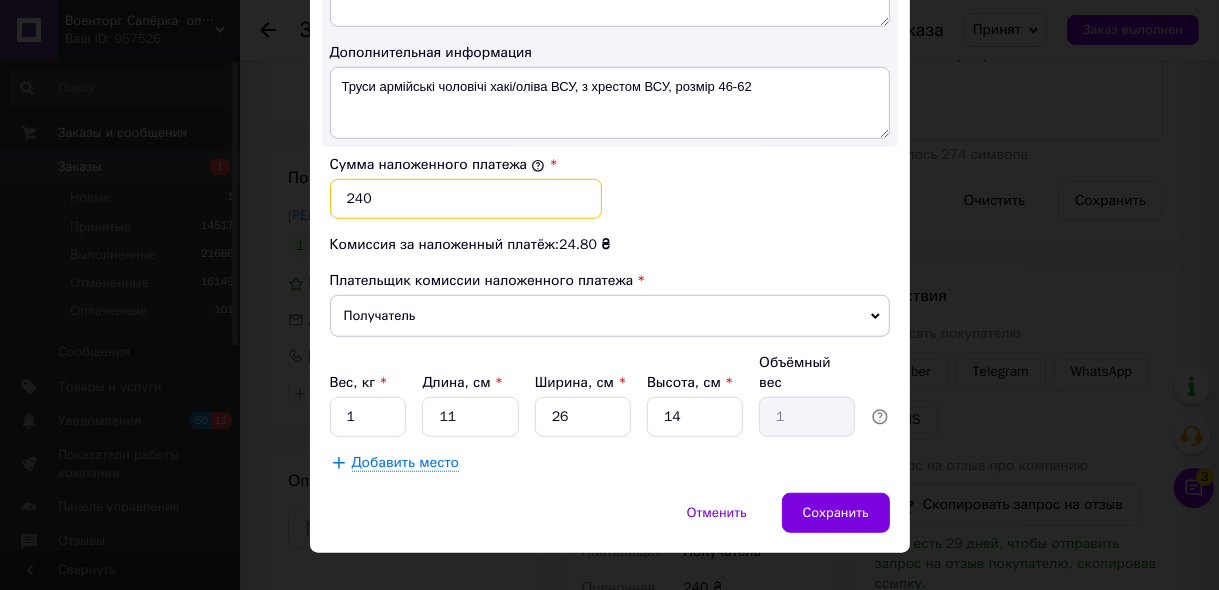 click on "240" at bounding box center (466, 199) 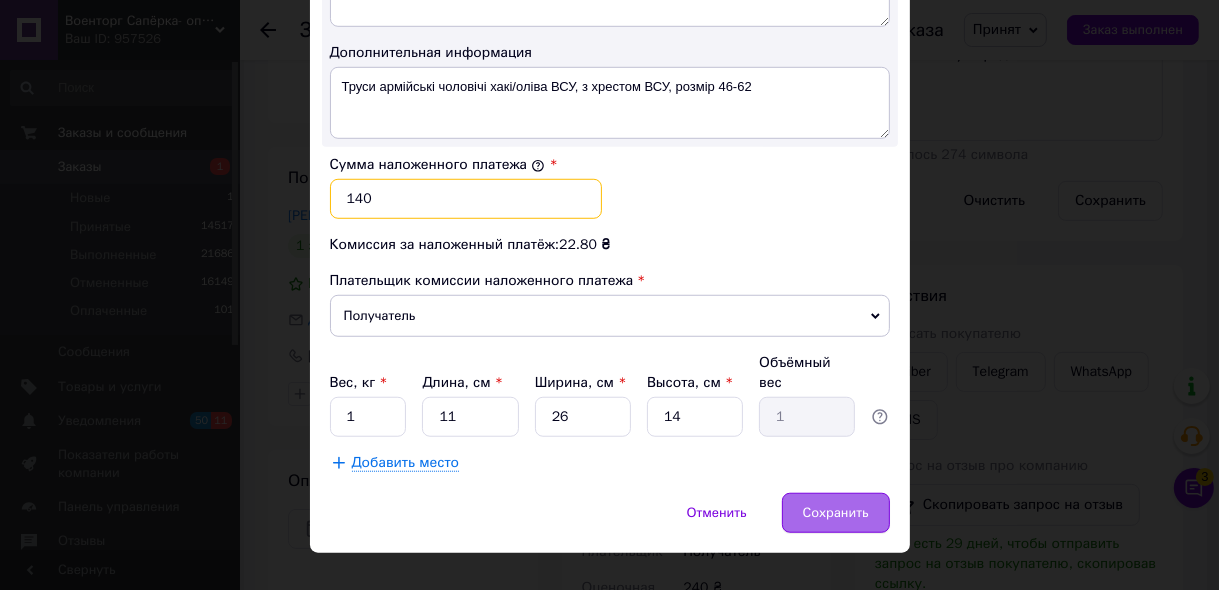 type on "140" 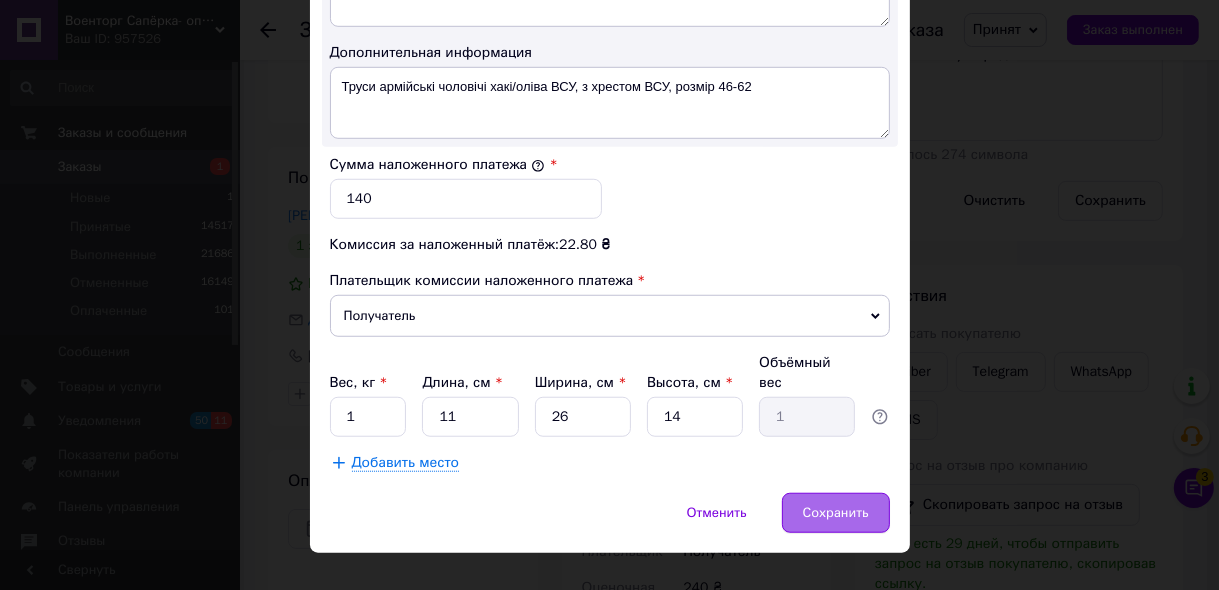 click on "Сохранить" at bounding box center [836, 513] 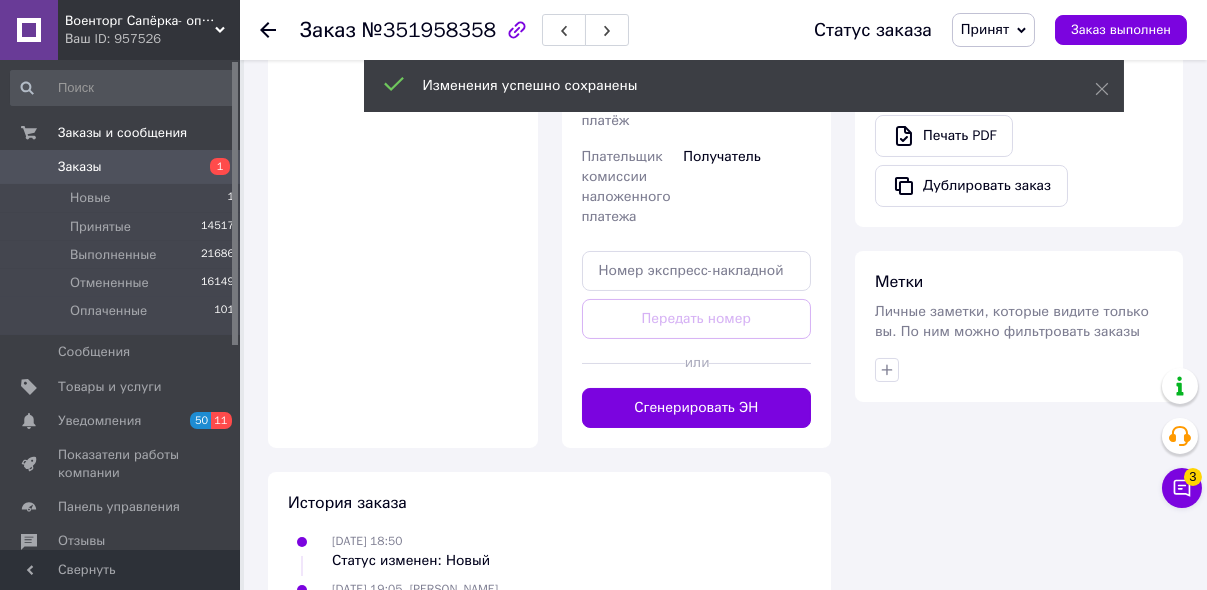 scroll, scrollTop: 960, scrollLeft: 0, axis: vertical 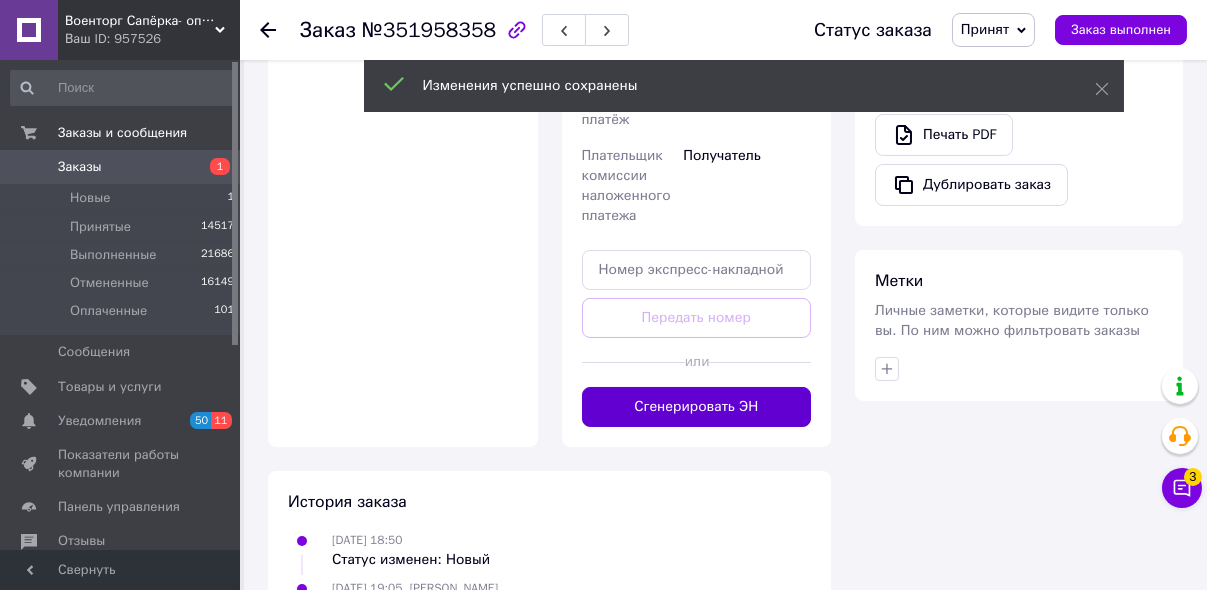click on "Сгенерировать ЭН" at bounding box center (697, 407) 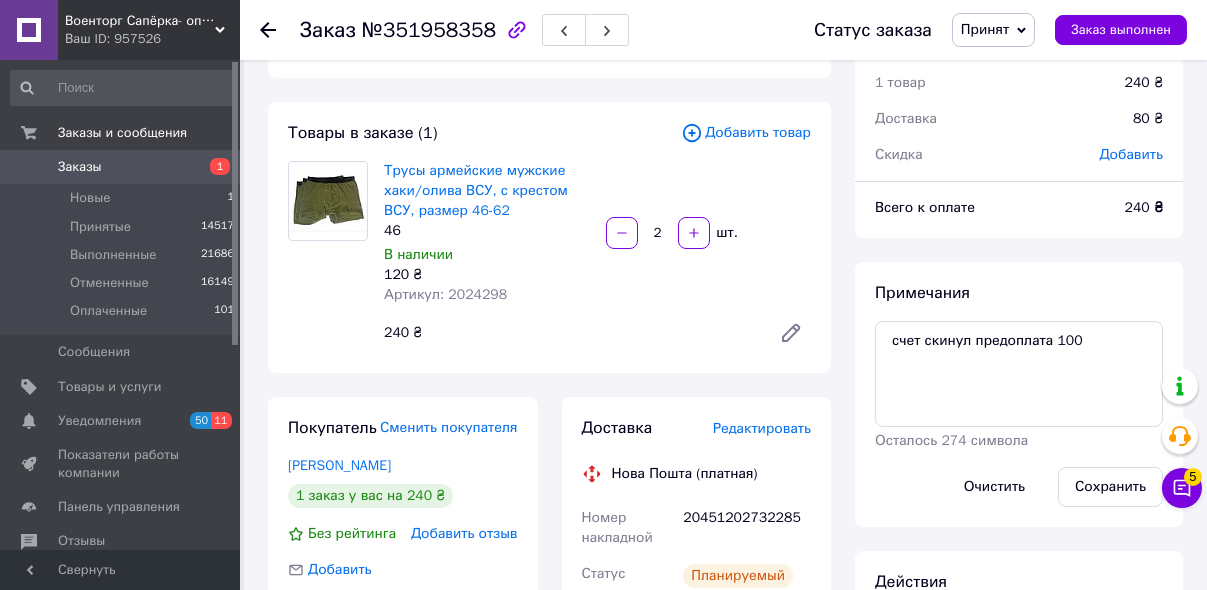 scroll, scrollTop: 80, scrollLeft: 0, axis: vertical 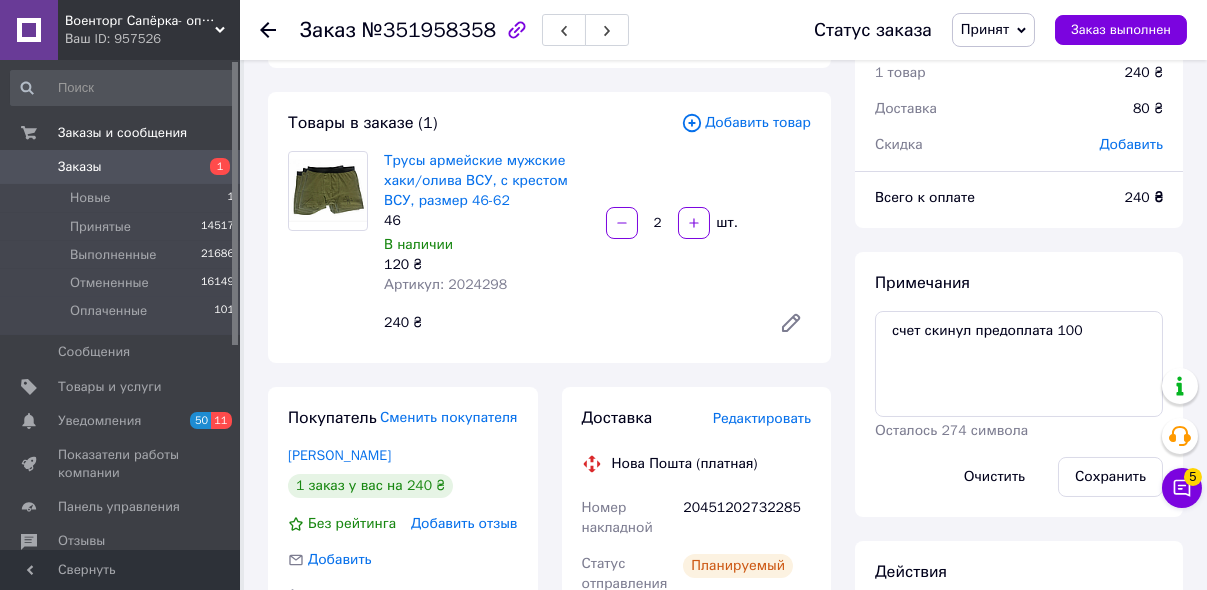 click on "Принят" at bounding box center (985, 29) 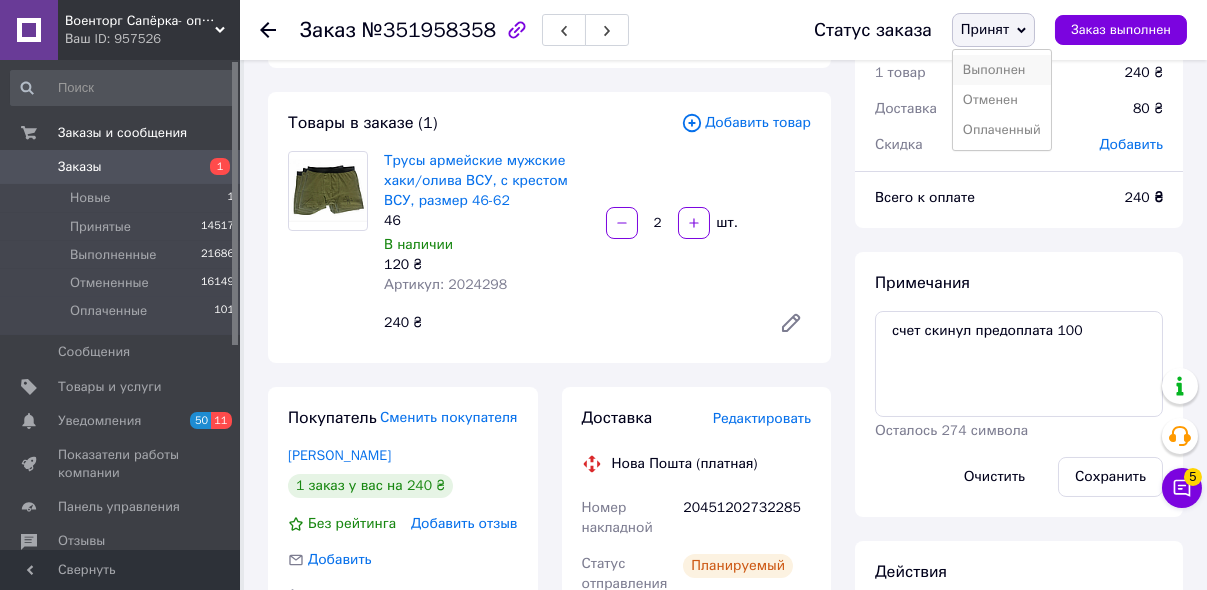 click on "Выполнен" at bounding box center [1002, 70] 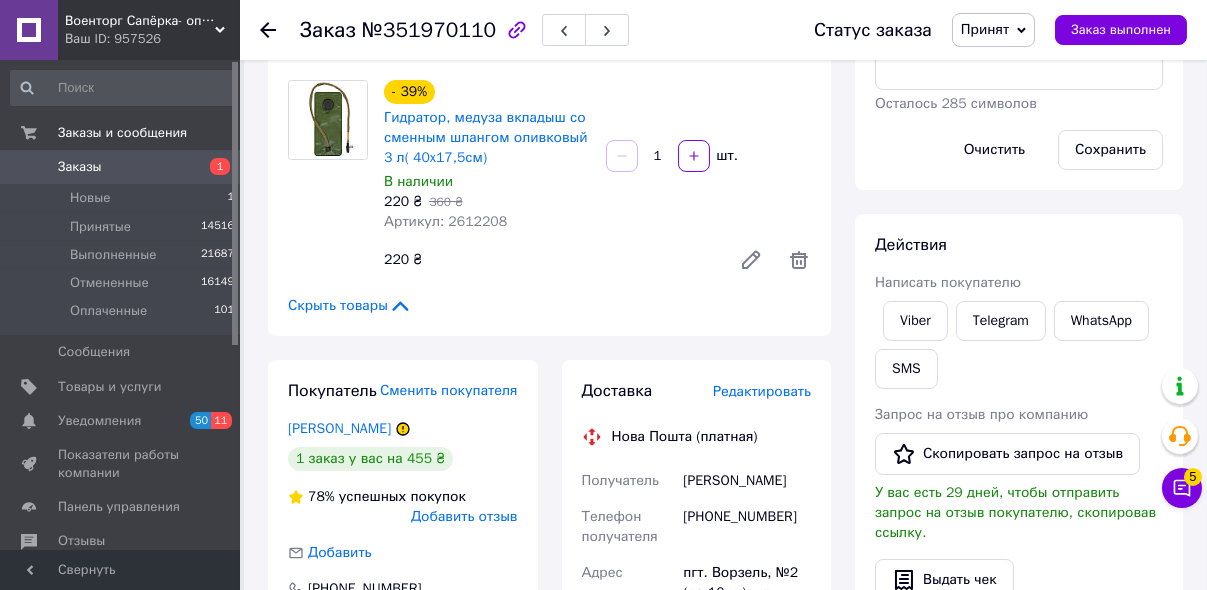 scroll, scrollTop: 240, scrollLeft: 0, axis: vertical 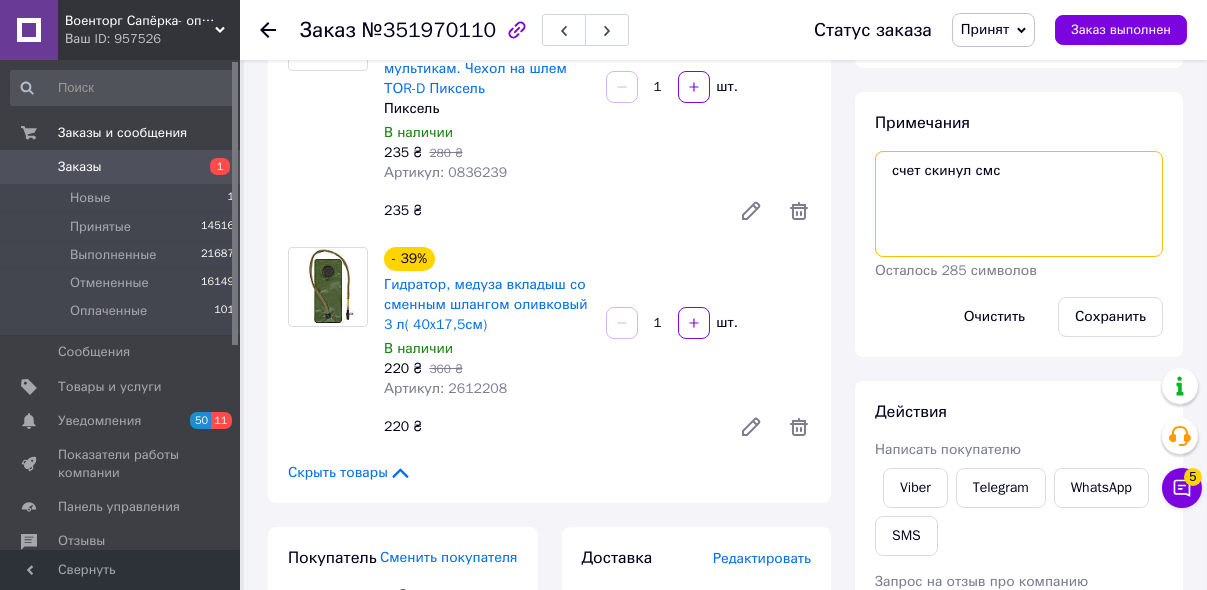 click on "счет скинул смс" at bounding box center (1019, 204) 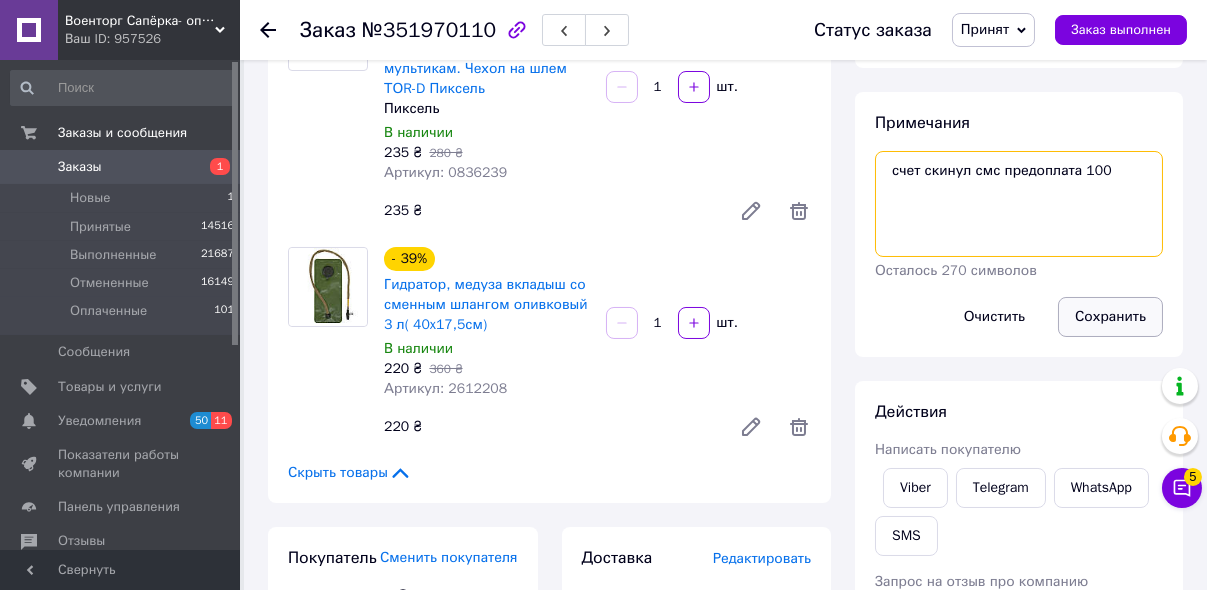 type on "счет скинул смс предоплата 100" 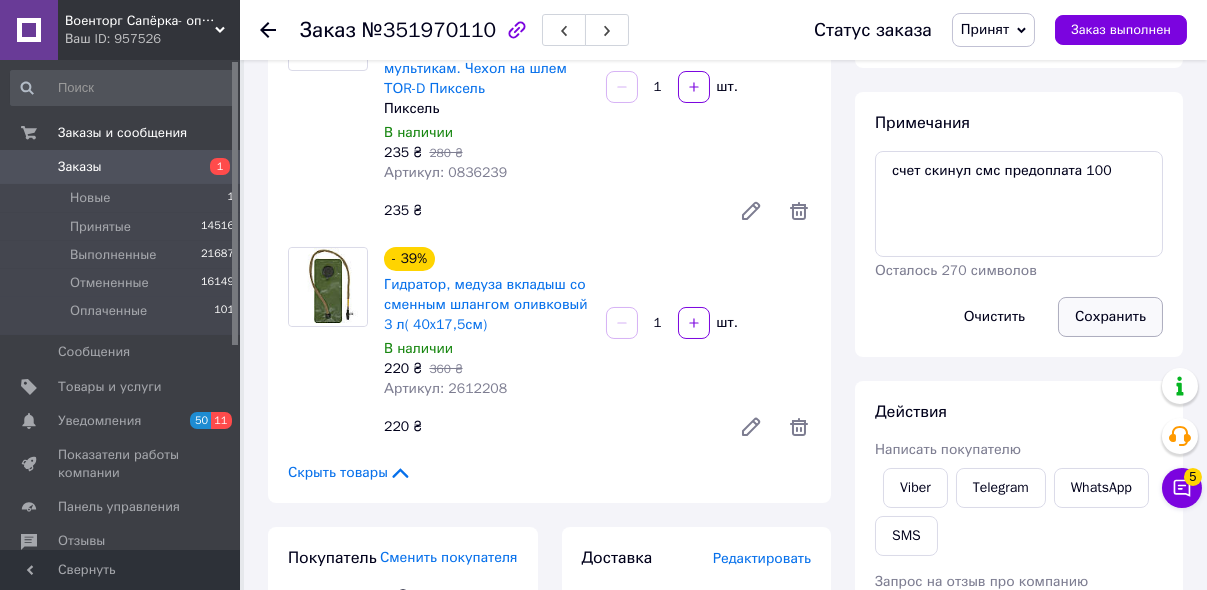 click on "Сохранить" at bounding box center [1110, 317] 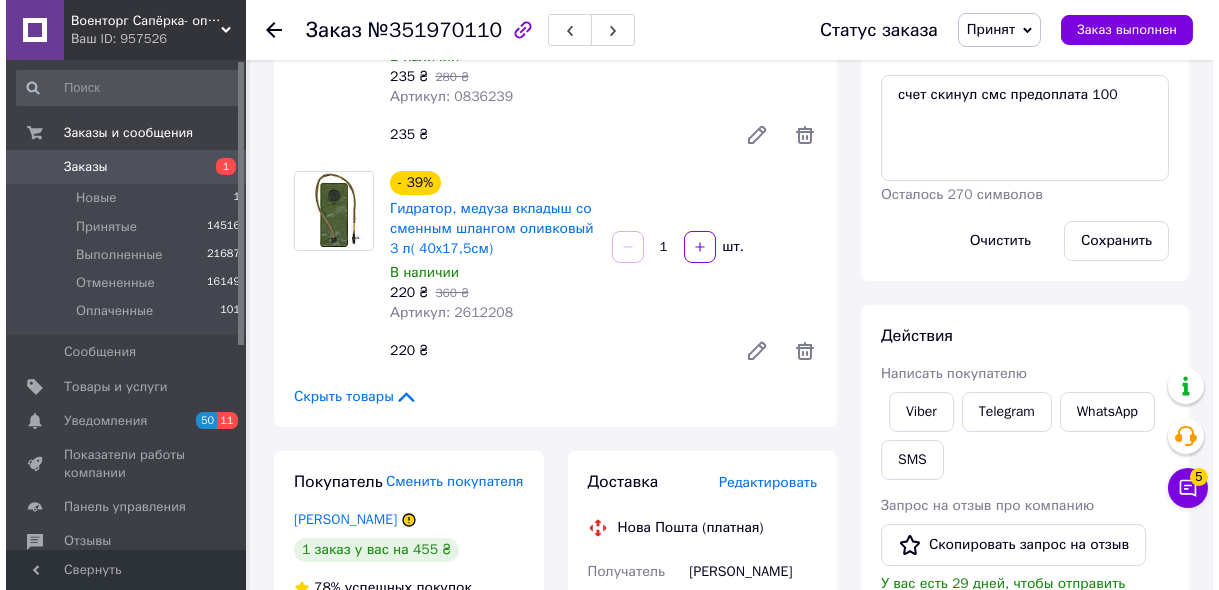 scroll, scrollTop: 480, scrollLeft: 0, axis: vertical 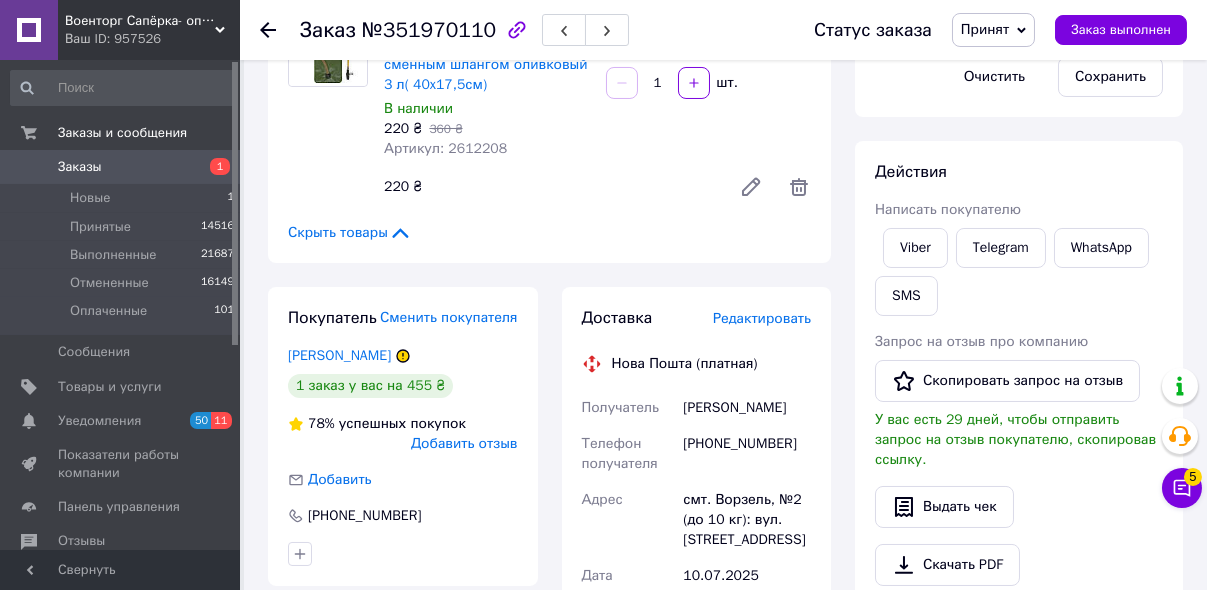 click on "Редактировать" at bounding box center [762, 318] 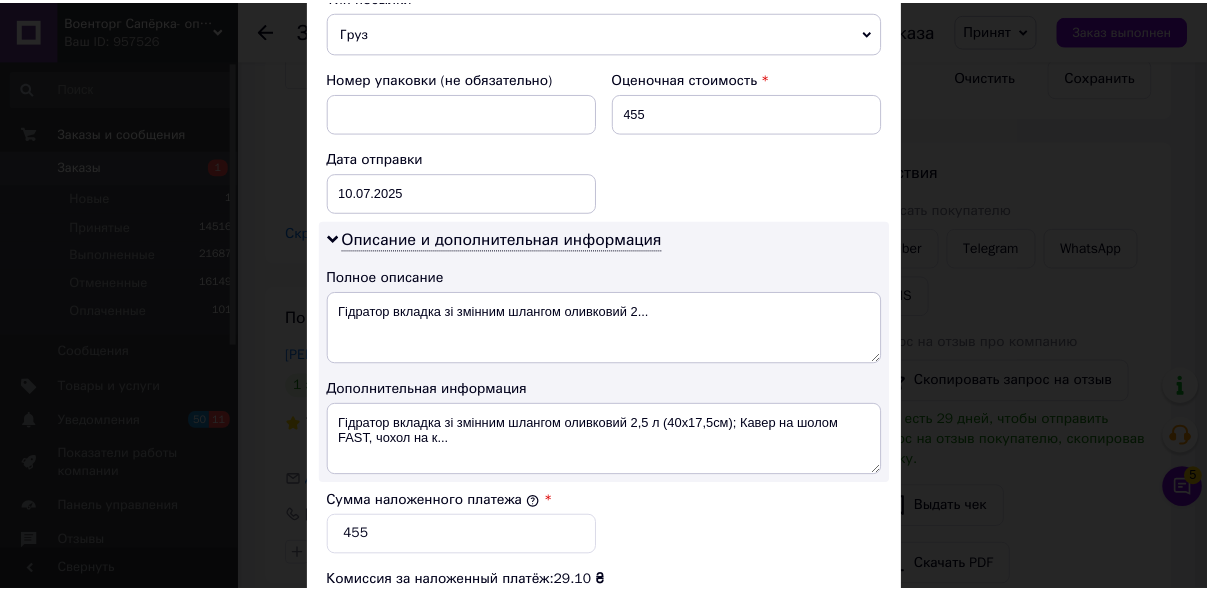 scroll, scrollTop: 1120, scrollLeft: 0, axis: vertical 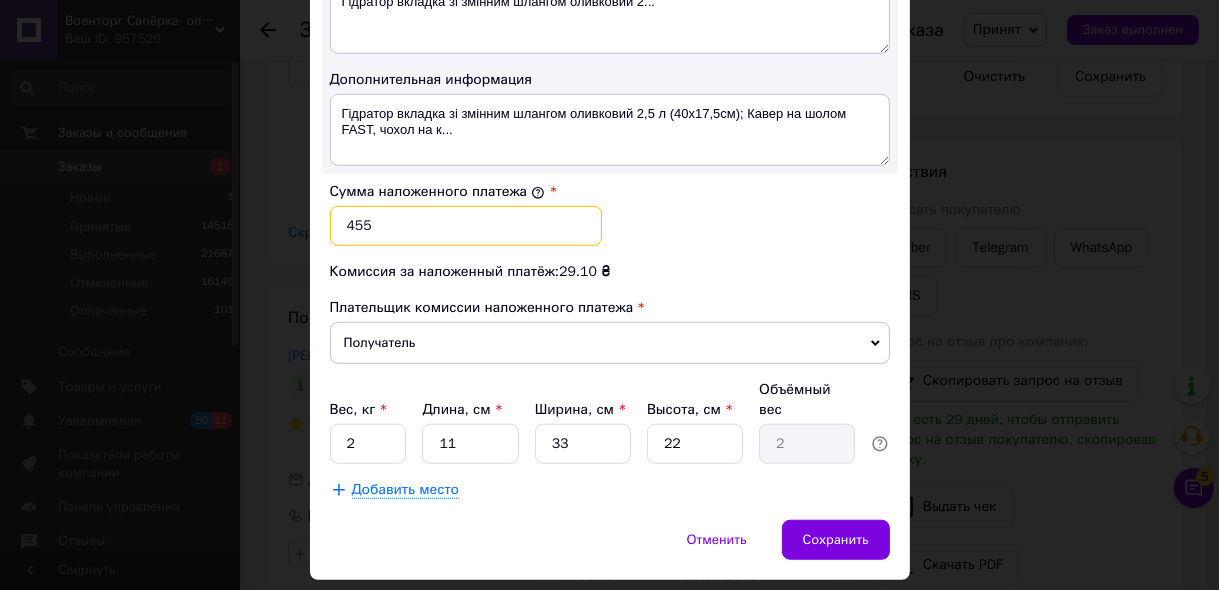 click on "455" at bounding box center [466, 226] 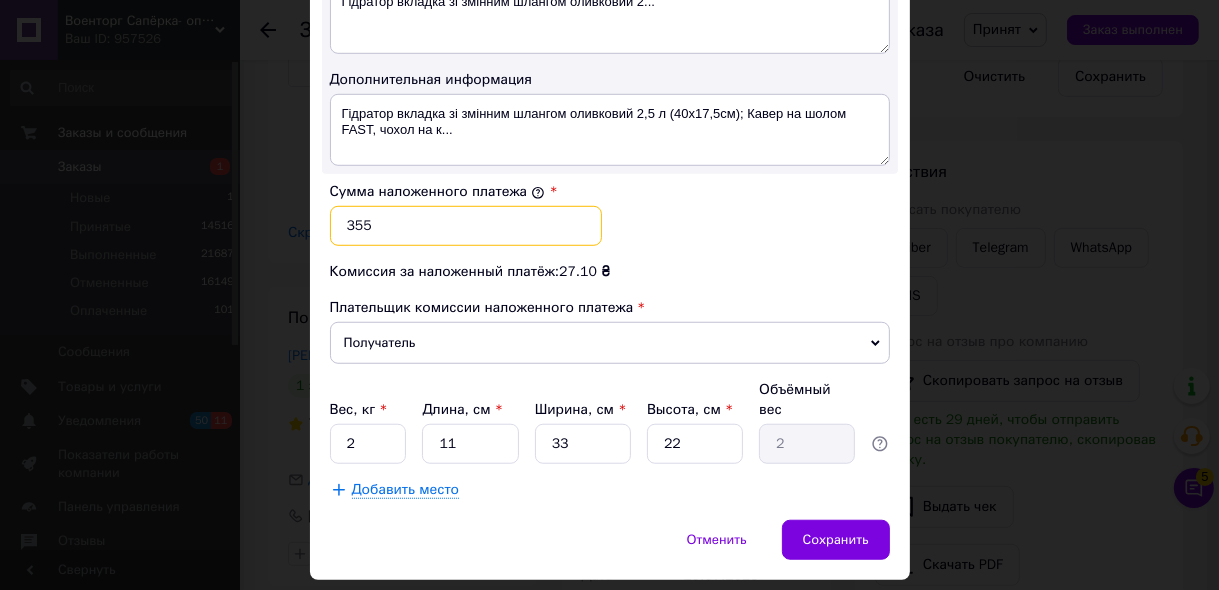 type on "355" 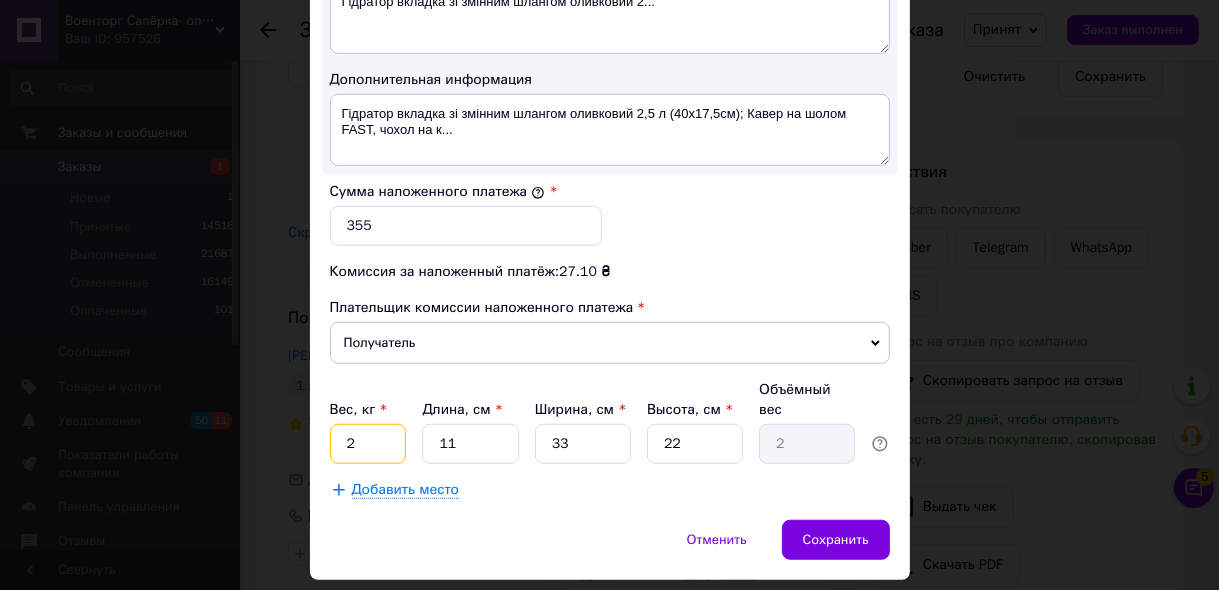 click on "2" at bounding box center [368, 444] 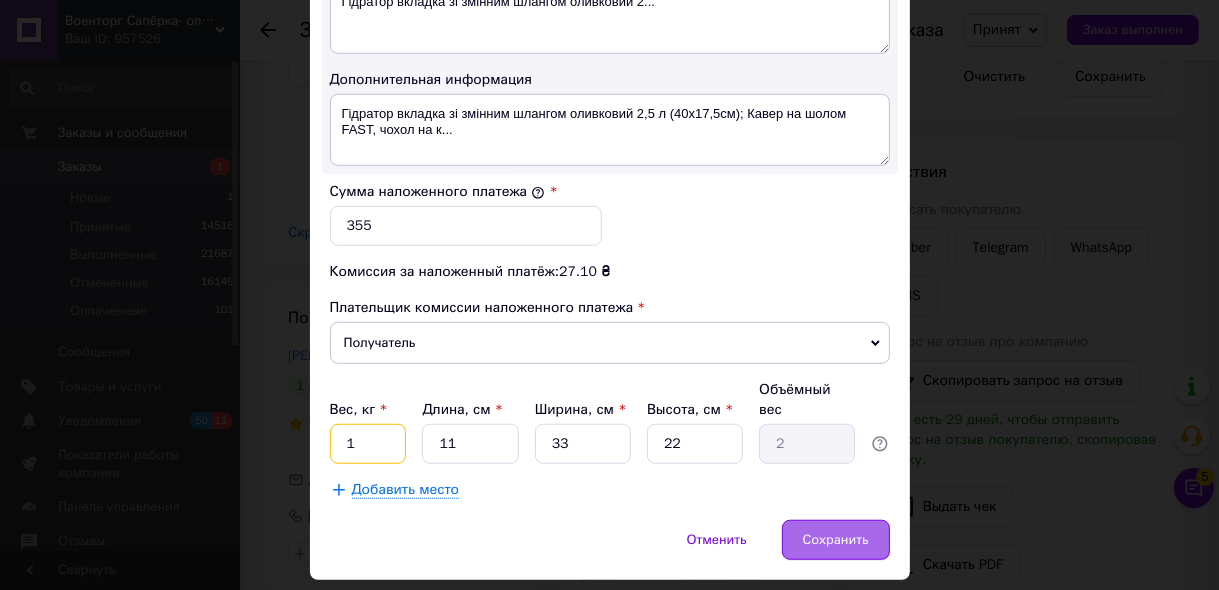 type on "1" 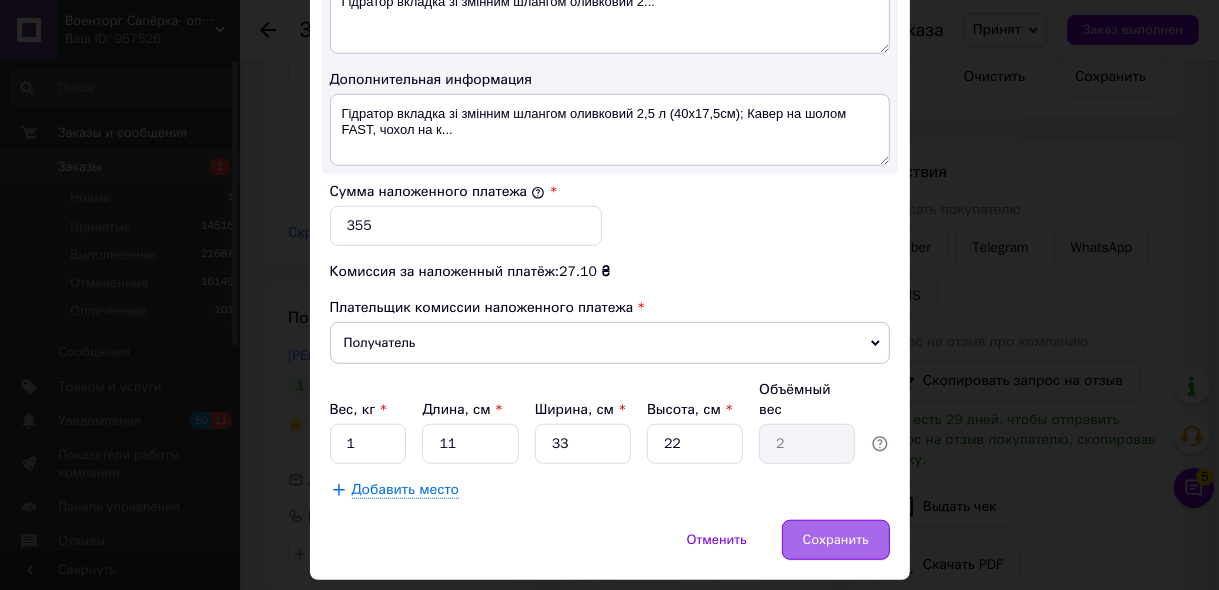 click on "Сохранить" at bounding box center [836, 540] 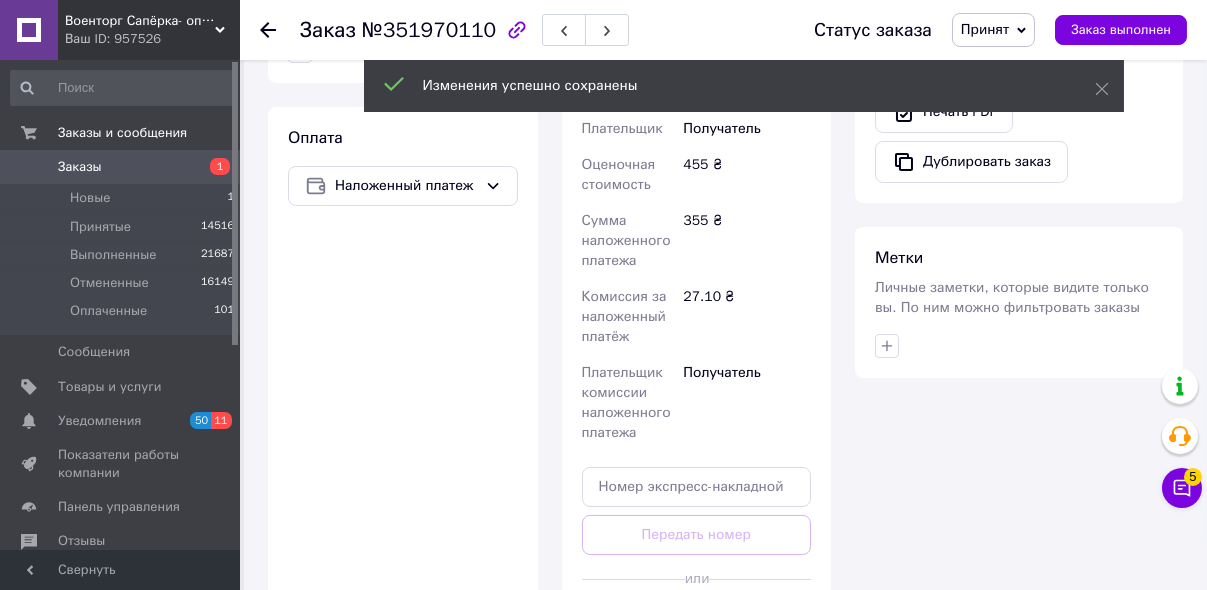 scroll, scrollTop: 1040, scrollLeft: 0, axis: vertical 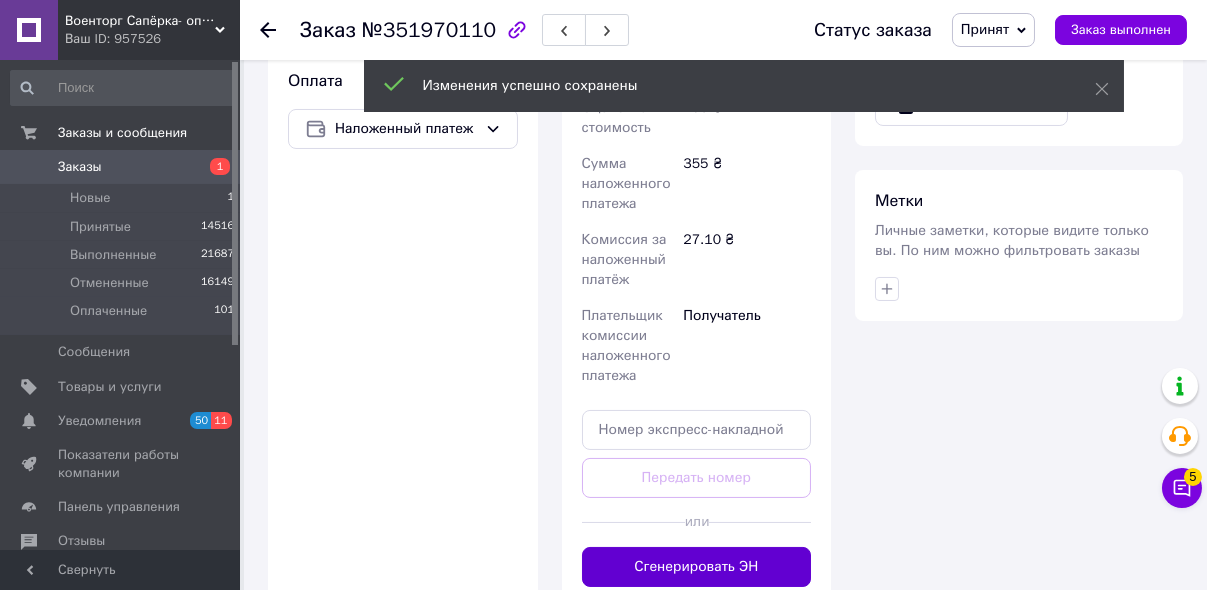 click on "Сгенерировать ЭН" at bounding box center [697, 567] 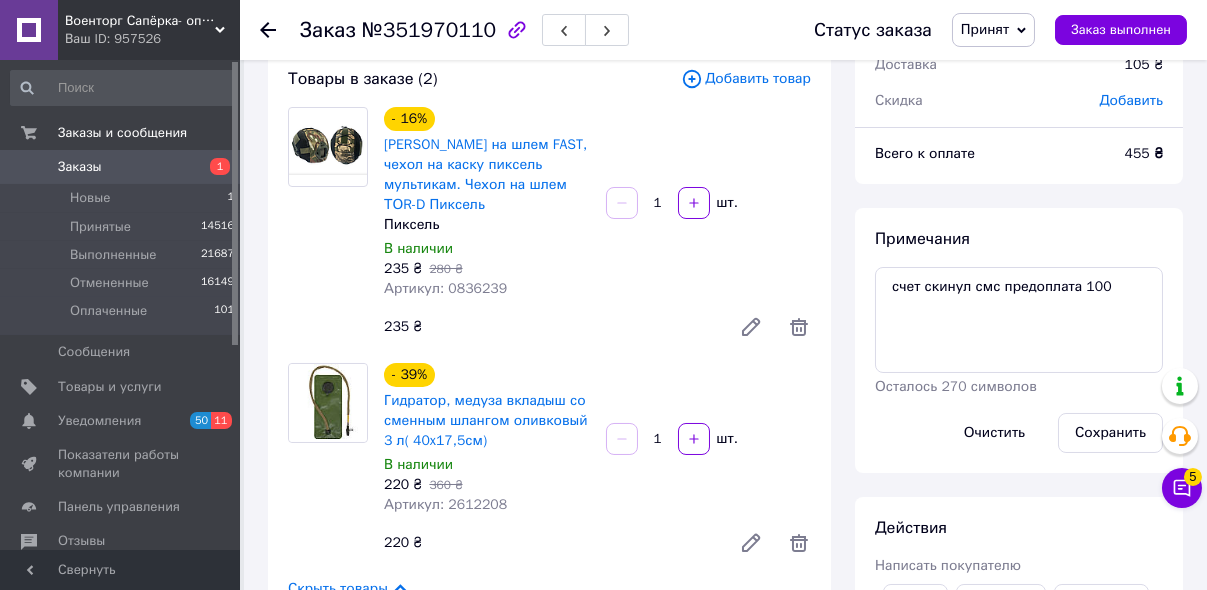 scroll, scrollTop: 80, scrollLeft: 0, axis: vertical 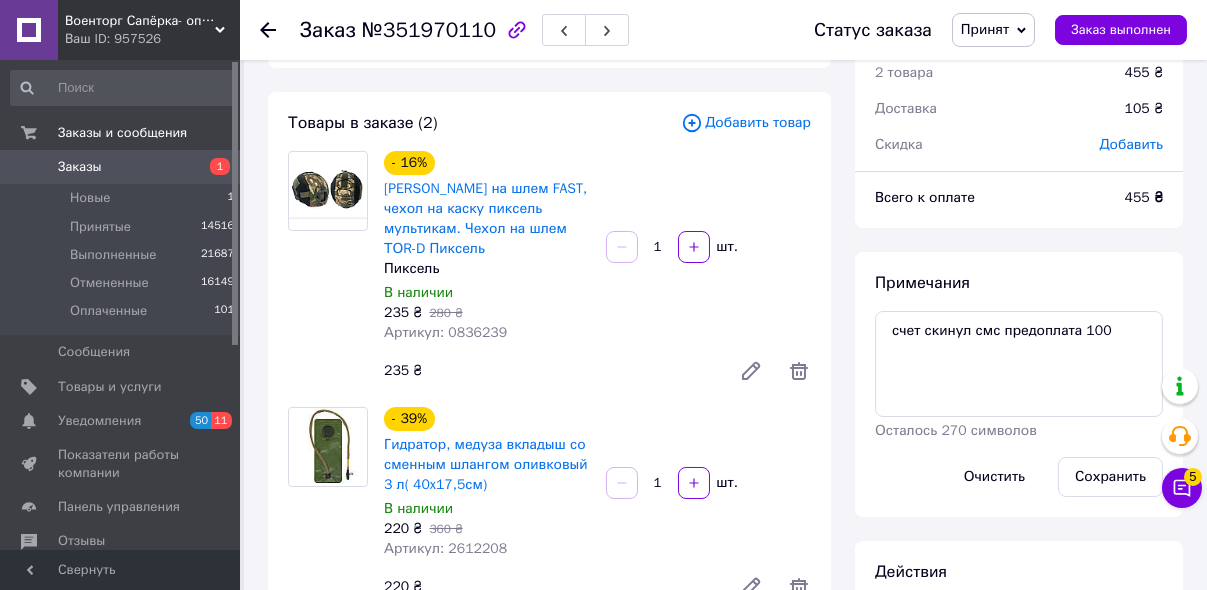 click on "Принят" at bounding box center (985, 29) 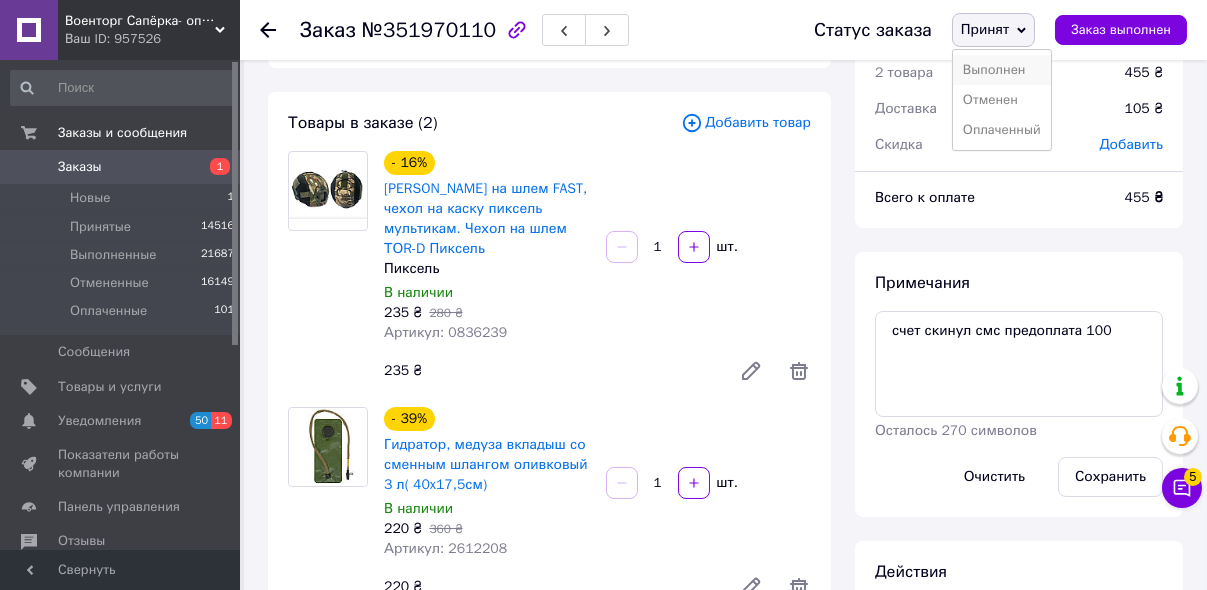 click on "Выполнен" at bounding box center [1002, 70] 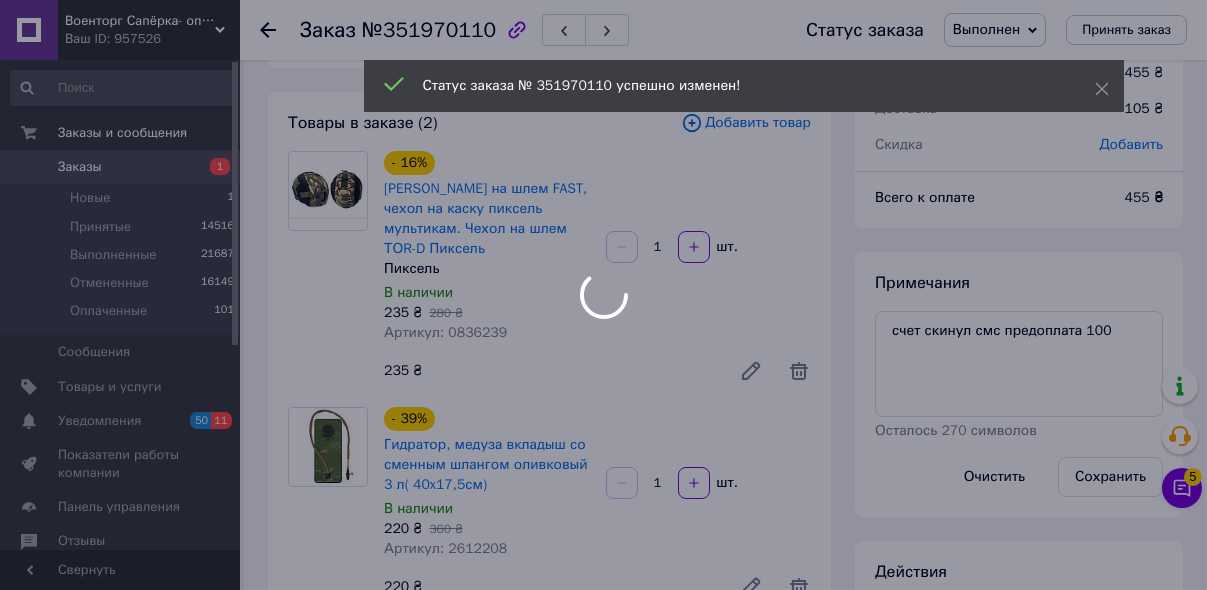 scroll, scrollTop: 38, scrollLeft: 0, axis: vertical 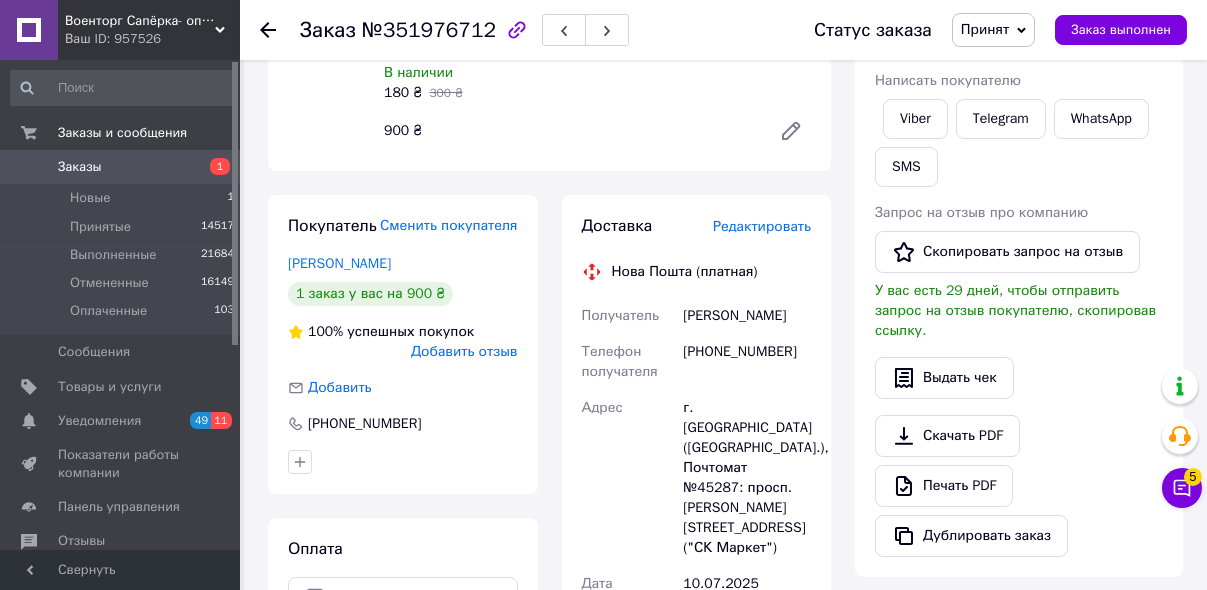 click on "Редактировать" at bounding box center (762, 226) 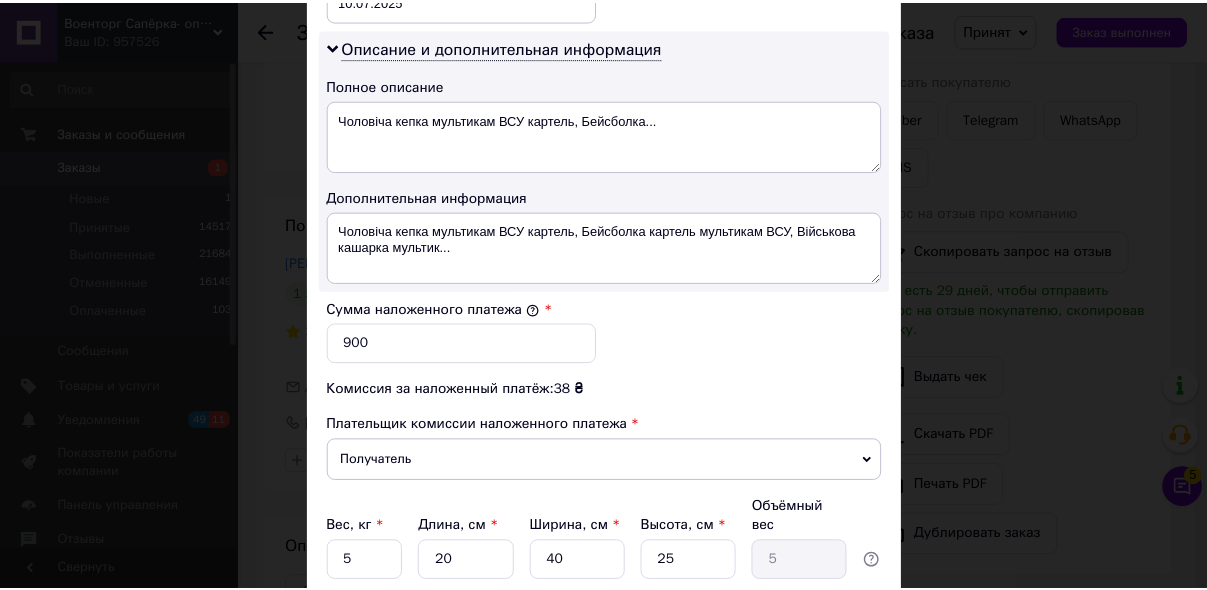 scroll, scrollTop: 1147, scrollLeft: 0, axis: vertical 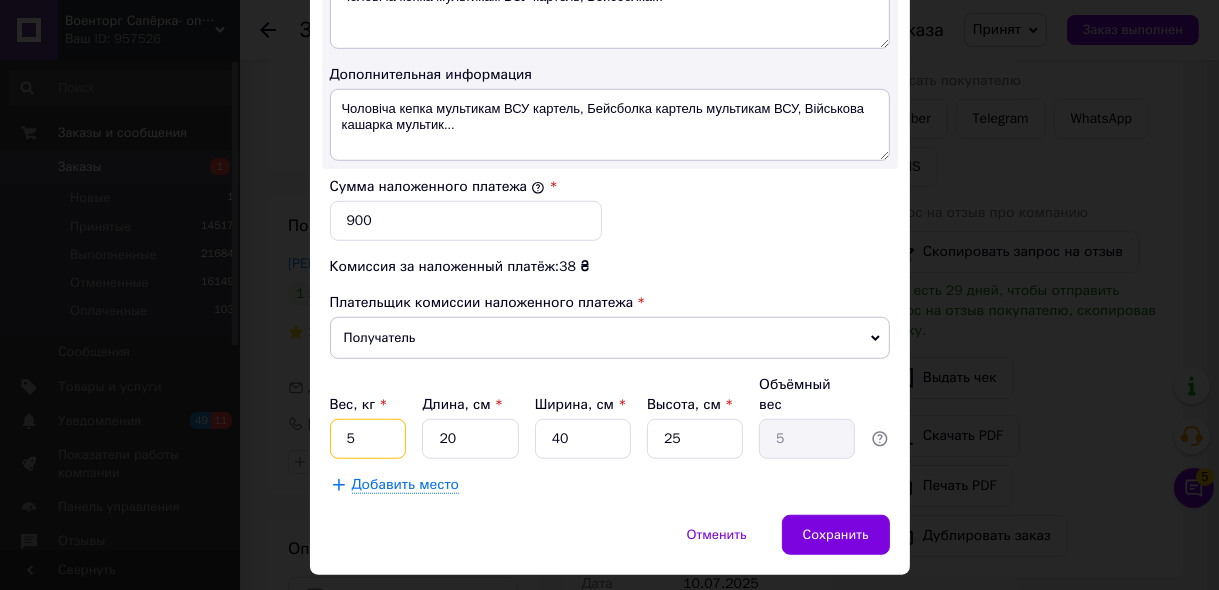 click on "5" at bounding box center (368, 439) 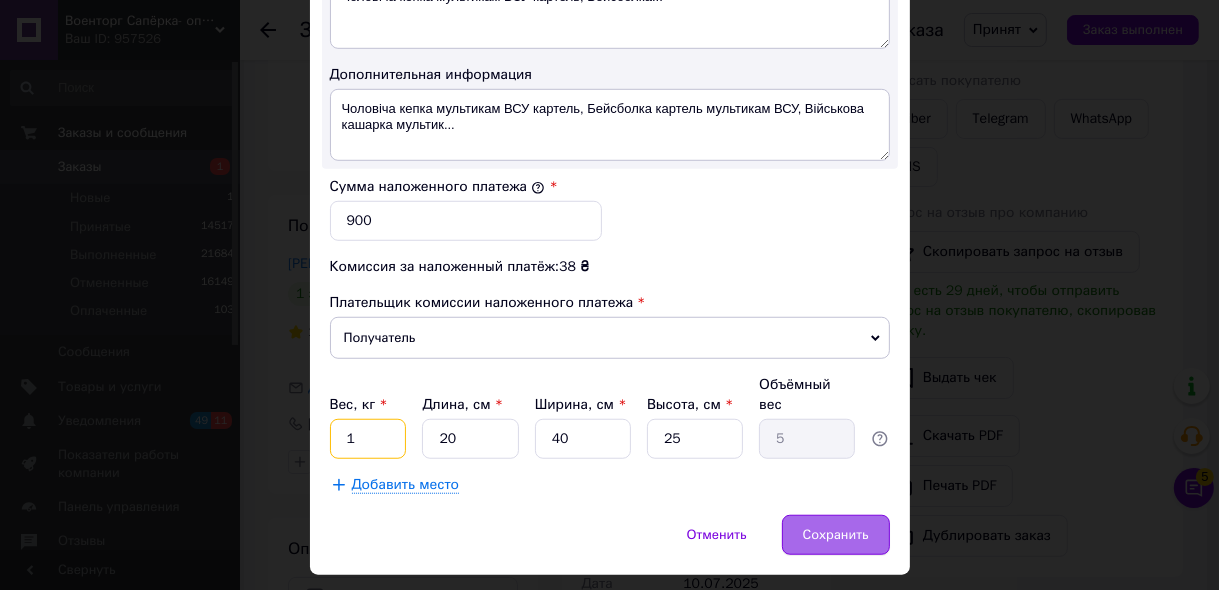 type on "1" 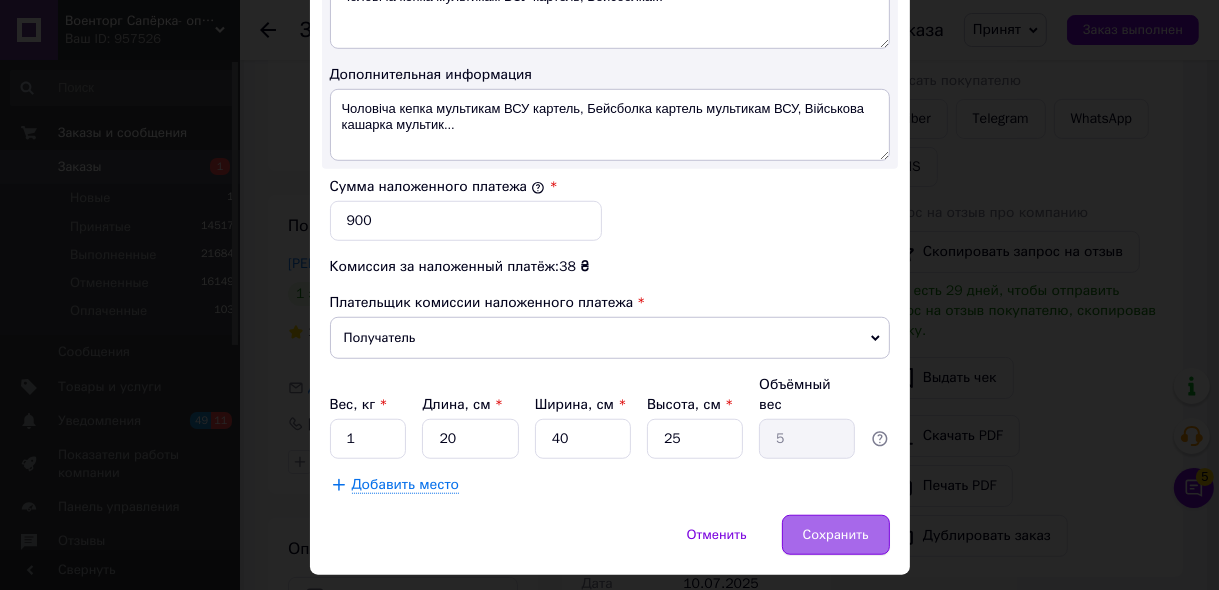 click on "Сохранить" at bounding box center [836, 535] 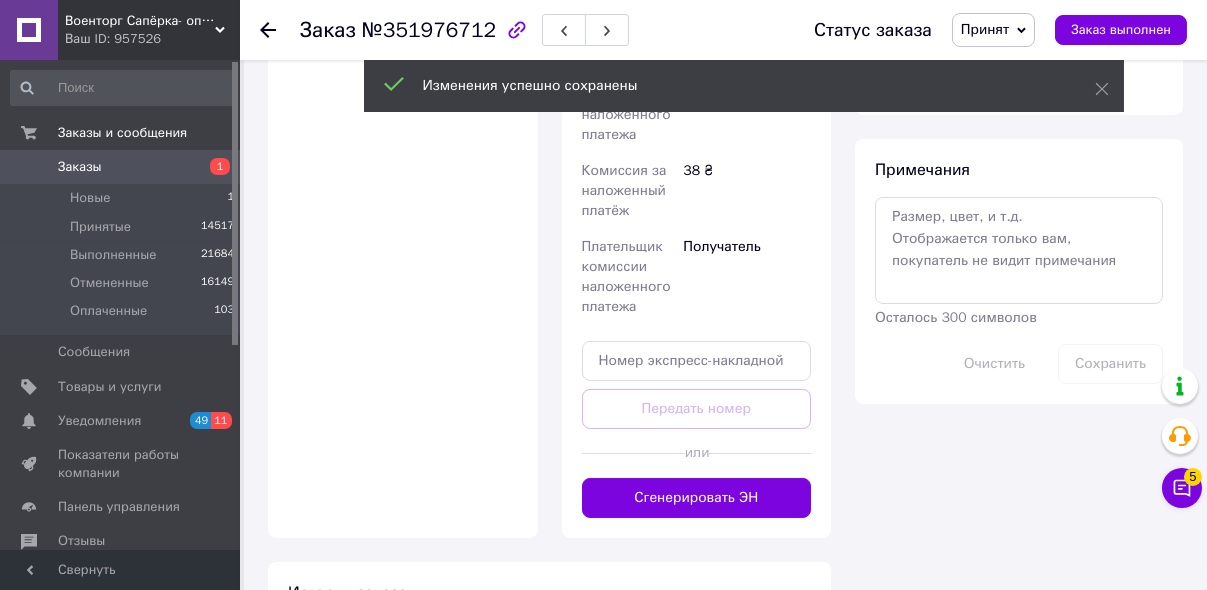 scroll, scrollTop: 960, scrollLeft: 0, axis: vertical 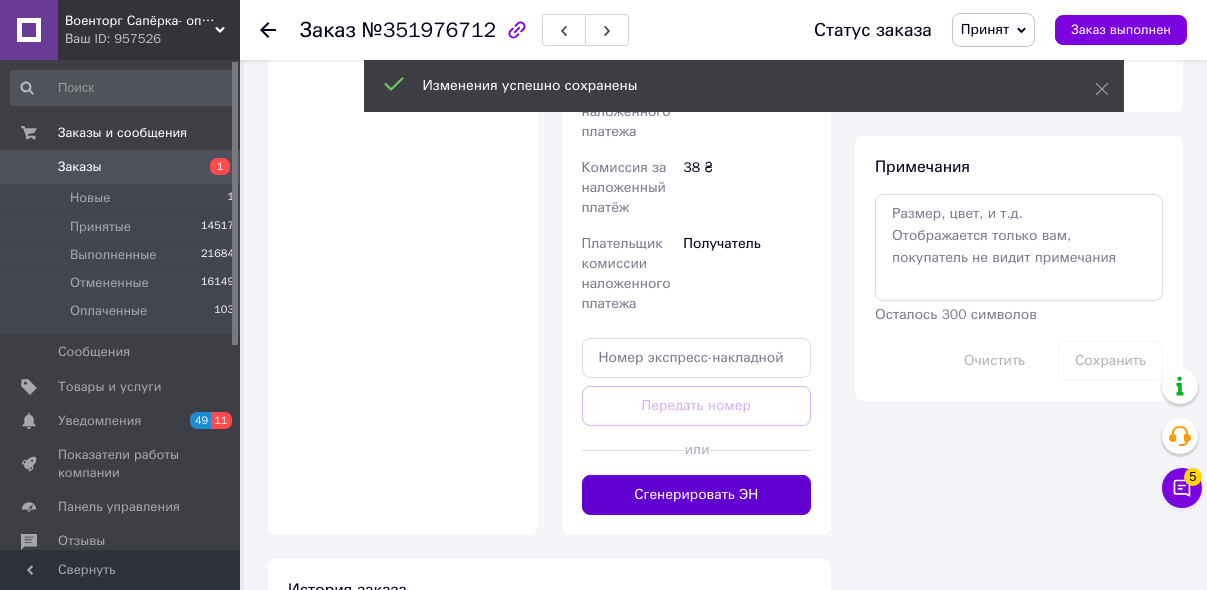 click on "Сгенерировать ЭН" at bounding box center [697, 495] 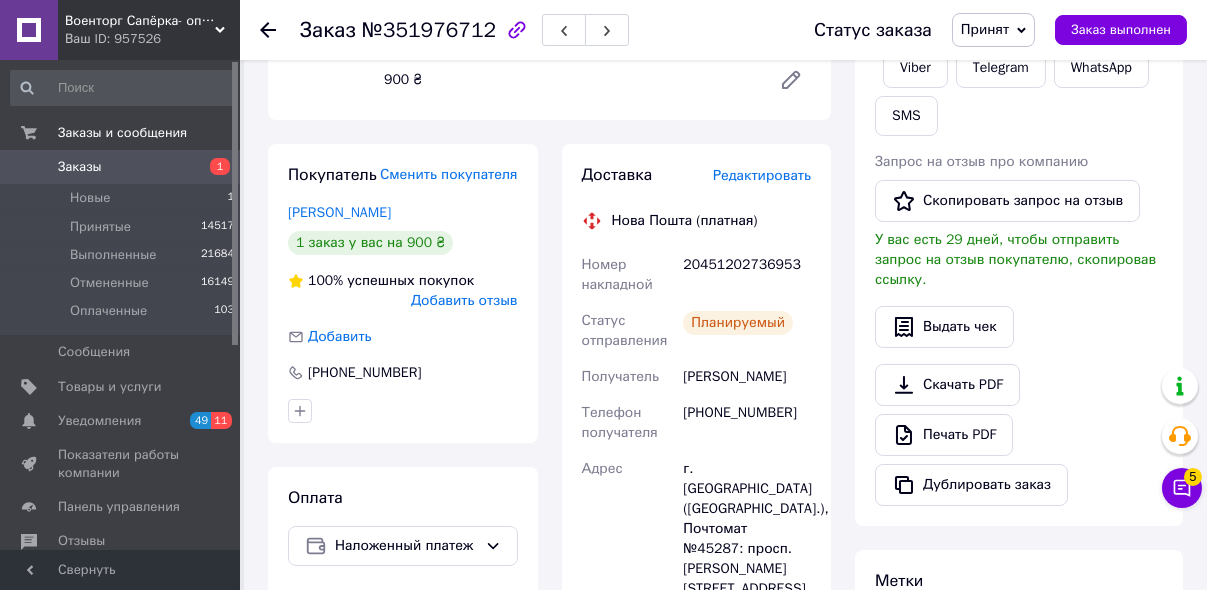 scroll, scrollTop: 240, scrollLeft: 0, axis: vertical 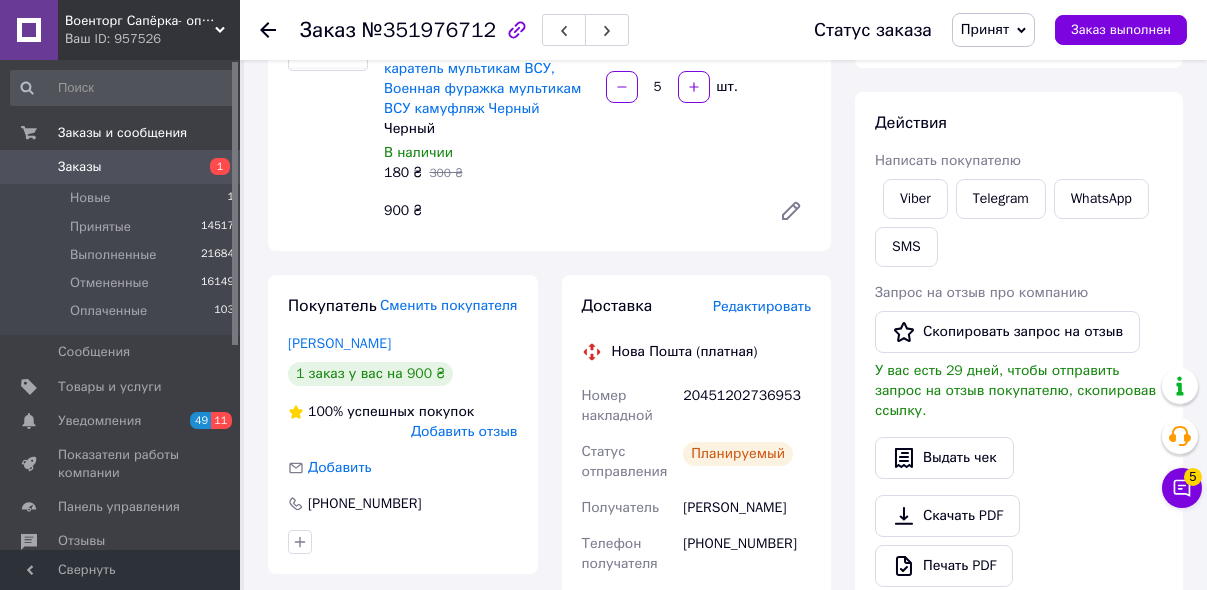 click on "Принят" at bounding box center [985, 29] 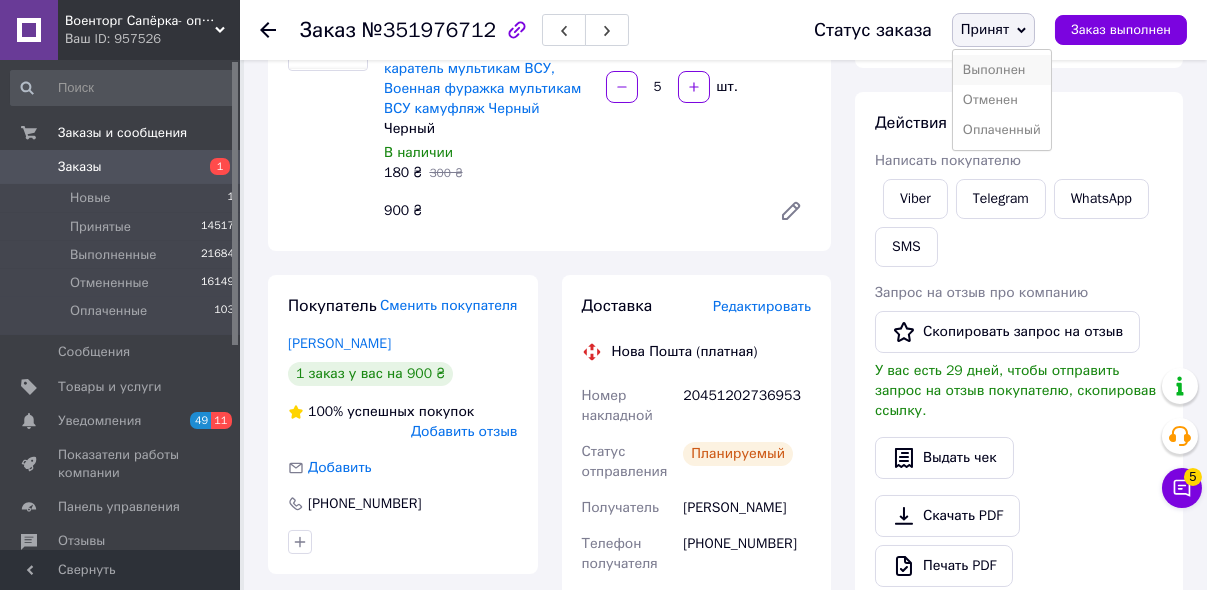click on "Выполнен" at bounding box center (1002, 70) 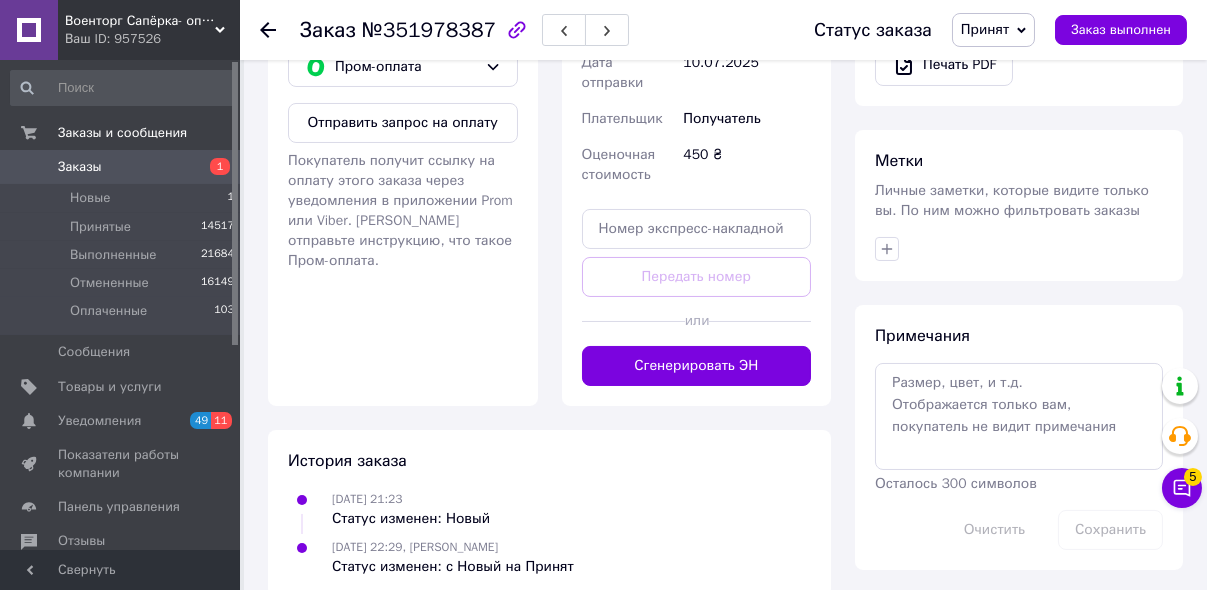 scroll, scrollTop: 800, scrollLeft: 0, axis: vertical 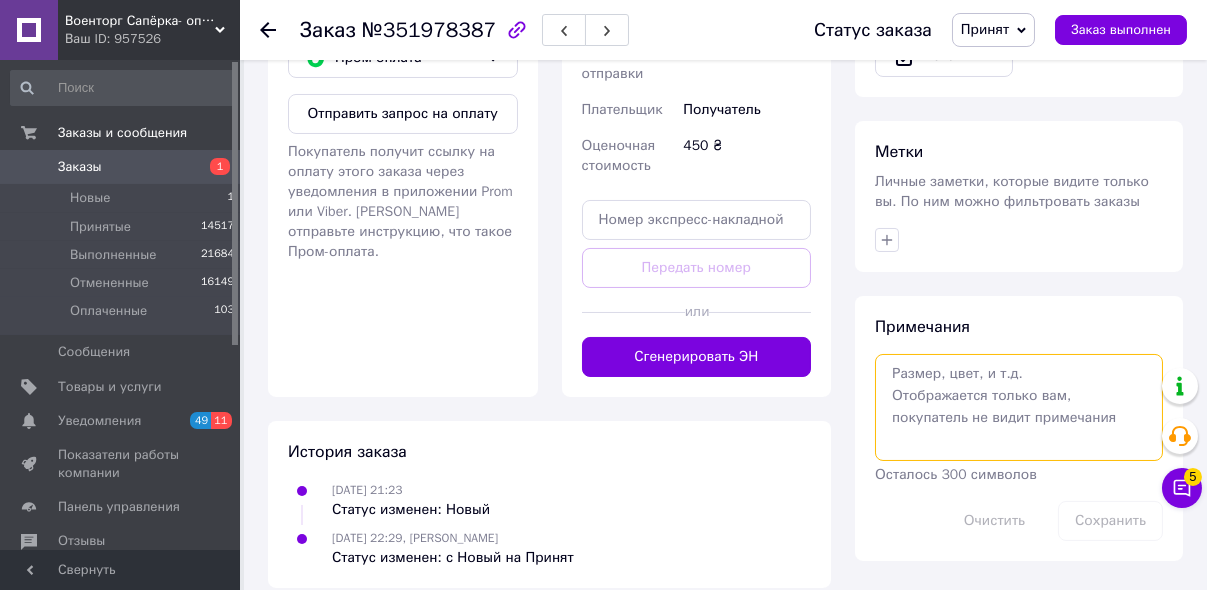 click at bounding box center (1019, 407) 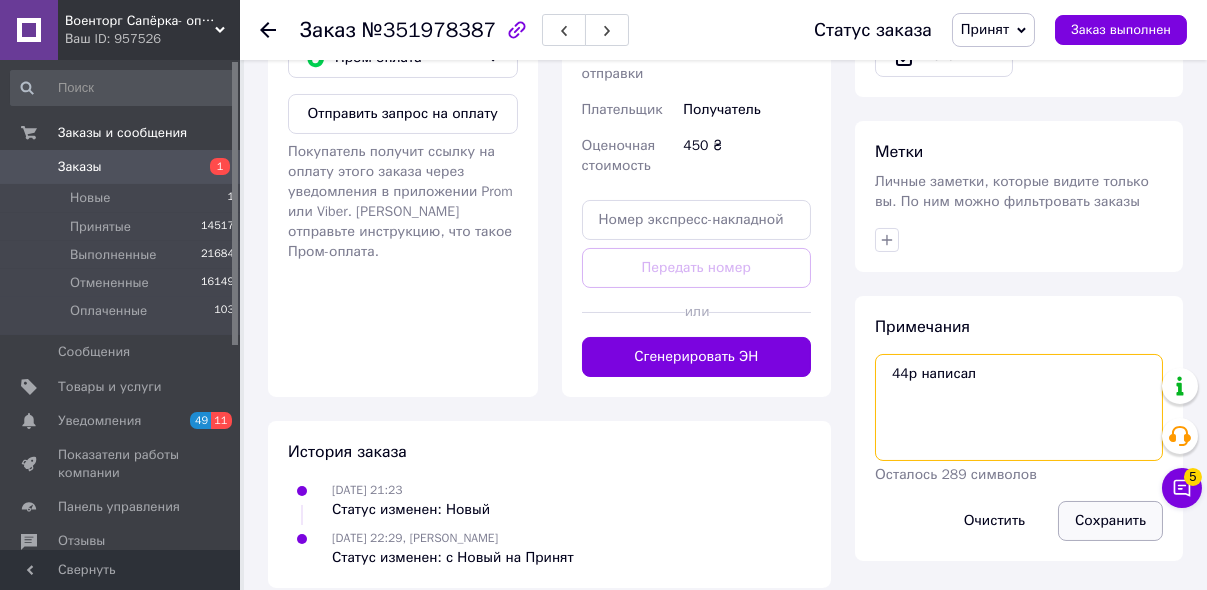 type on "44р написал" 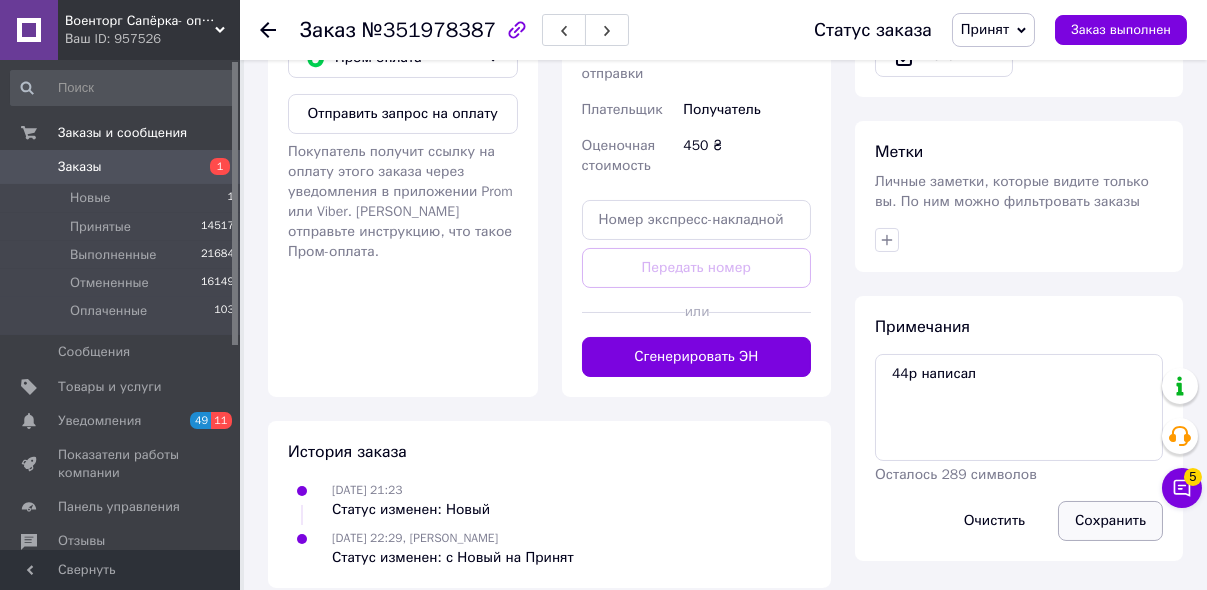click on "Сохранить" at bounding box center [1110, 521] 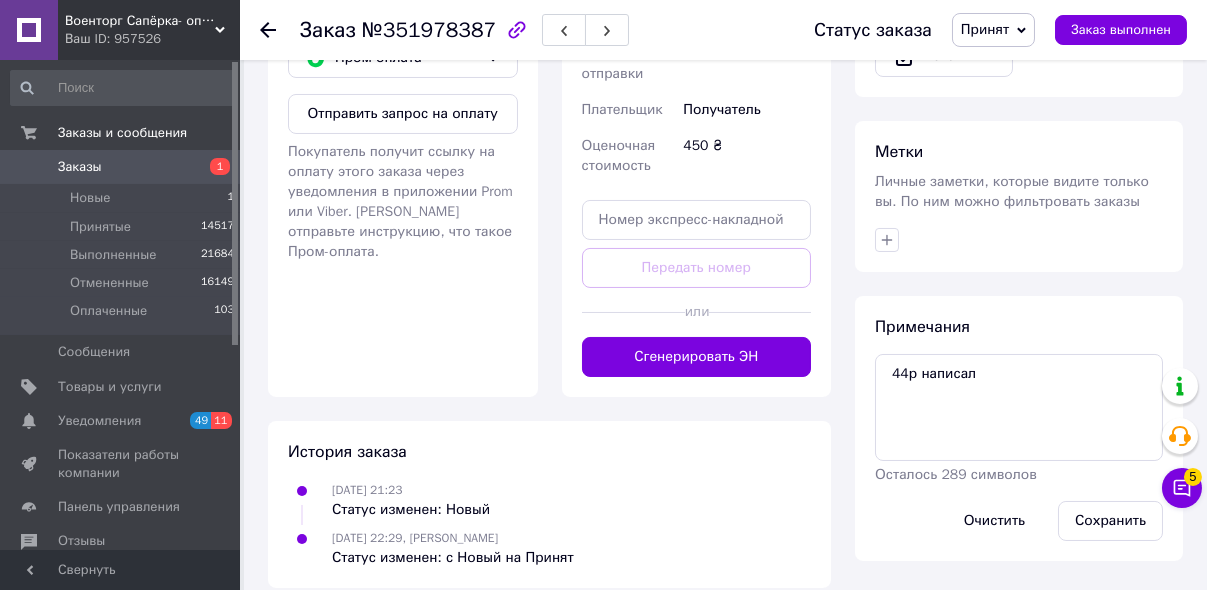 scroll, scrollTop: 400, scrollLeft: 0, axis: vertical 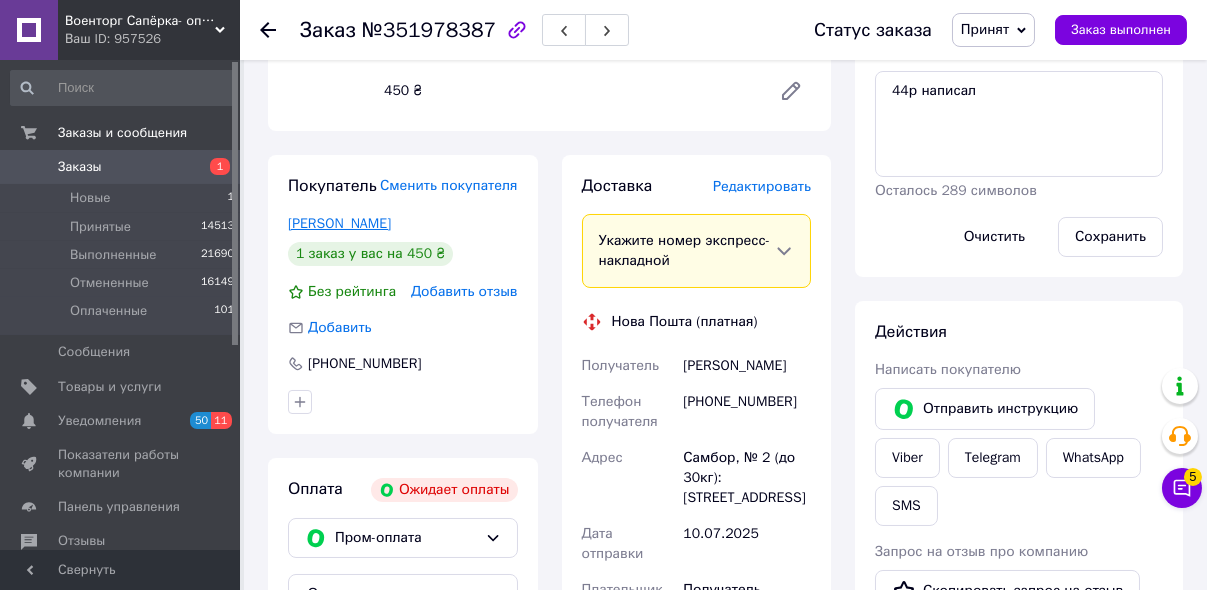 click on "[PERSON_NAME]" at bounding box center [339, 223] 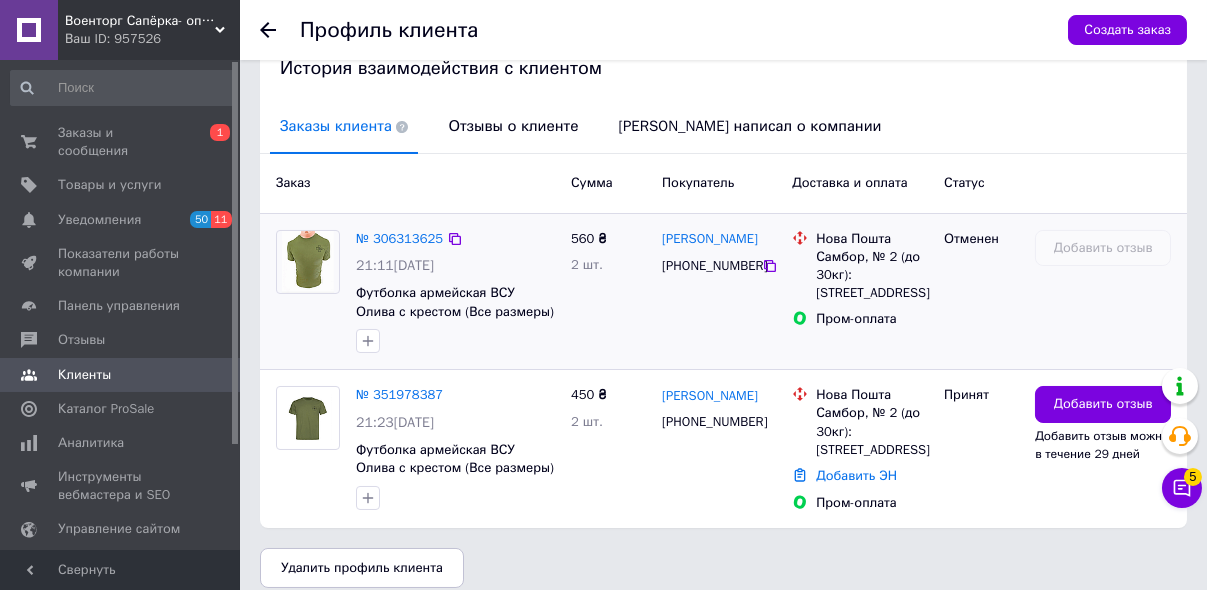 scroll, scrollTop: 444, scrollLeft: 0, axis: vertical 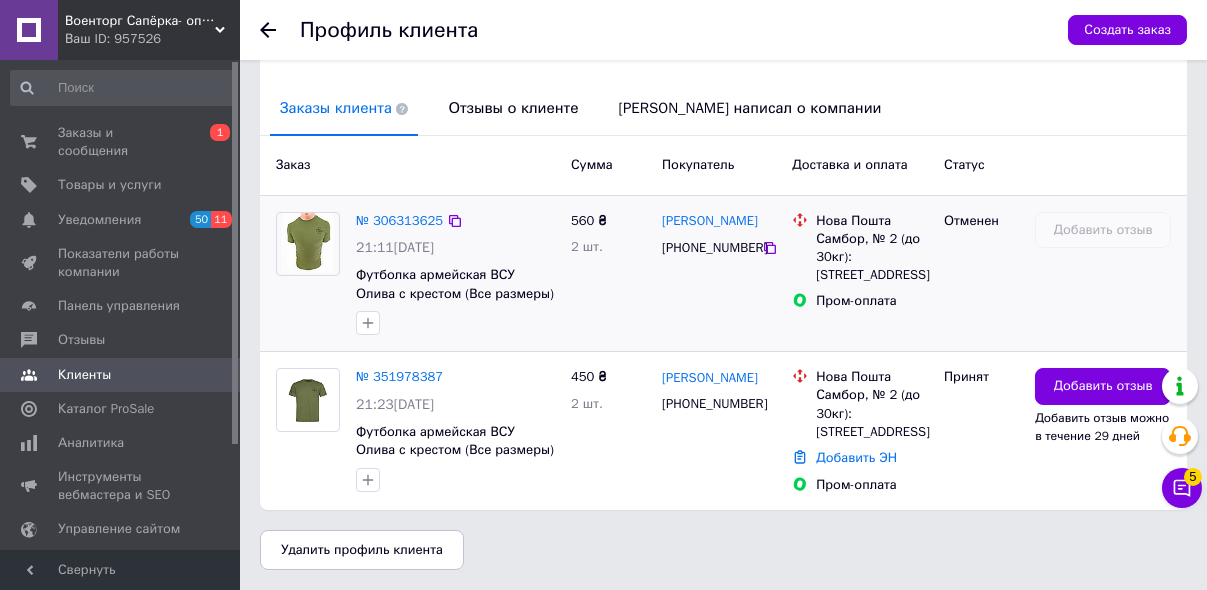 click at bounding box center [308, 244] 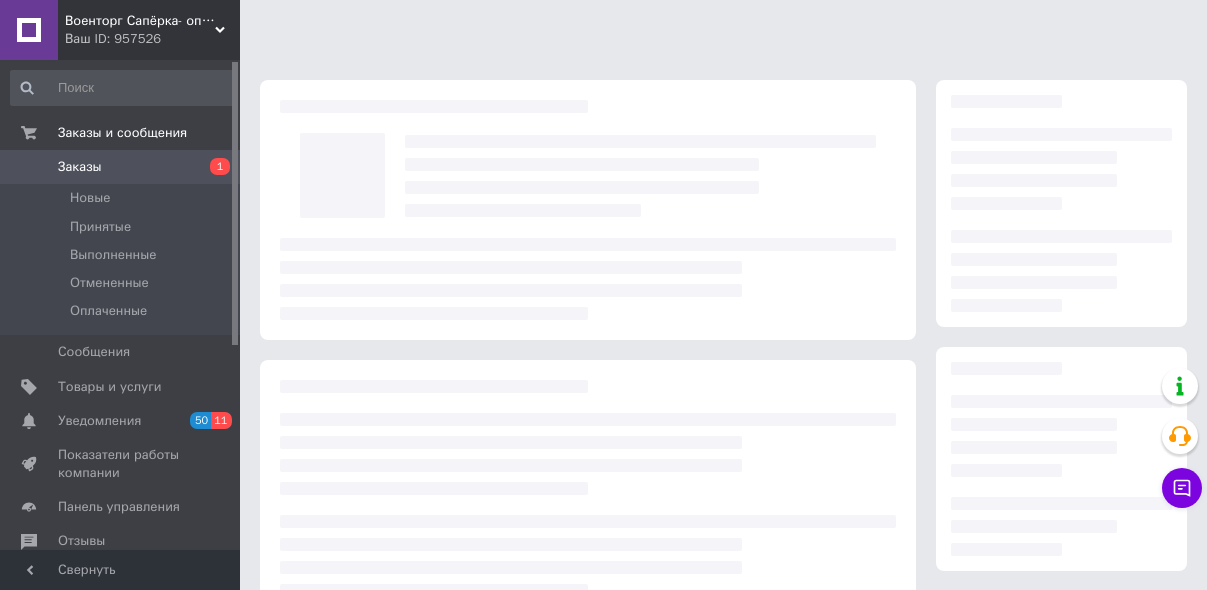 scroll, scrollTop: 0, scrollLeft: 0, axis: both 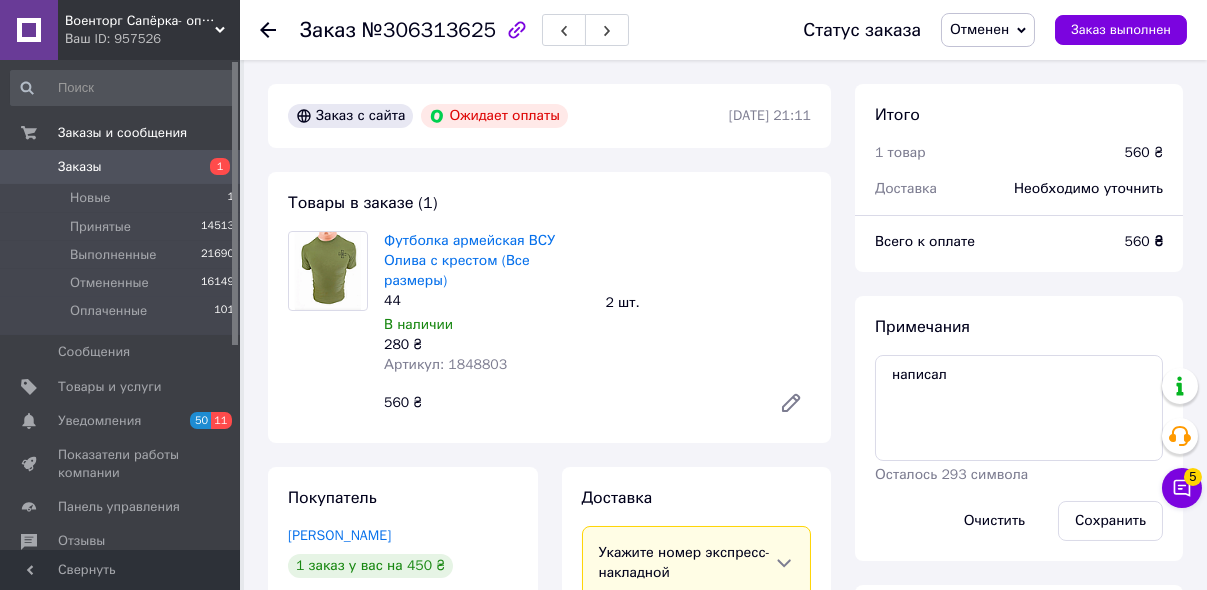 click 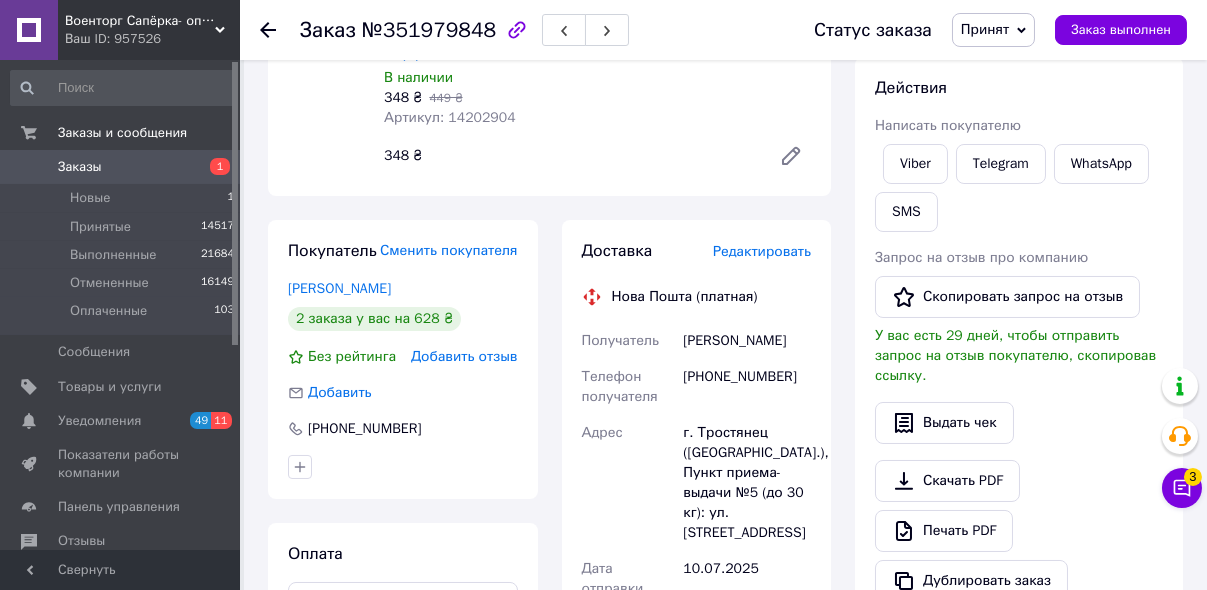 scroll, scrollTop: 320, scrollLeft: 0, axis: vertical 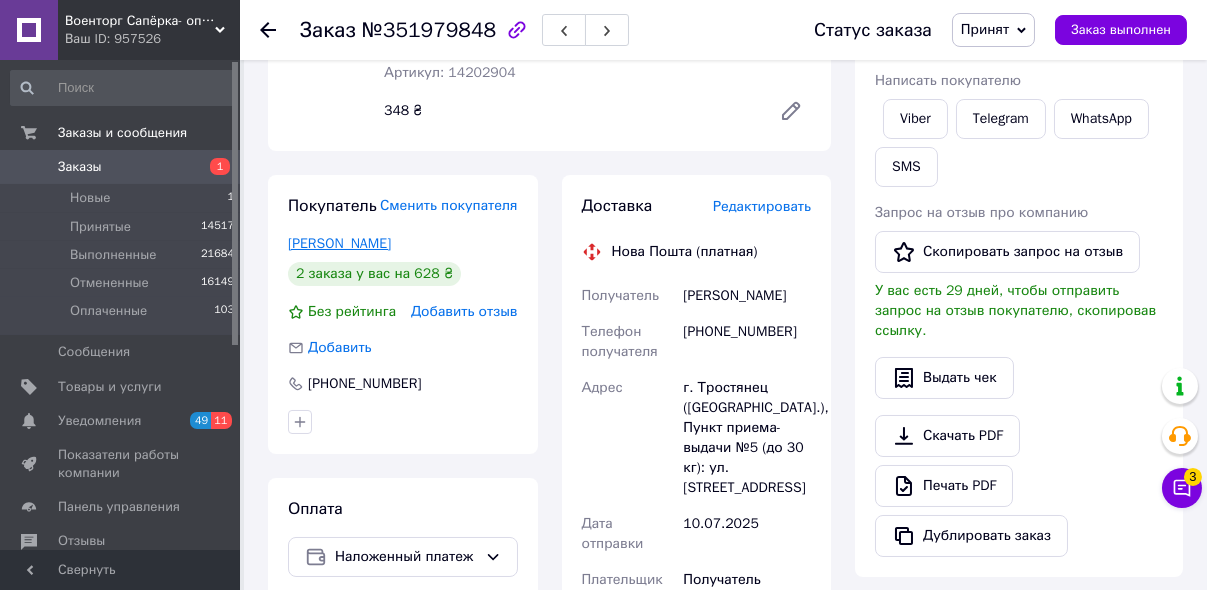 click on "Політуча Ірина" at bounding box center (339, 243) 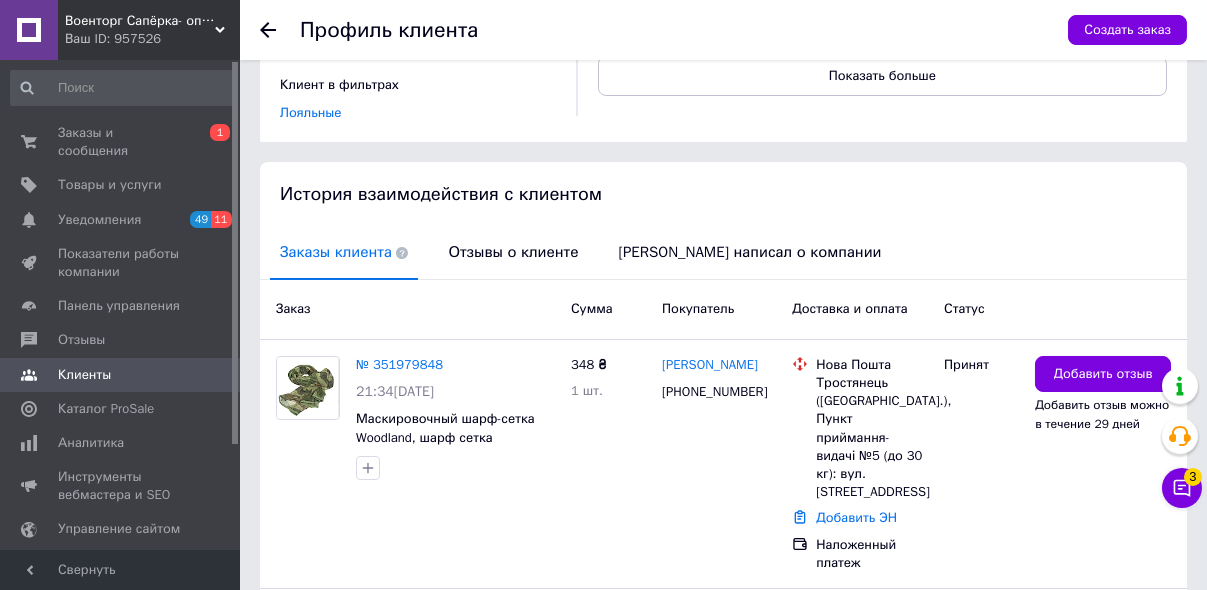 scroll, scrollTop: 315, scrollLeft: 0, axis: vertical 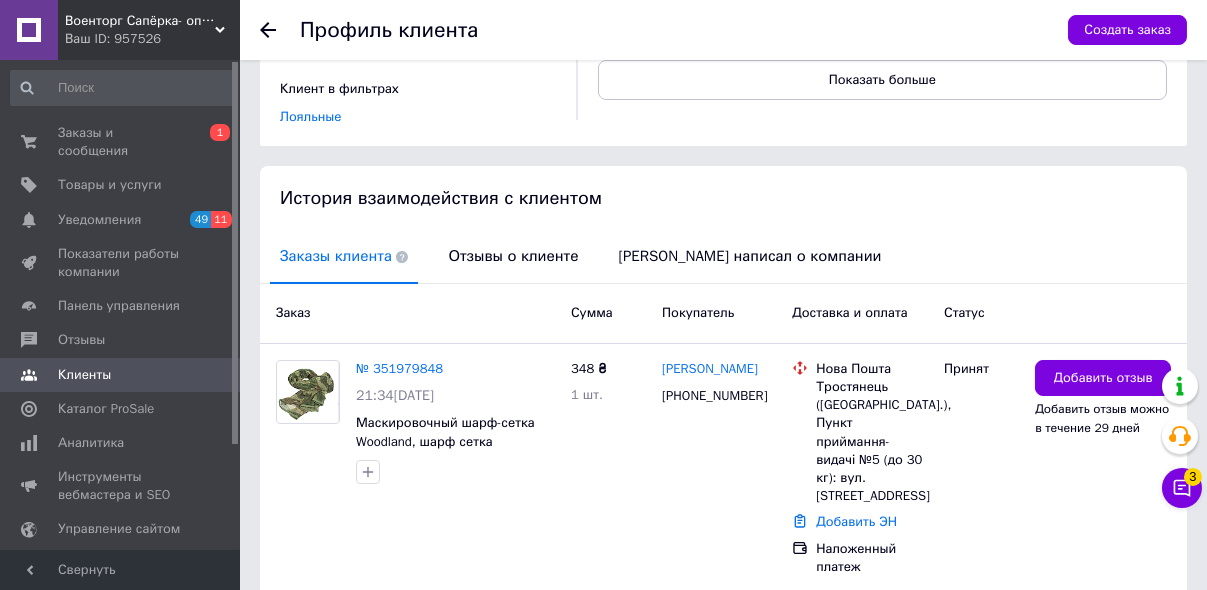 click 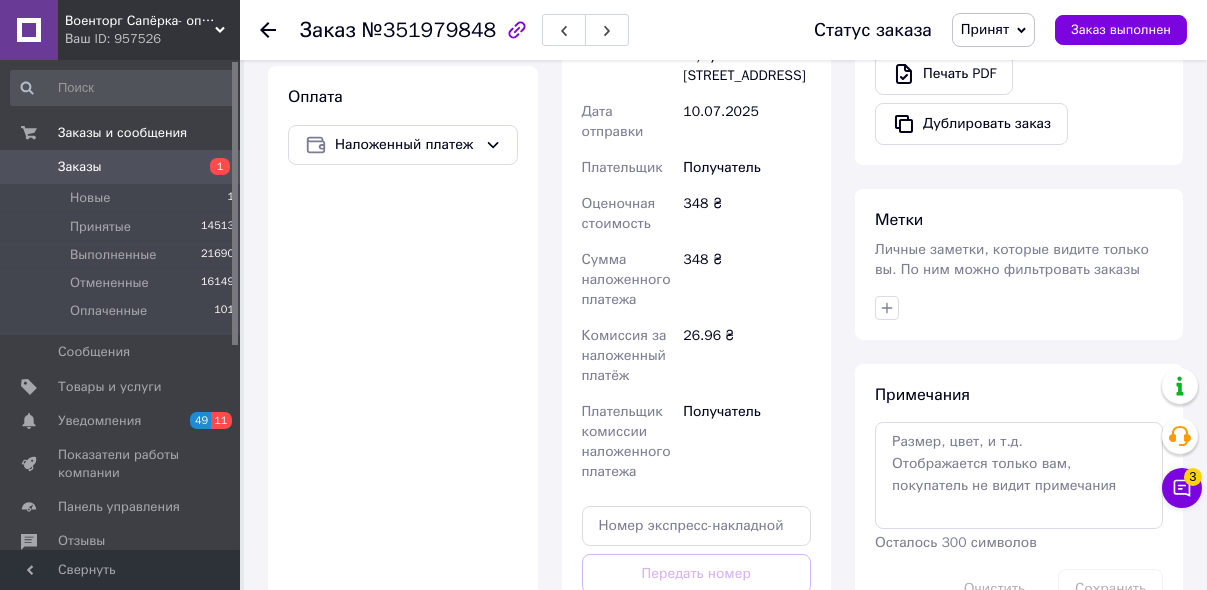 scroll, scrollTop: 800, scrollLeft: 0, axis: vertical 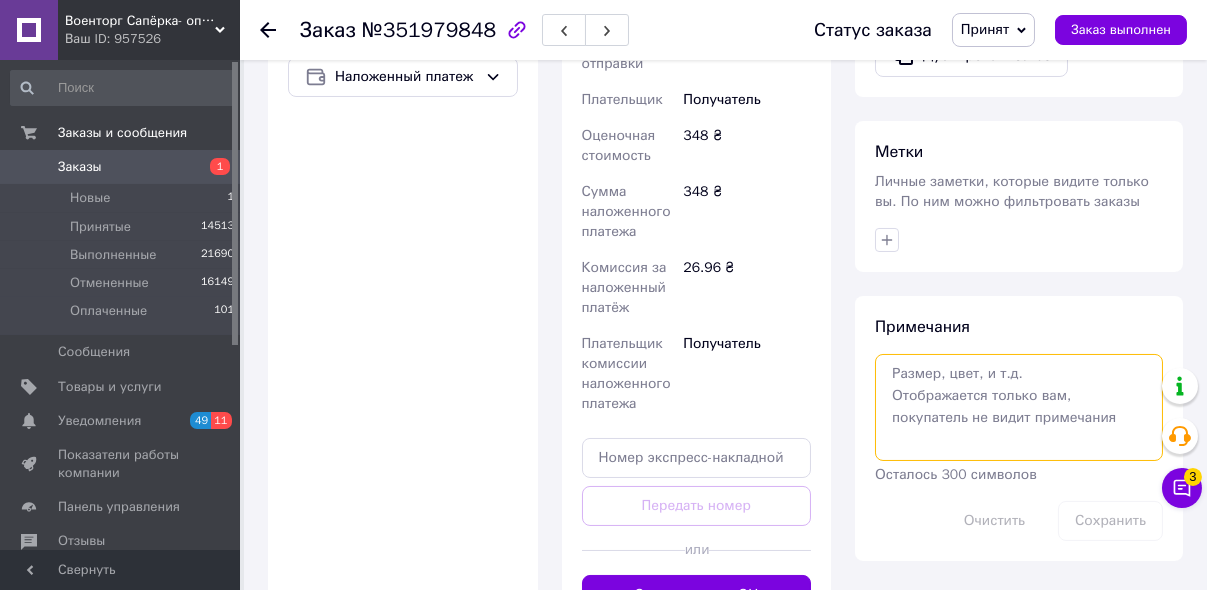 click at bounding box center [1019, 407] 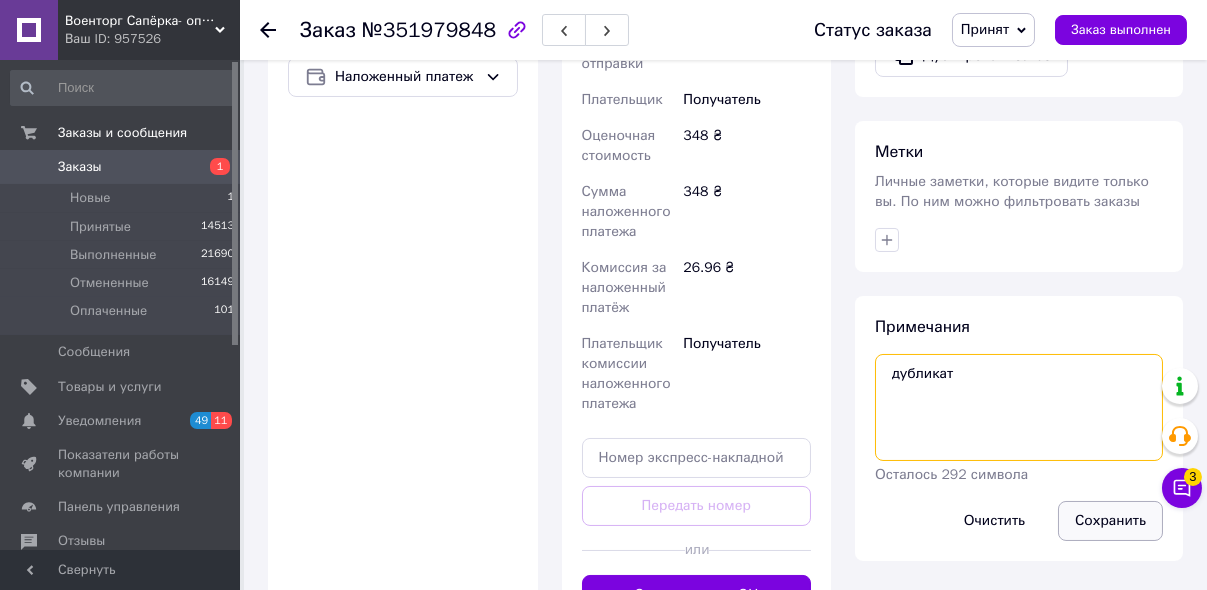 type on "дубликат" 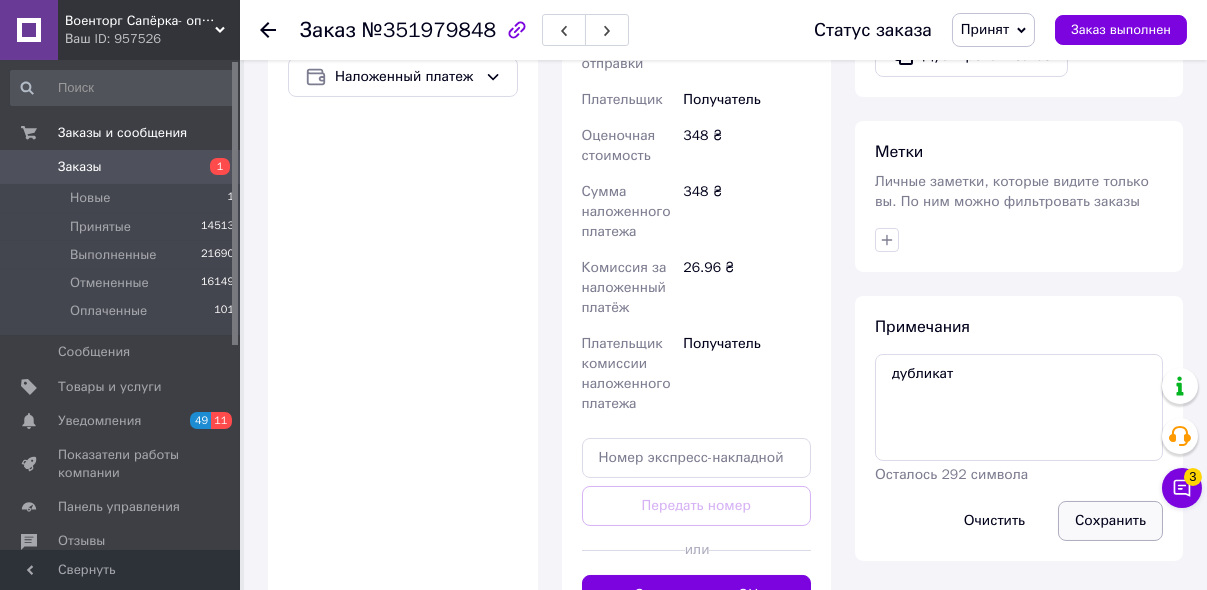click on "Сохранить" at bounding box center (1110, 521) 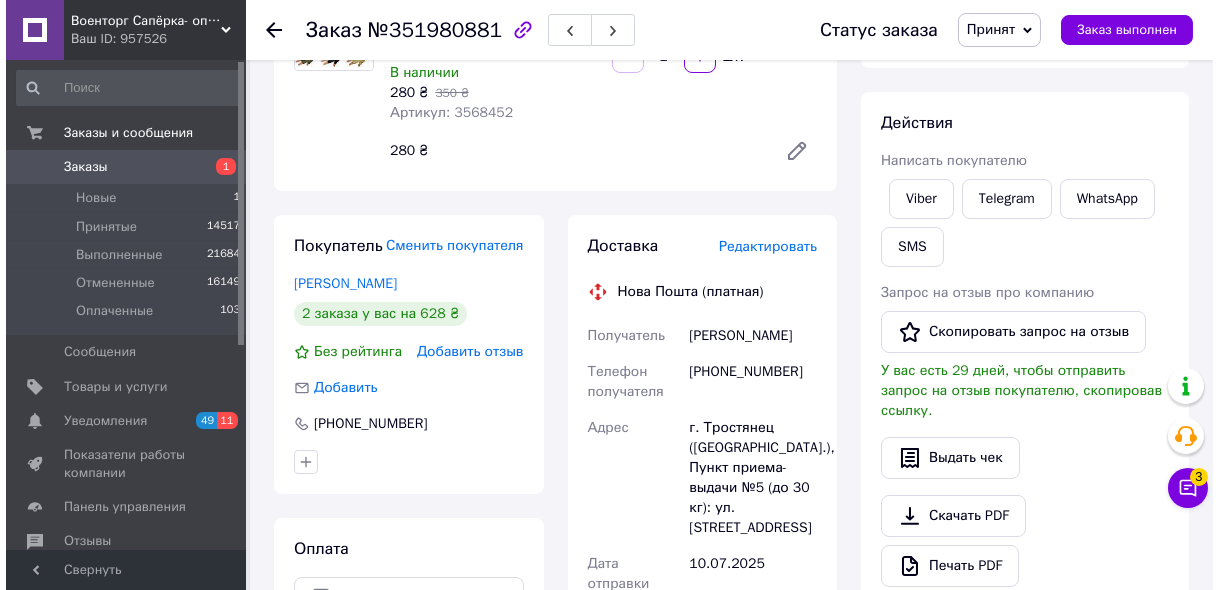 scroll, scrollTop: 0, scrollLeft: 0, axis: both 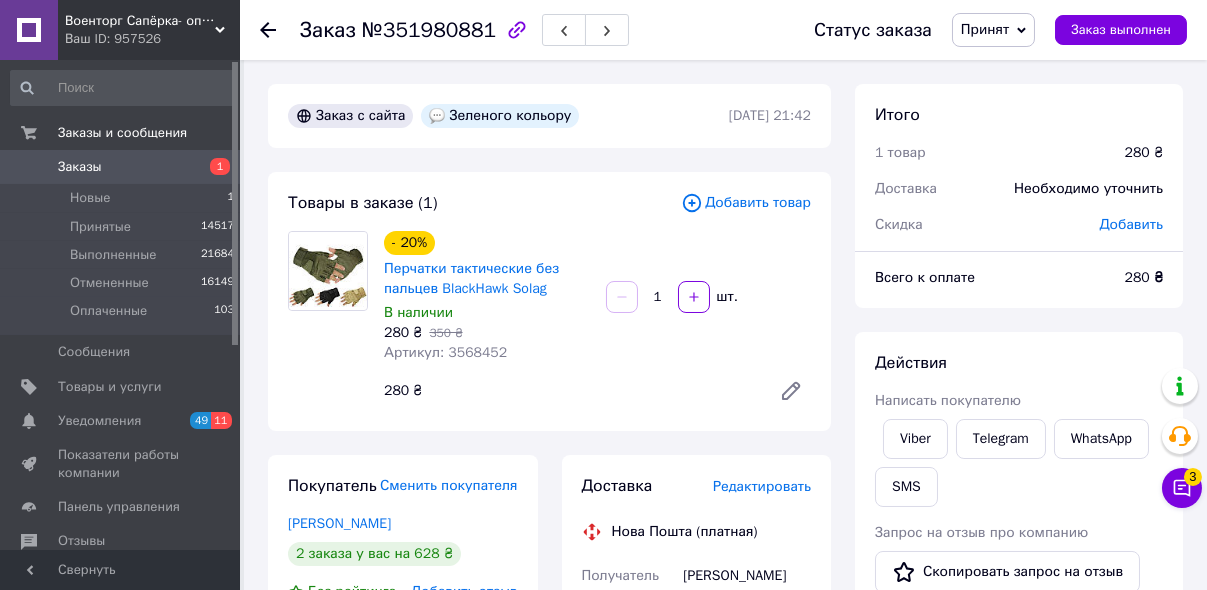 click on "Добавить товар" at bounding box center (746, 203) 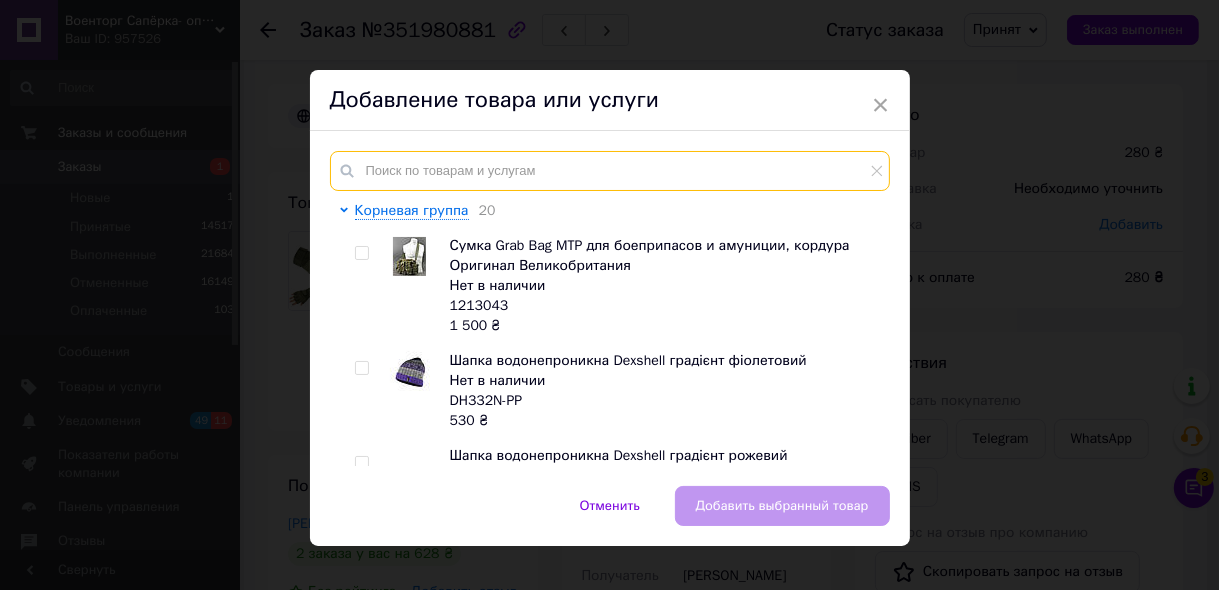 click at bounding box center (610, 171) 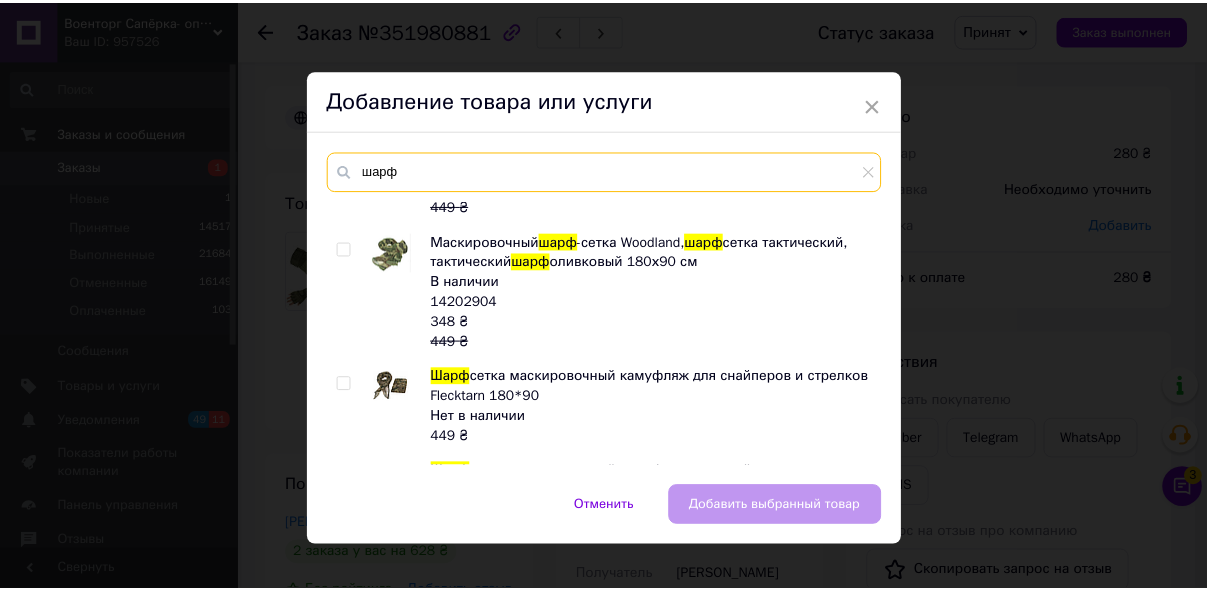 scroll, scrollTop: 240, scrollLeft: 0, axis: vertical 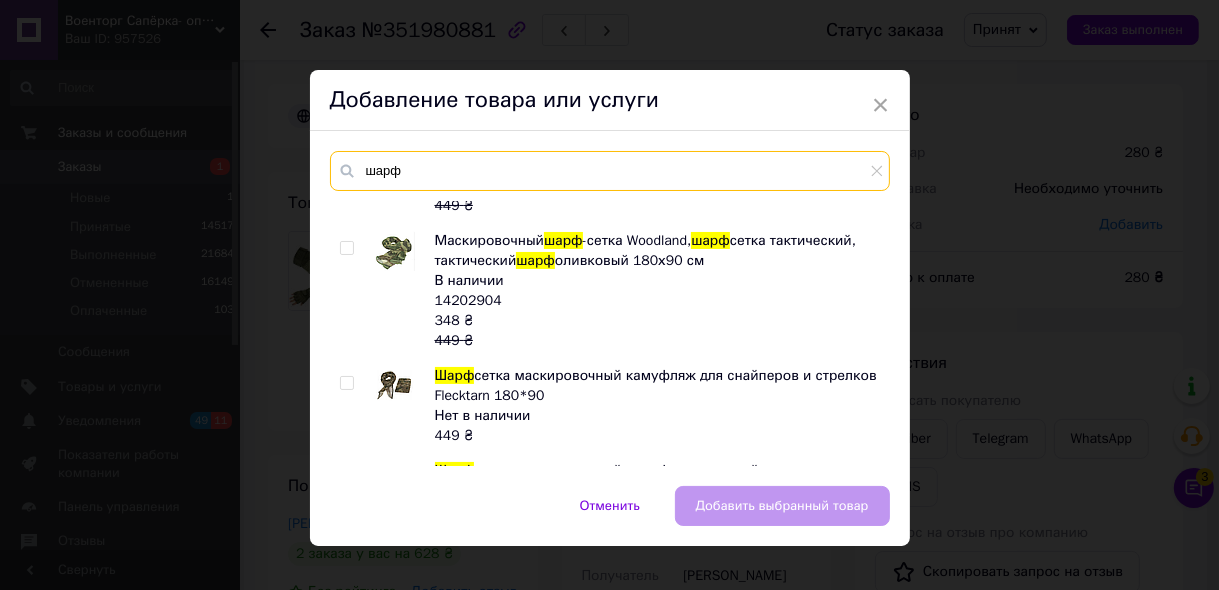 type on "шарф" 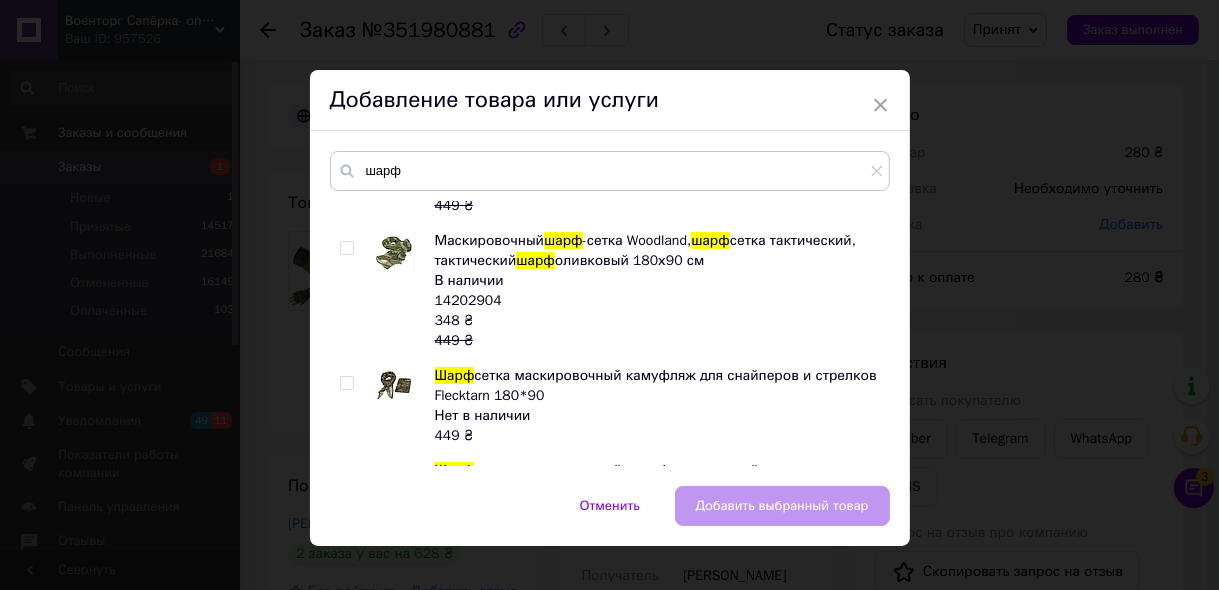 click at bounding box center (346, 248) 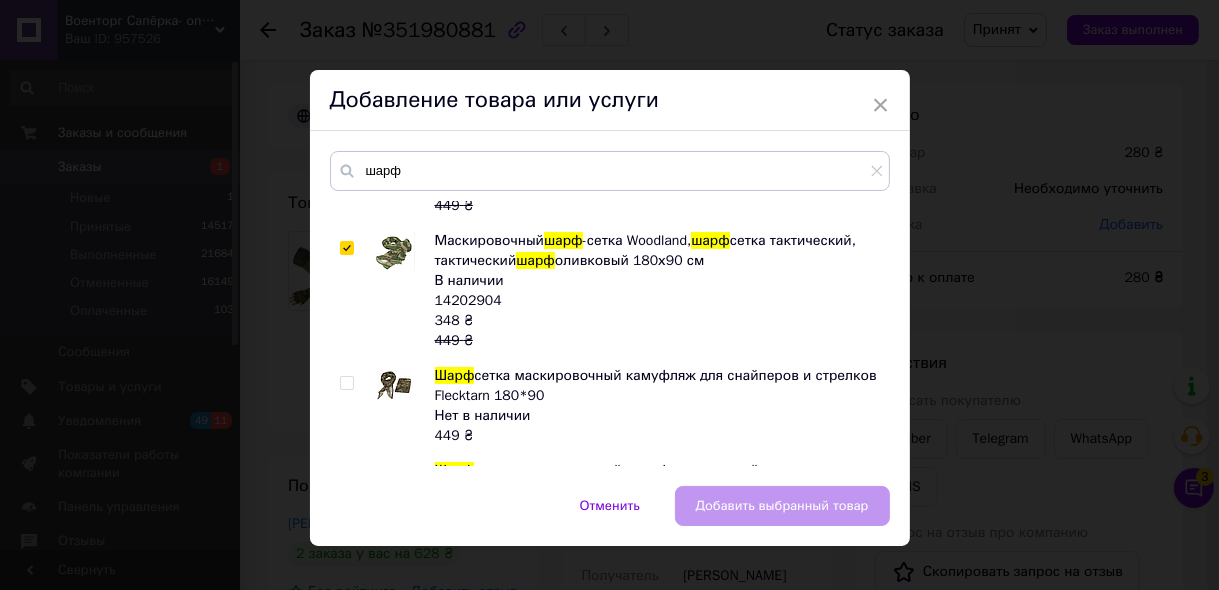 checkbox on "true" 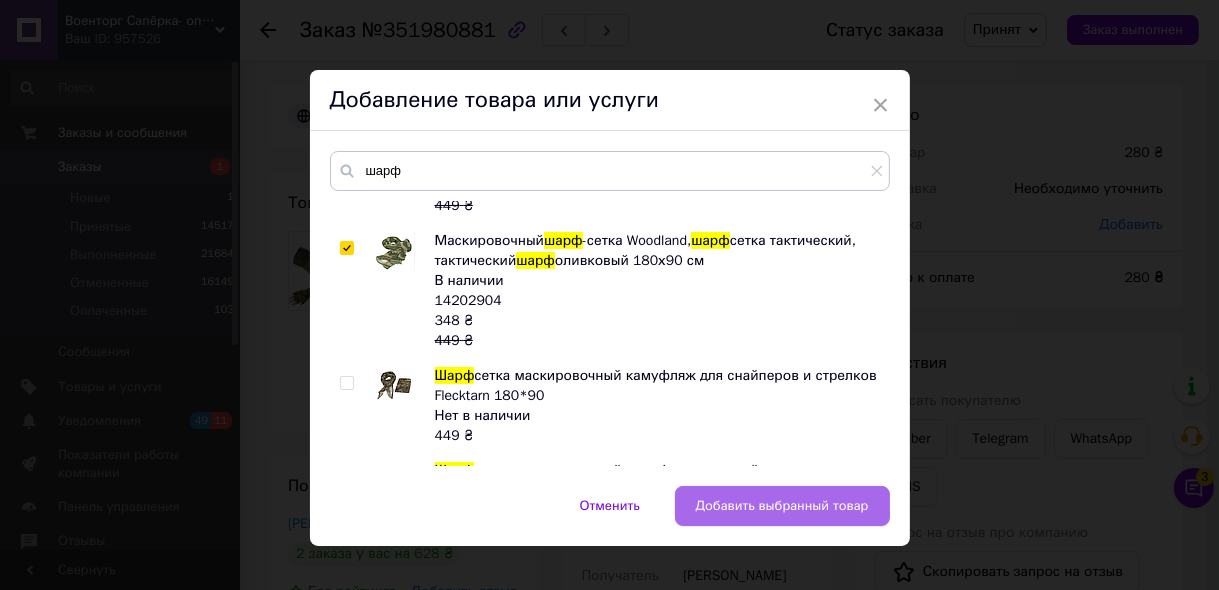click on "Добавить выбранный товар" at bounding box center (782, 506) 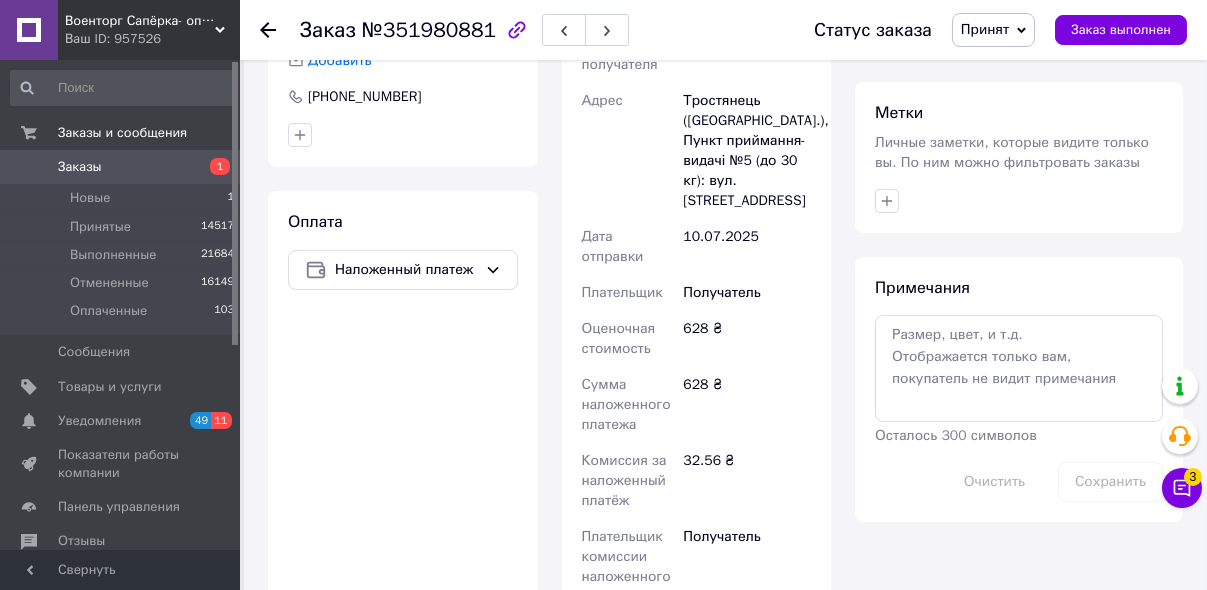 scroll, scrollTop: 880, scrollLeft: 0, axis: vertical 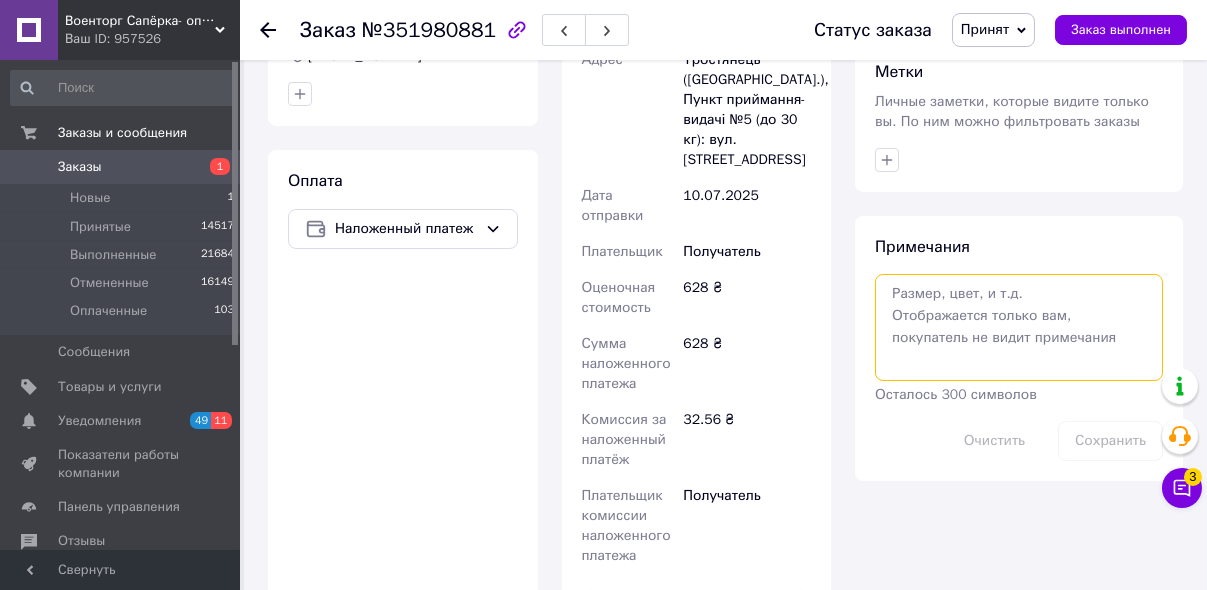 click at bounding box center (1019, 327) 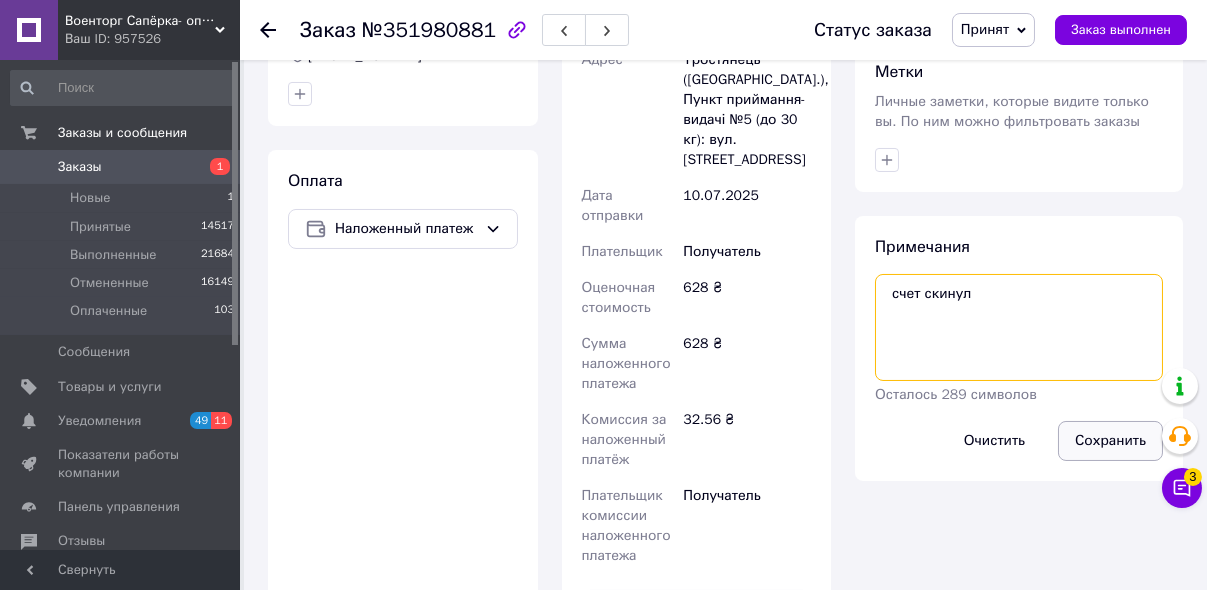type on "счет скинул" 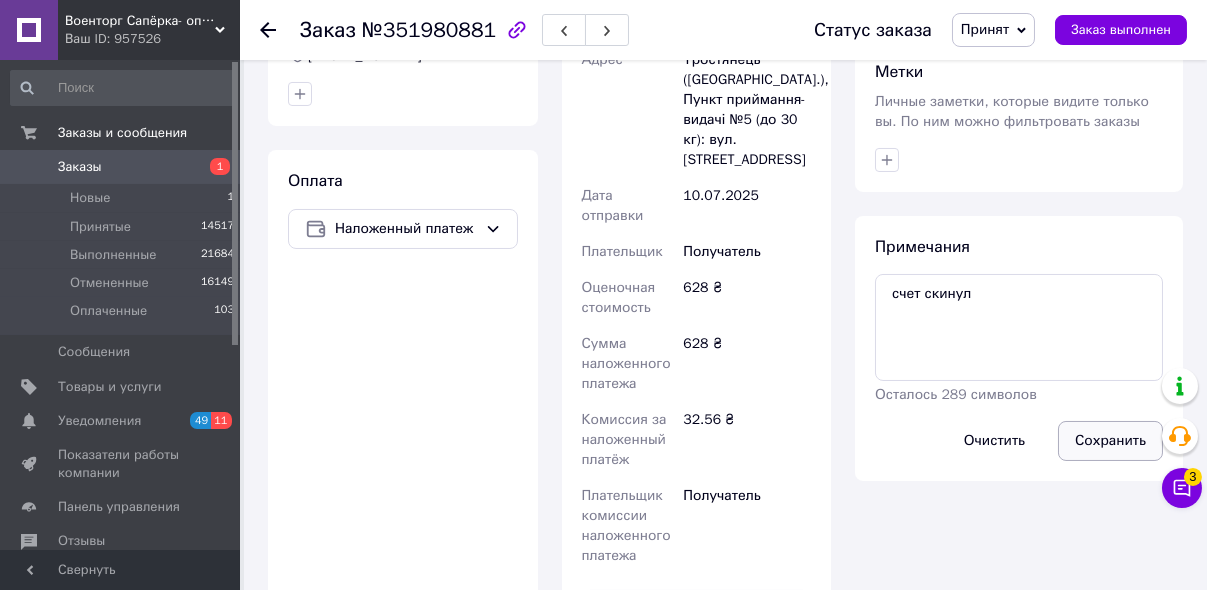 click on "Сохранить" at bounding box center (1110, 441) 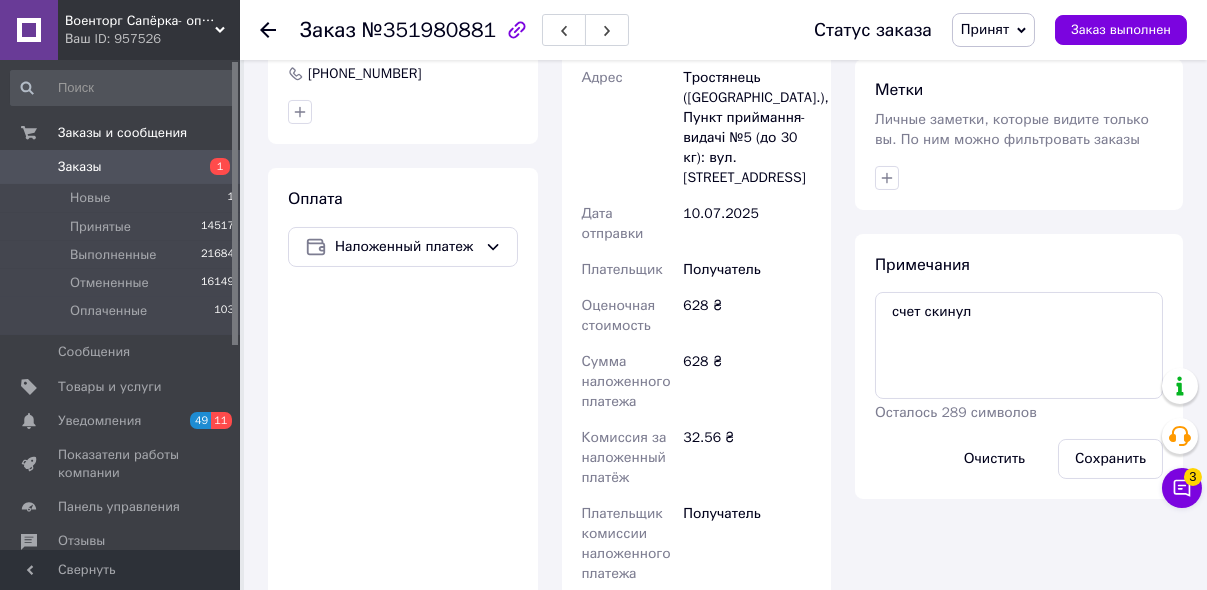 scroll, scrollTop: 320, scrollLeft: 0, axis: vertical 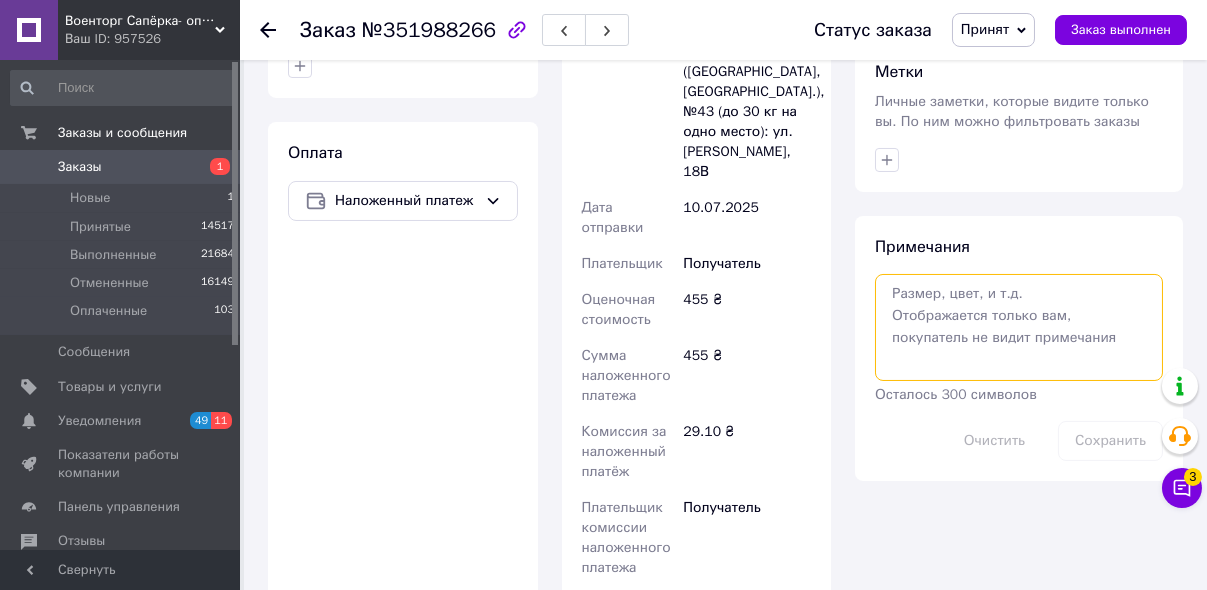 click at bounding box center (1019, 327) 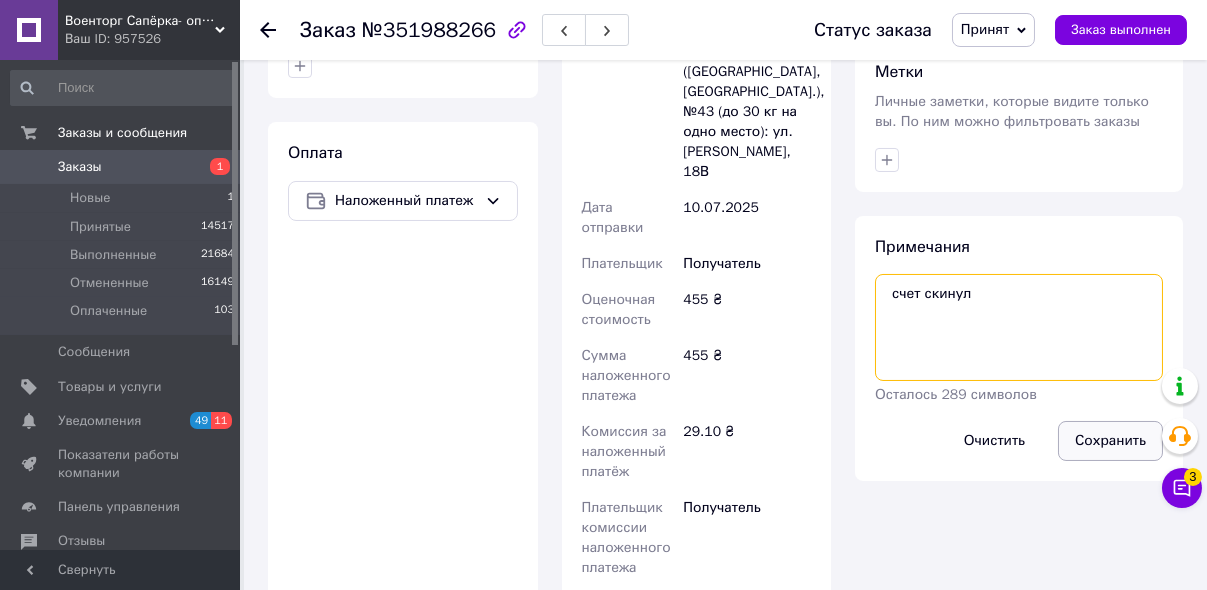 type on "счет скинул" 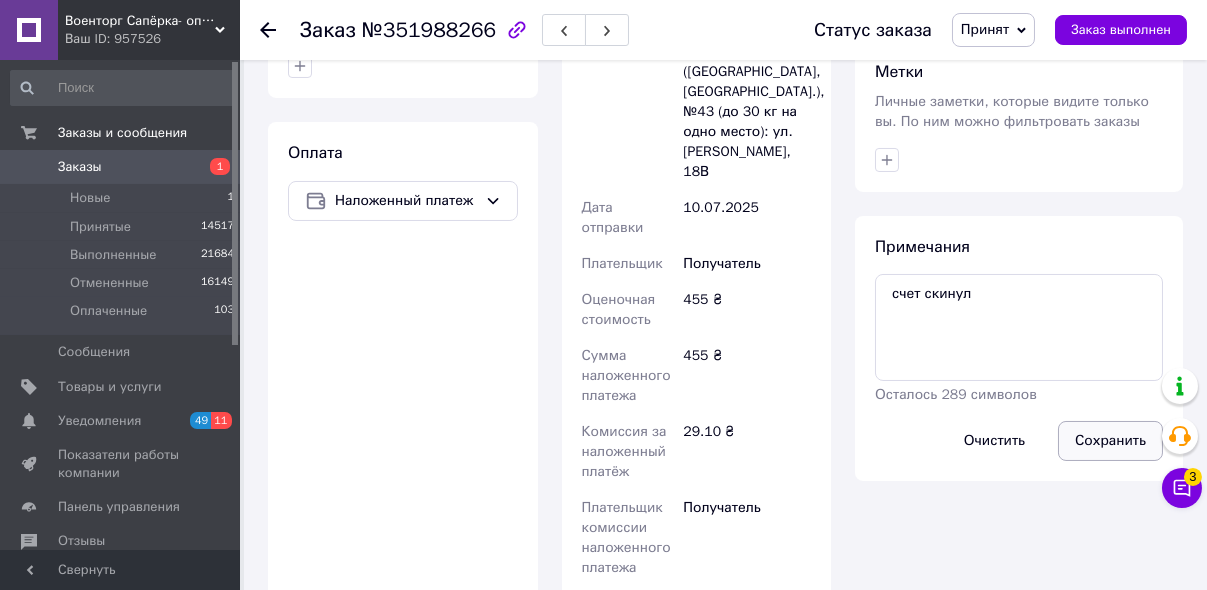 click on "Сохранить" at bounding box center [1110, 441] 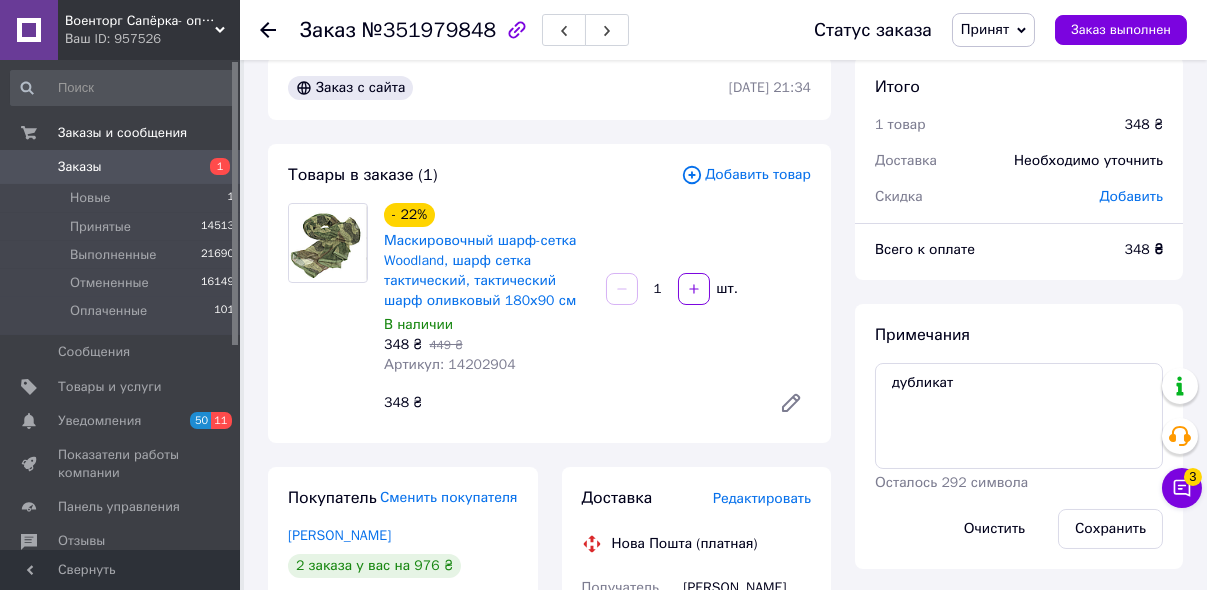 scroll, scrollTop: 0, scrollLeft: 0, axis: both 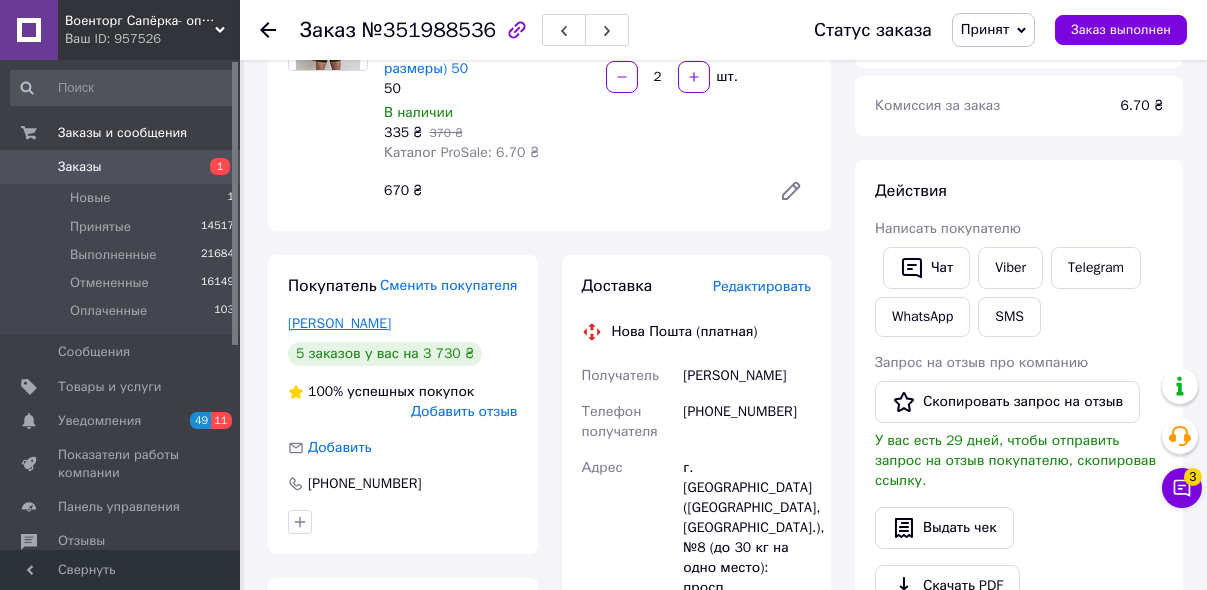 click on "Зубко Ігор" at bounding box center (339, 323) 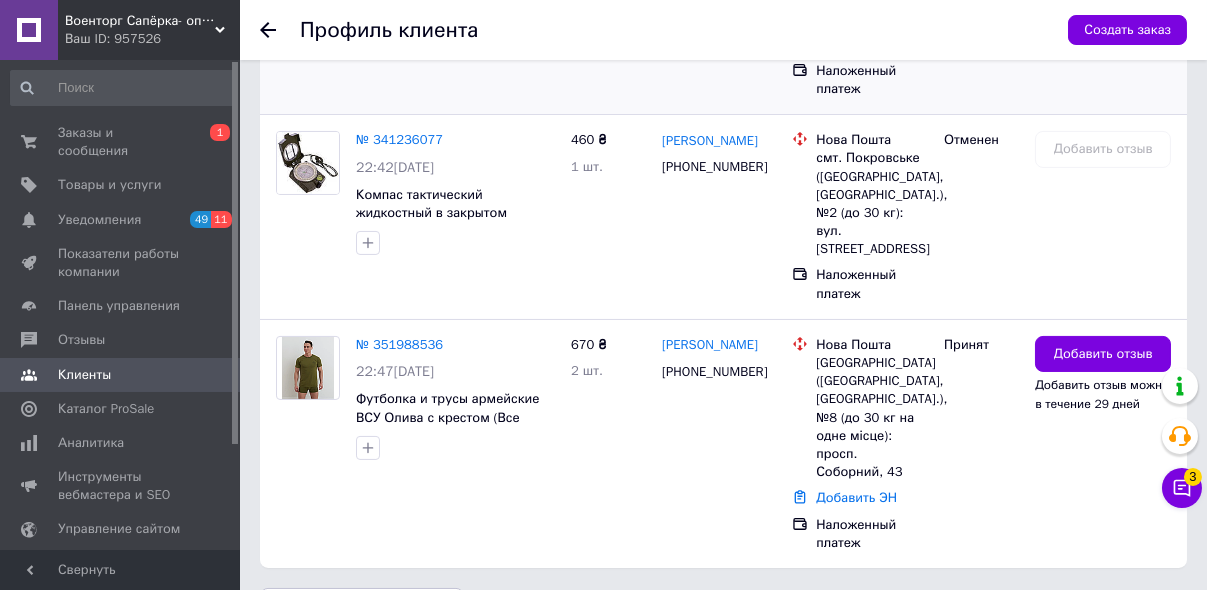 scroll, scrollTop: 1680, scrollLeft: 0, axis: vertical 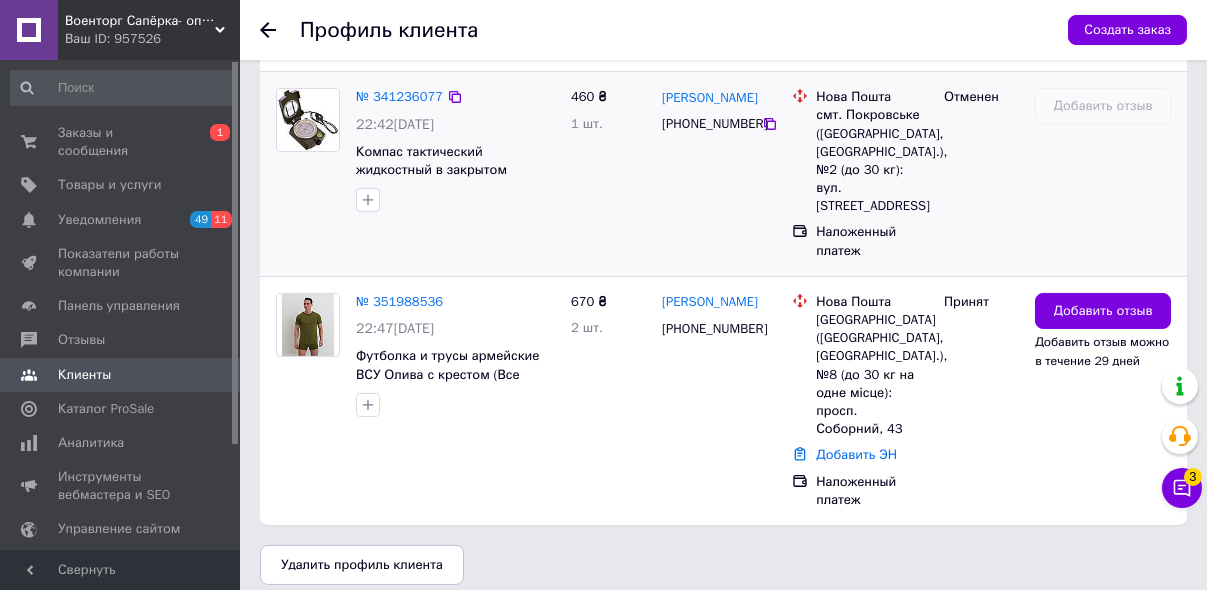 click at bounding box center (308, 120) 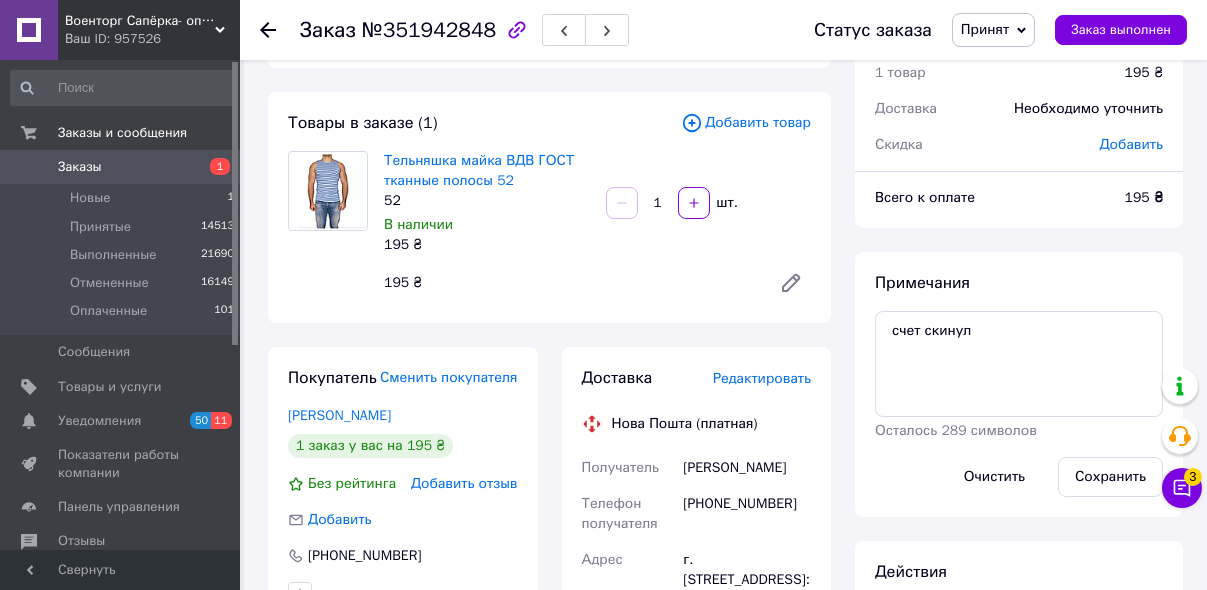scroll, scrollTop: 0, scrollLeft: 0, axis: both 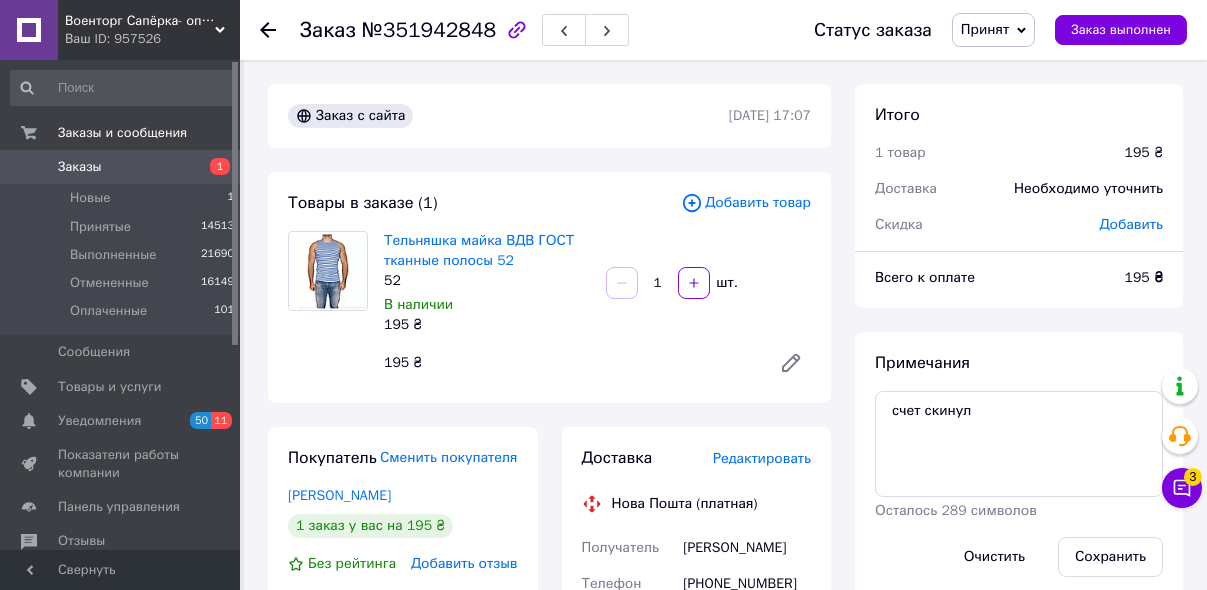 click 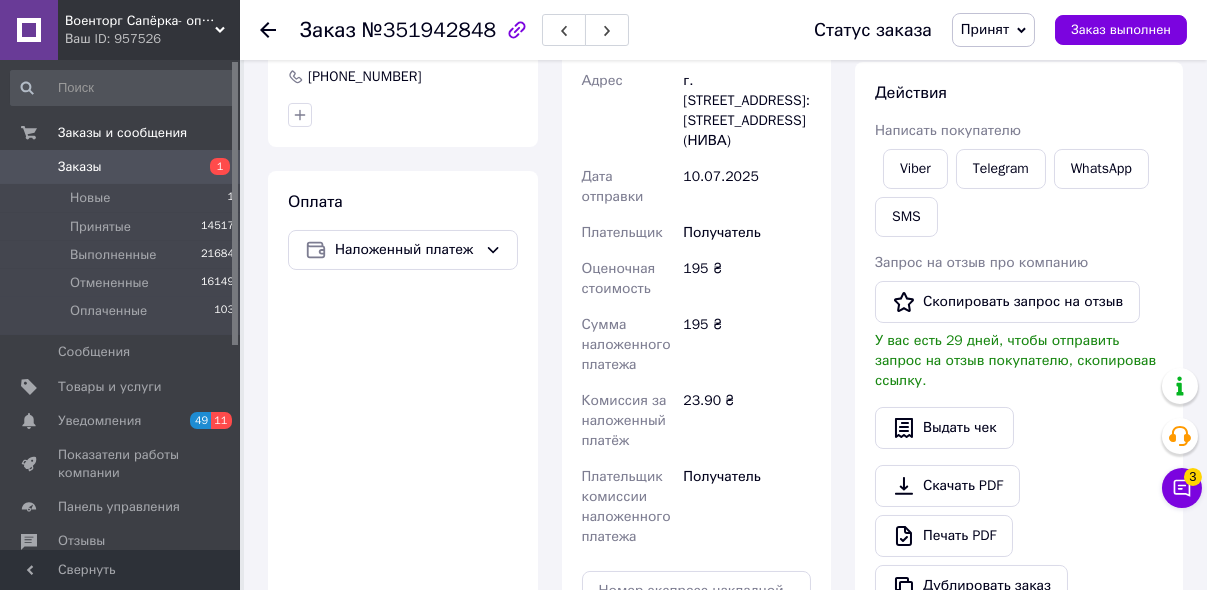 scroll, scrollTop: 560, scrollLeft: 0, axis: vertical 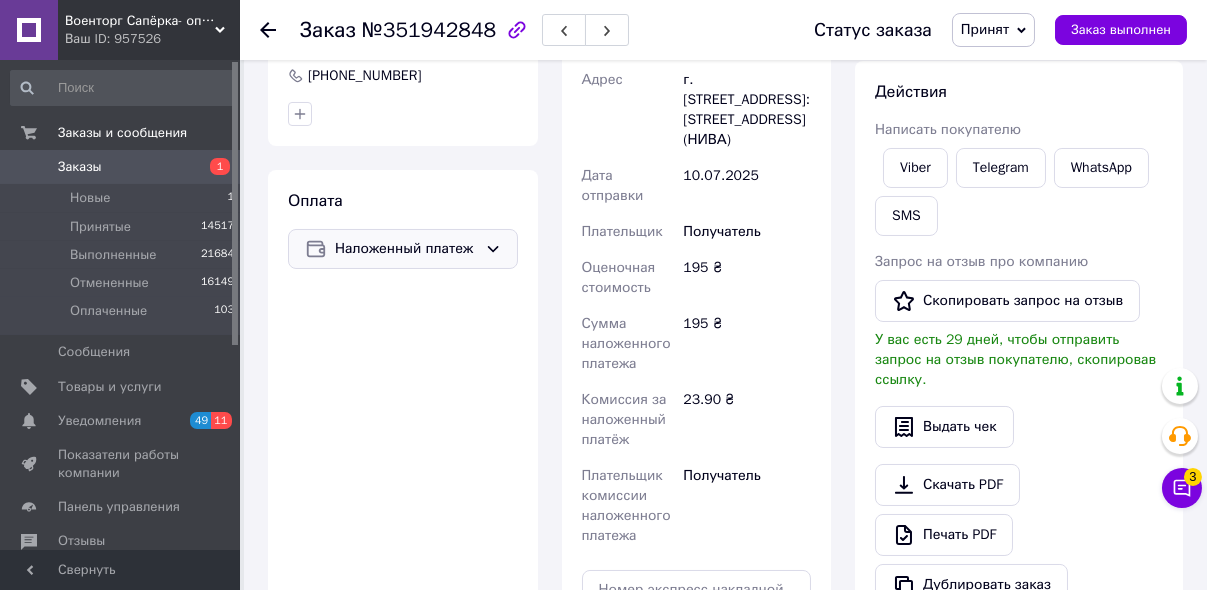 click on "Наложенный платеж" at bounding box center [406, 249] 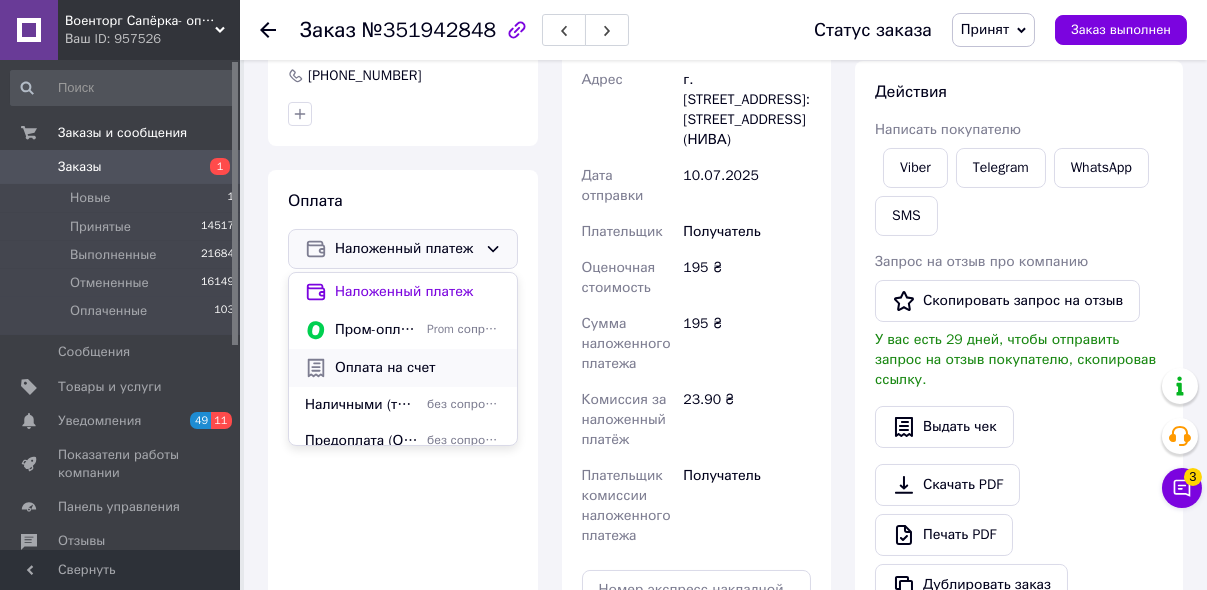 click on "Оплата на счет" at bounding box center [418, 368] 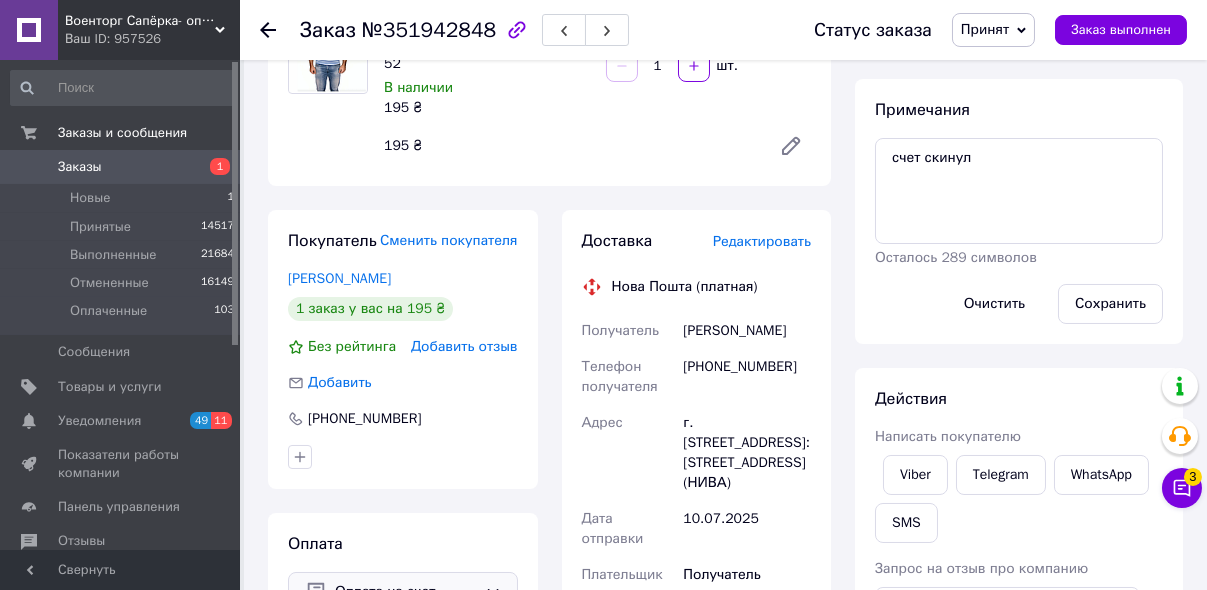 scroll, scrollTop: 0, scrollLeft: 0, axis: both 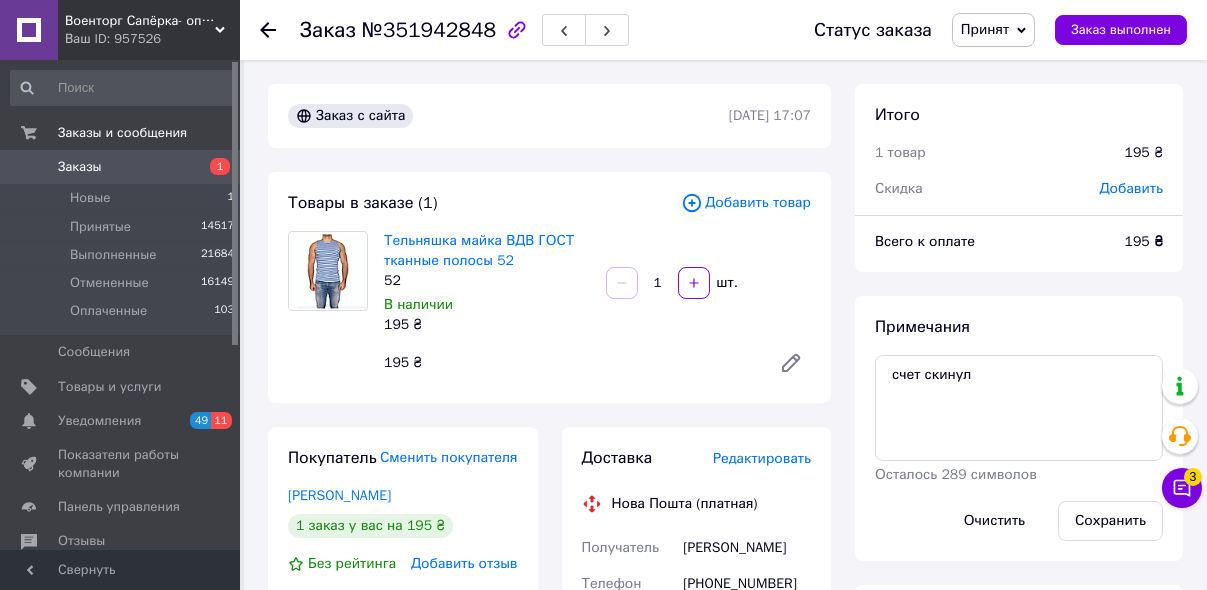 click on "Принят" at bounding box center (985, 29) 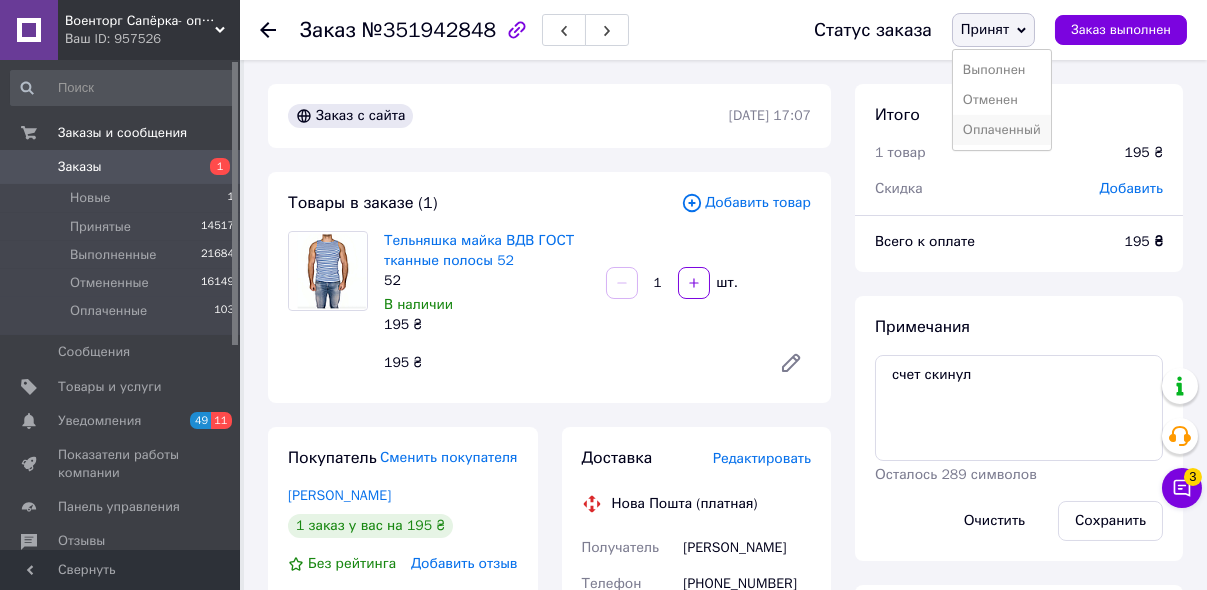 click on "Оплаченный" at bounding box center (1002, 130) 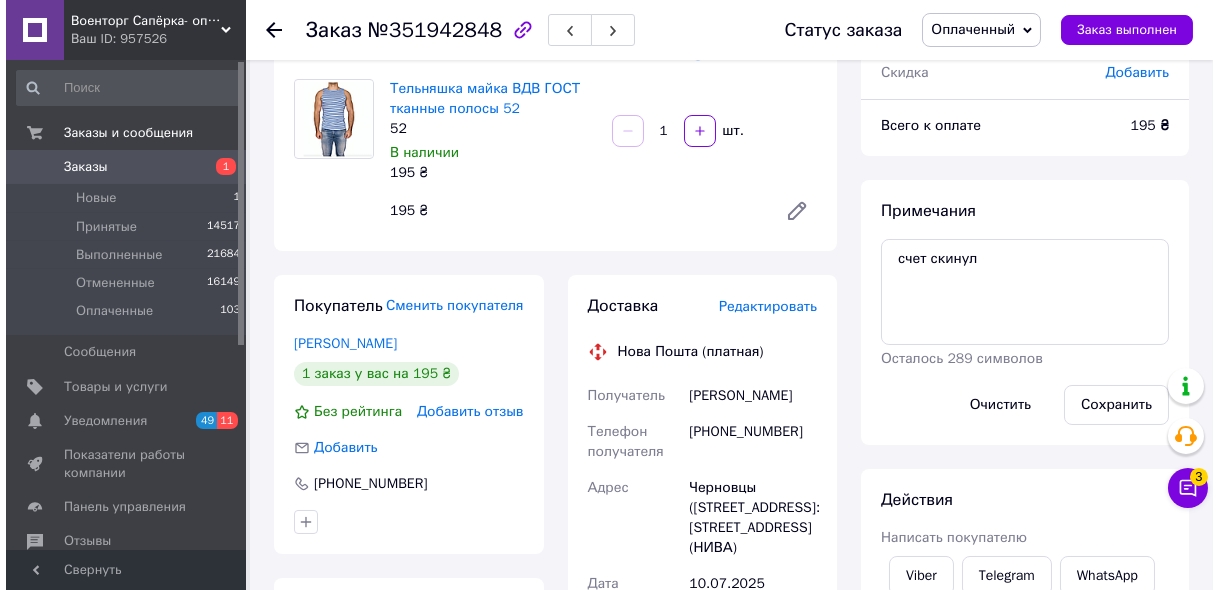 scroll, scrollTop: 160, scrollLeft: 0, axis: vertical 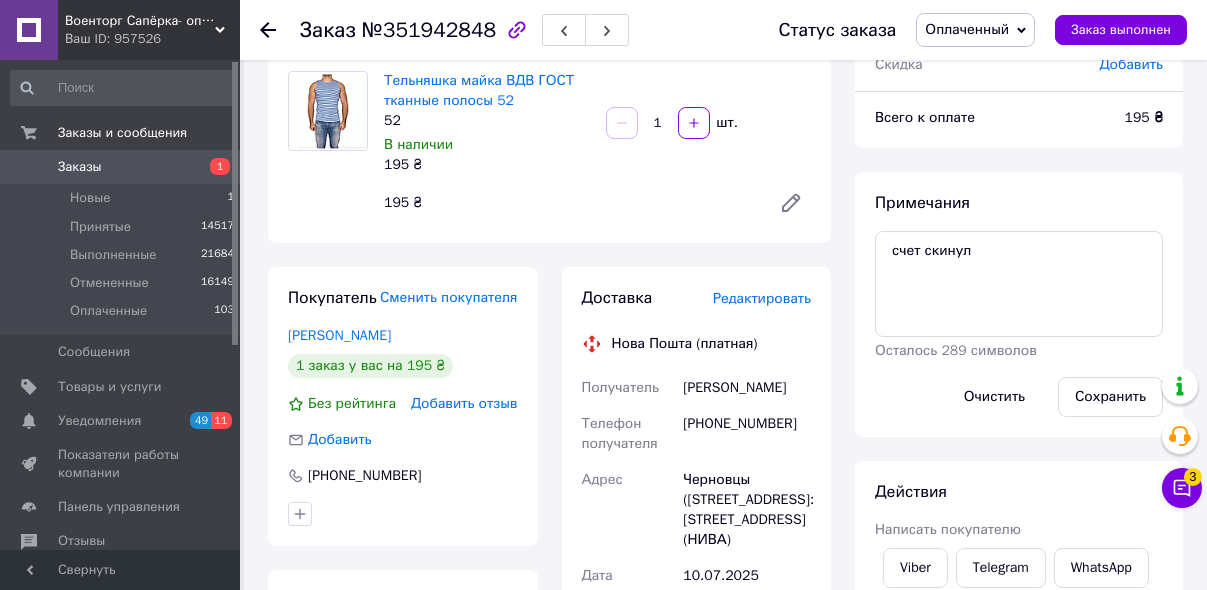 click on "Редактировать" at bounding box center [762, 298] 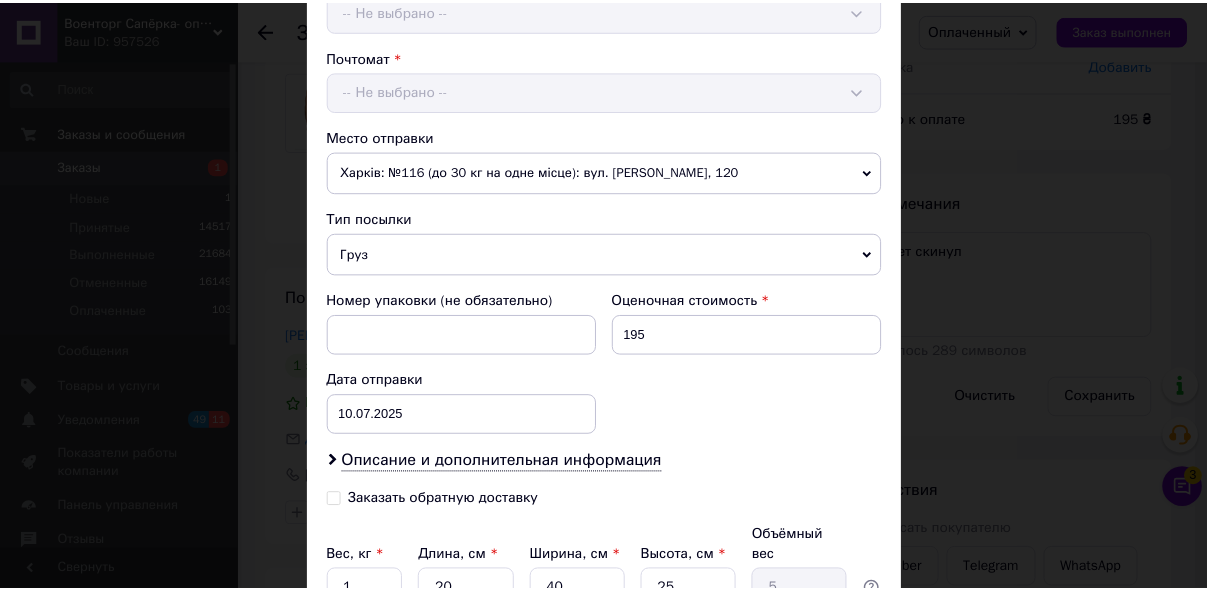 scroll, scrollTop: 764, scrollLeft: 0, axis: vertical 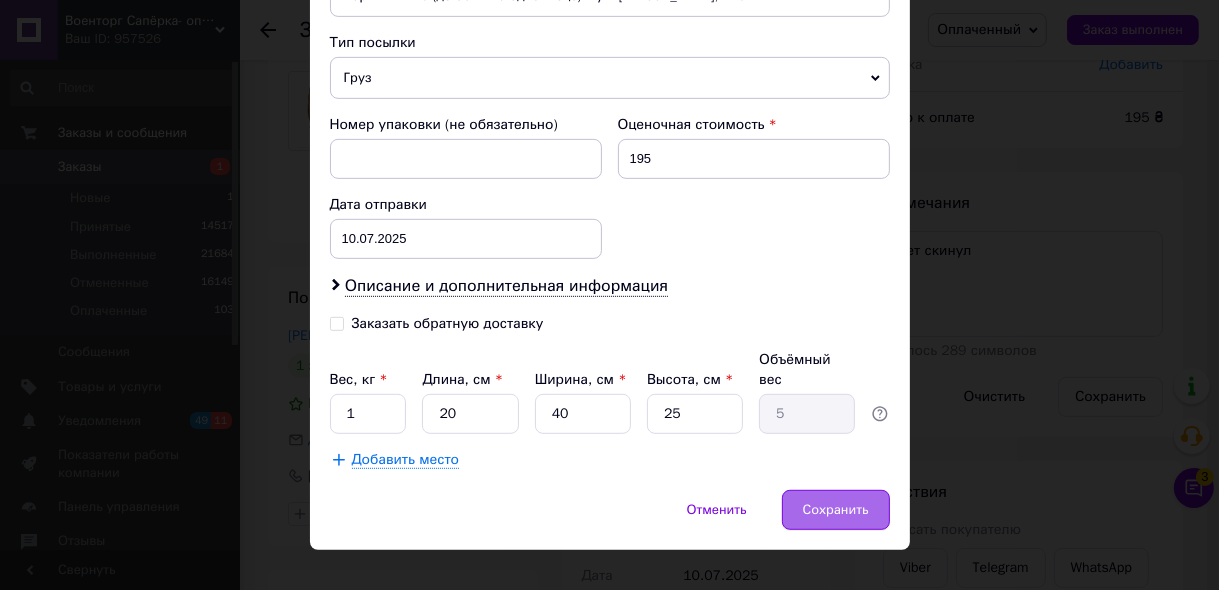 click on "Сохранить" at bounding box center [836, 510] 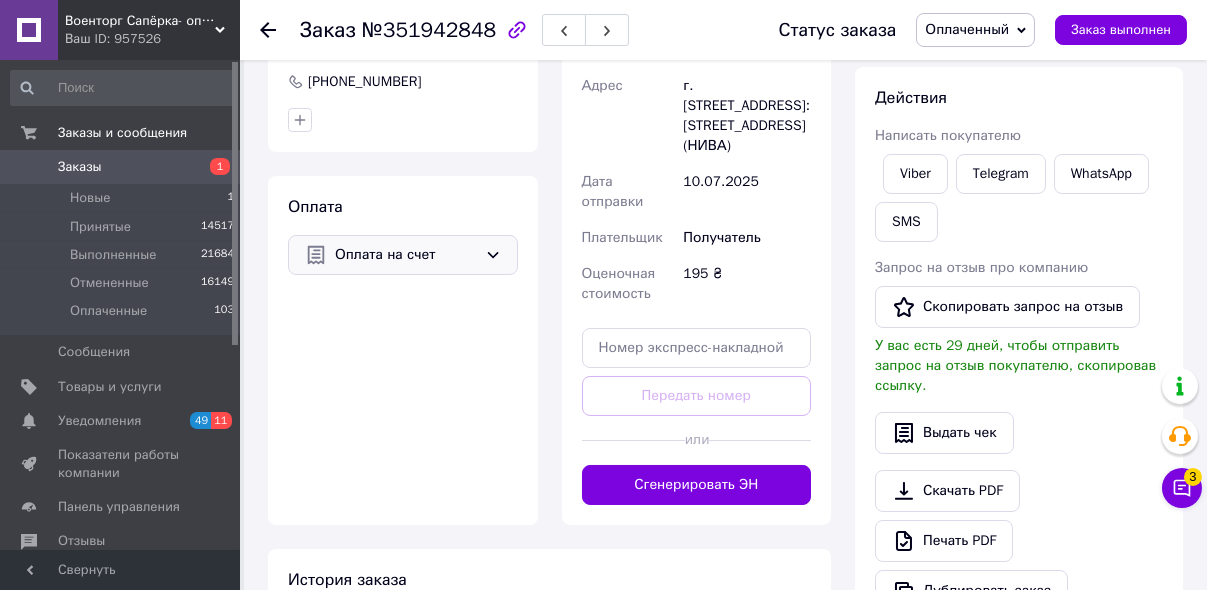 scroll, scrollTop: 560, scrollLeft: 0, axis: vertical 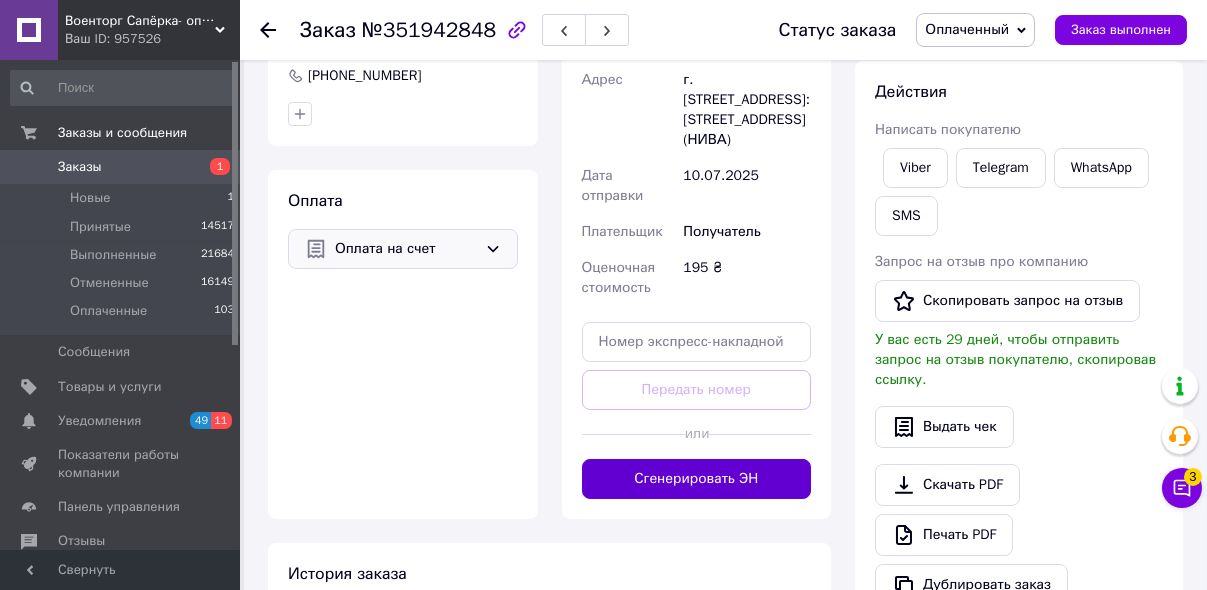 click on "Сгенерировать ЭН" at bounding box center [697, 479] 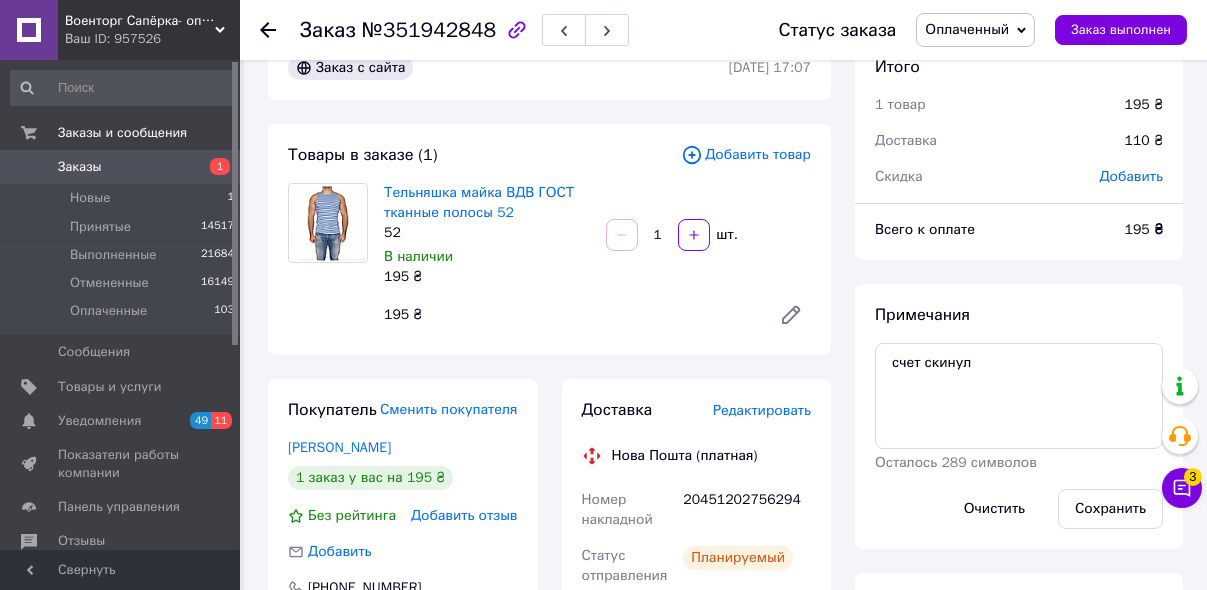 scroll, scrollTop: 0, scrollLeft: 0, axis: both 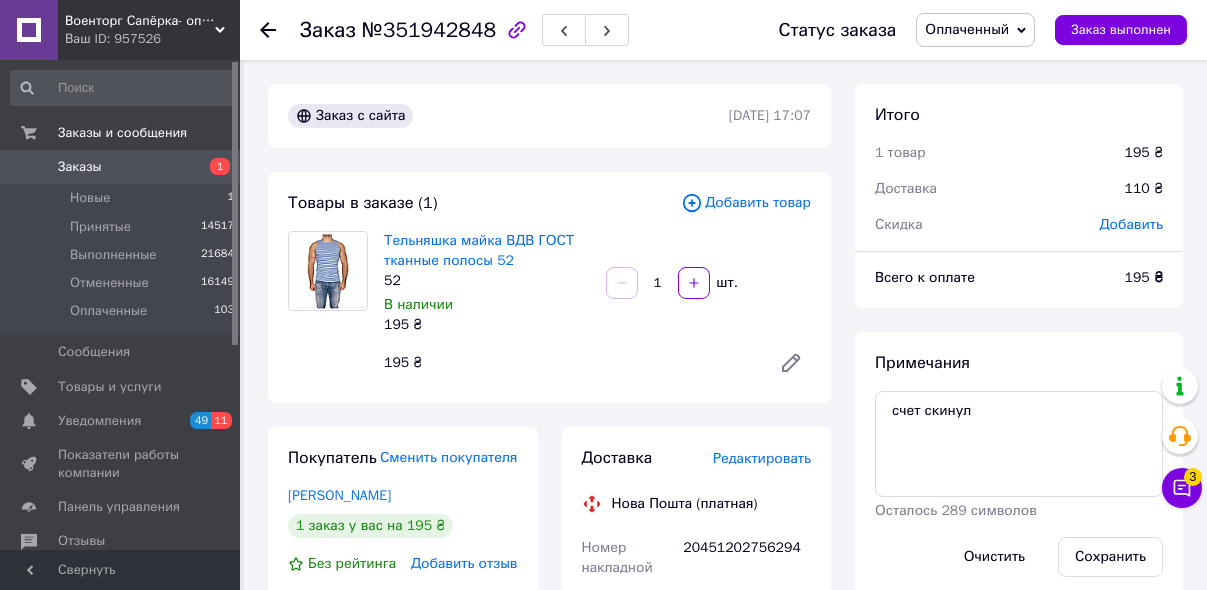 click on "Оплаченный" at bounding box center [967, 29] 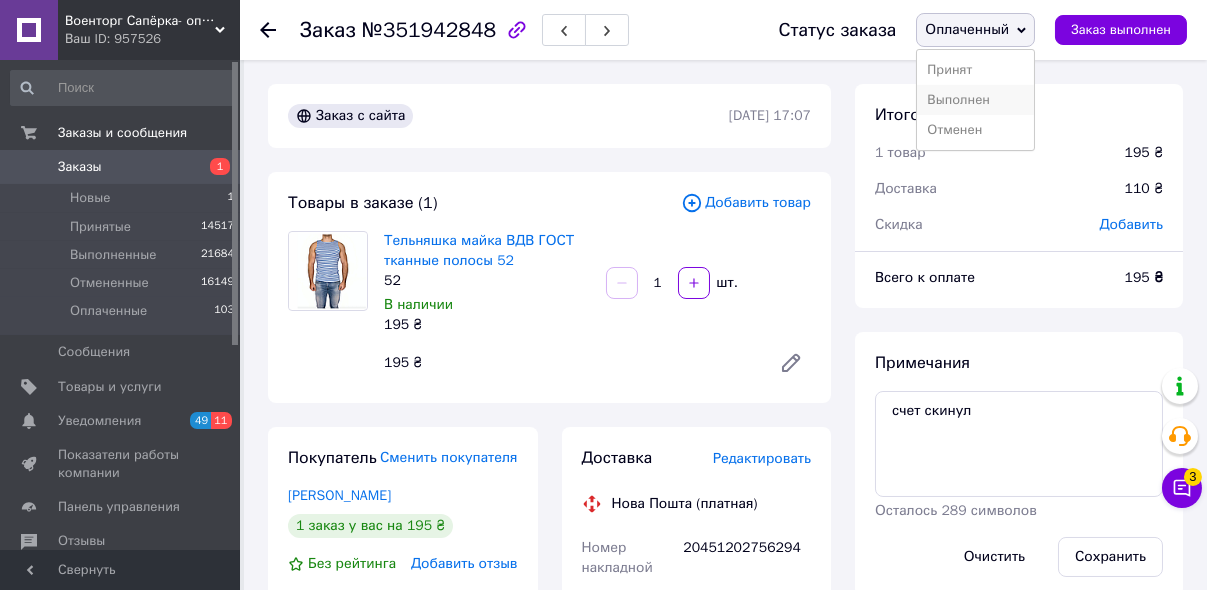 click on "Выполнен" at bounding box center (975, 100) 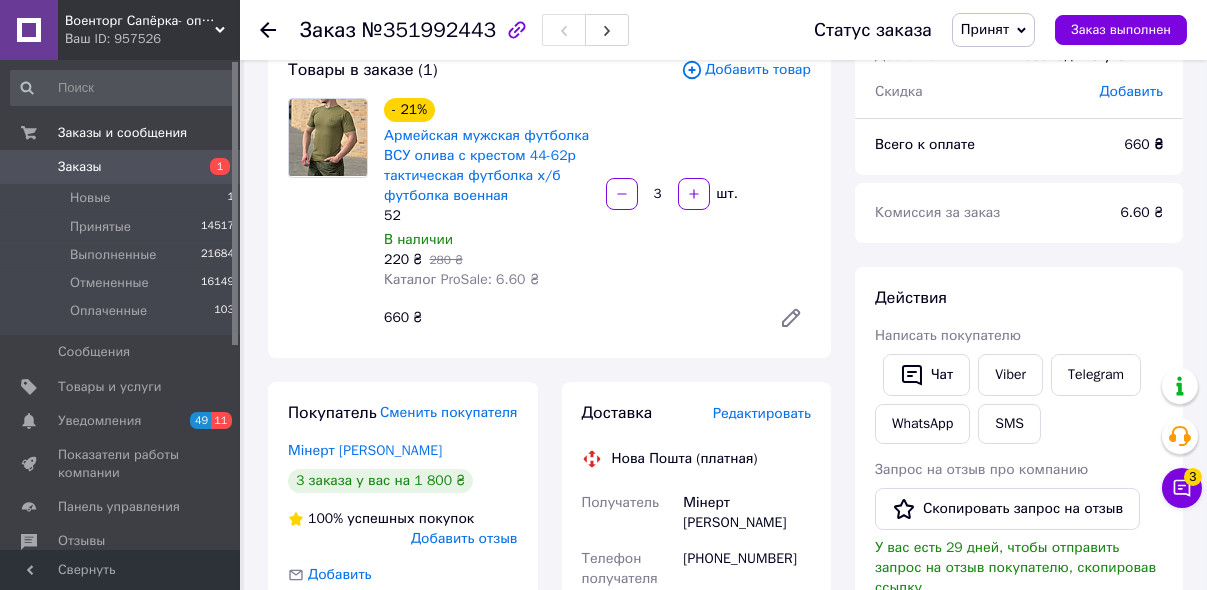 scroll, scrollTop: 320, scrollLeft: 0, axis: vertical 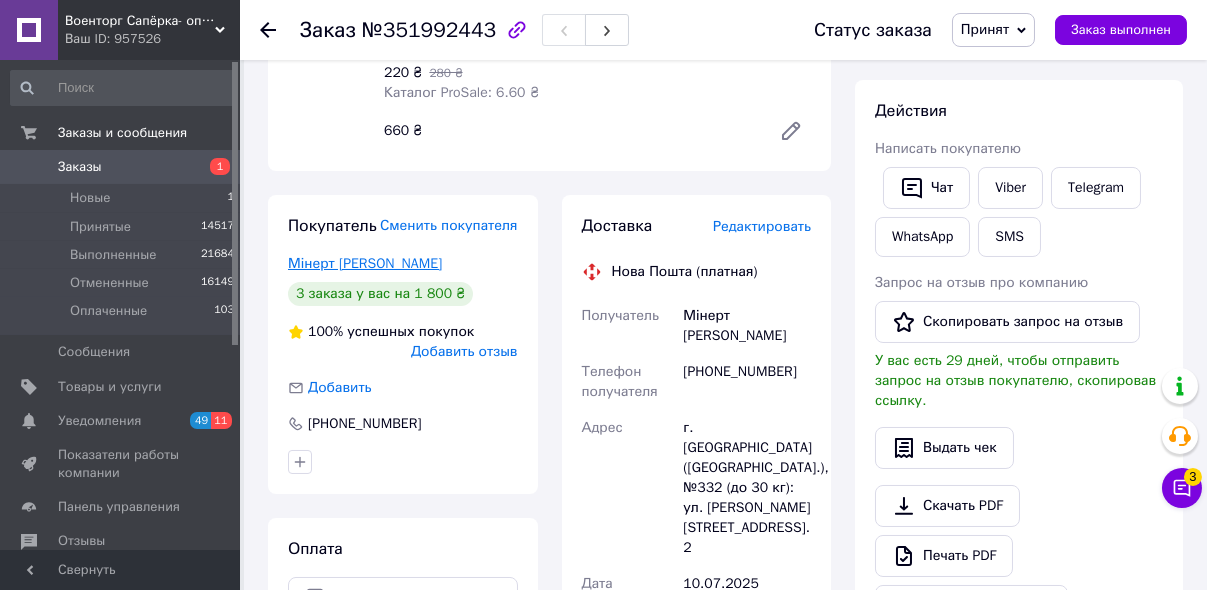 click on "Мінерт Олександра" at bounding box center [365, 263] 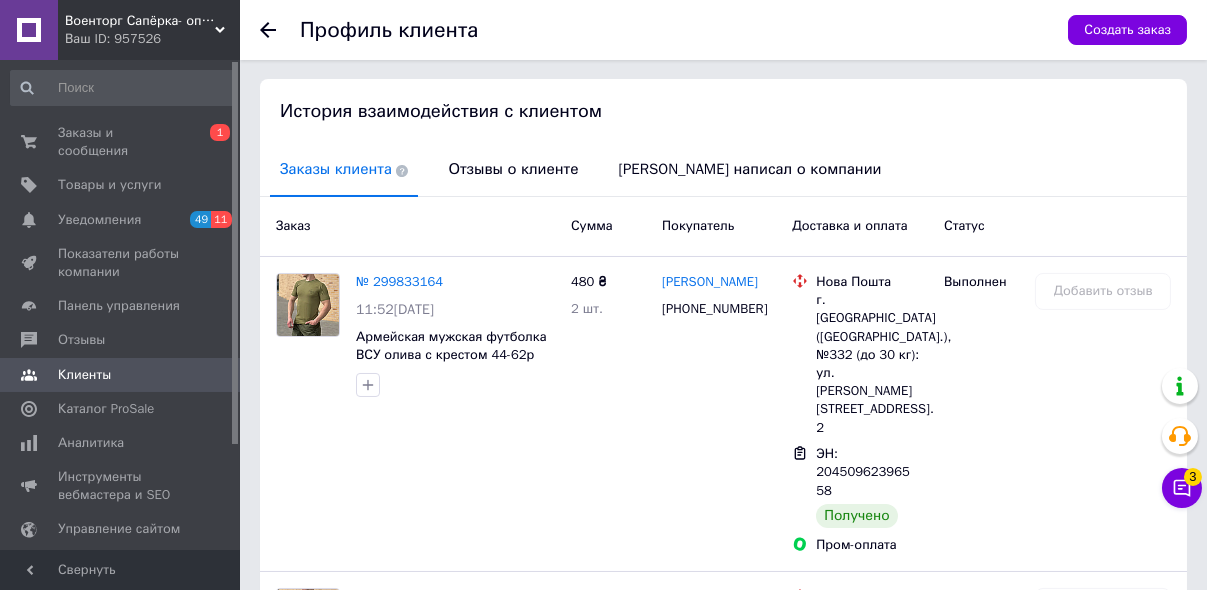 scroll, scrollTop: 400, scrollLeft: 0, axis: vertical 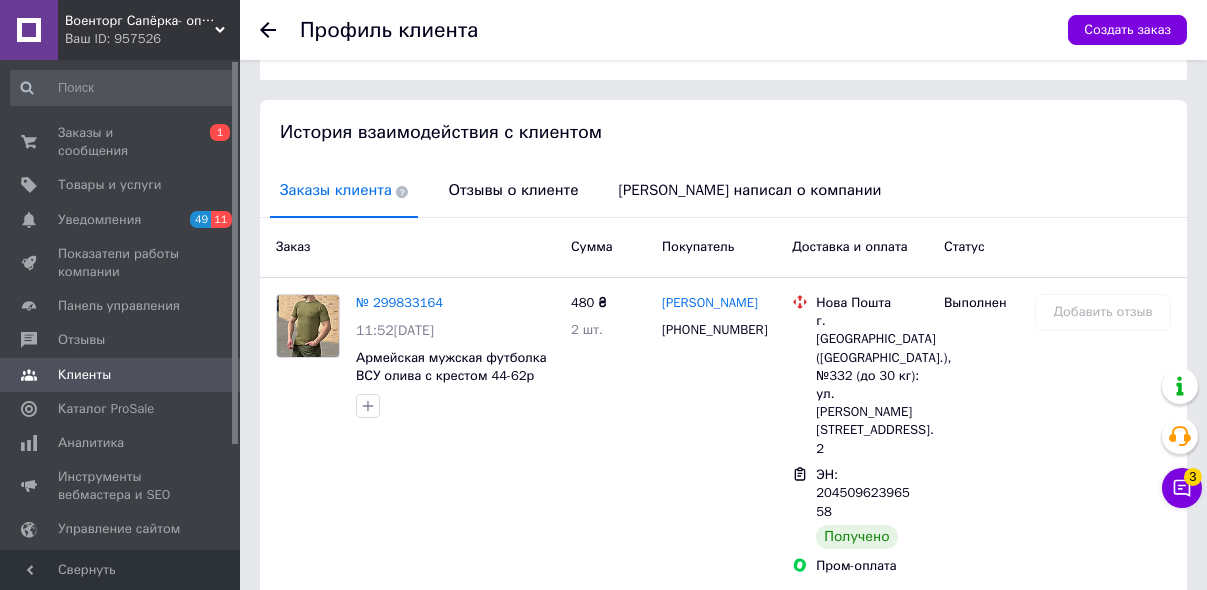 click 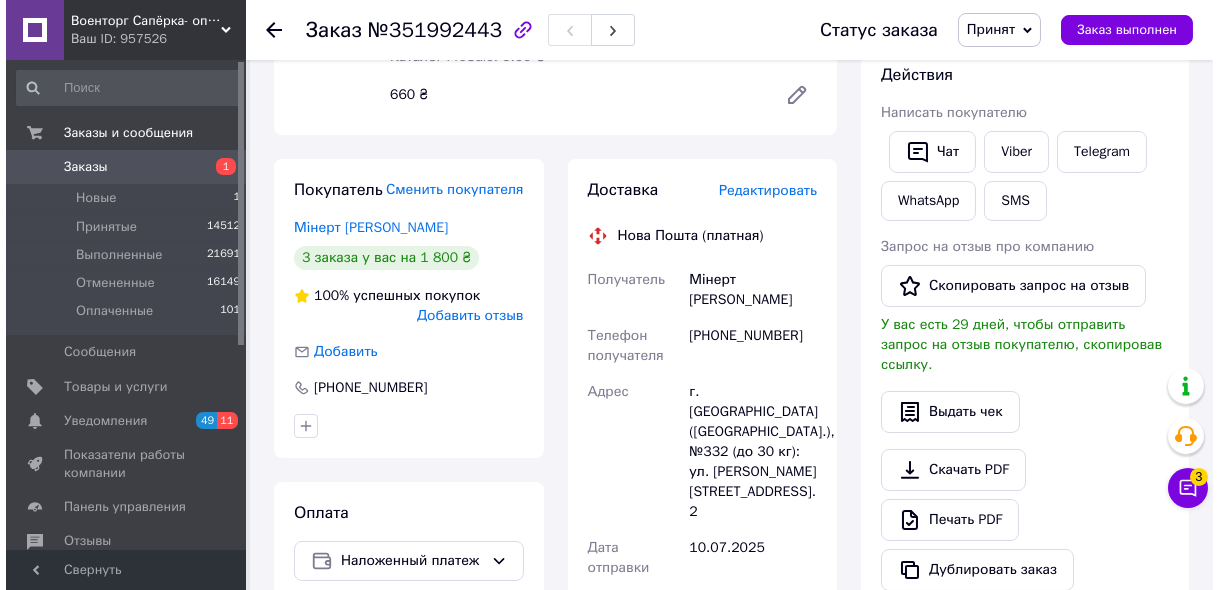 scroll, scrollTop: 400, scrollLeft: 0, axis: vertical 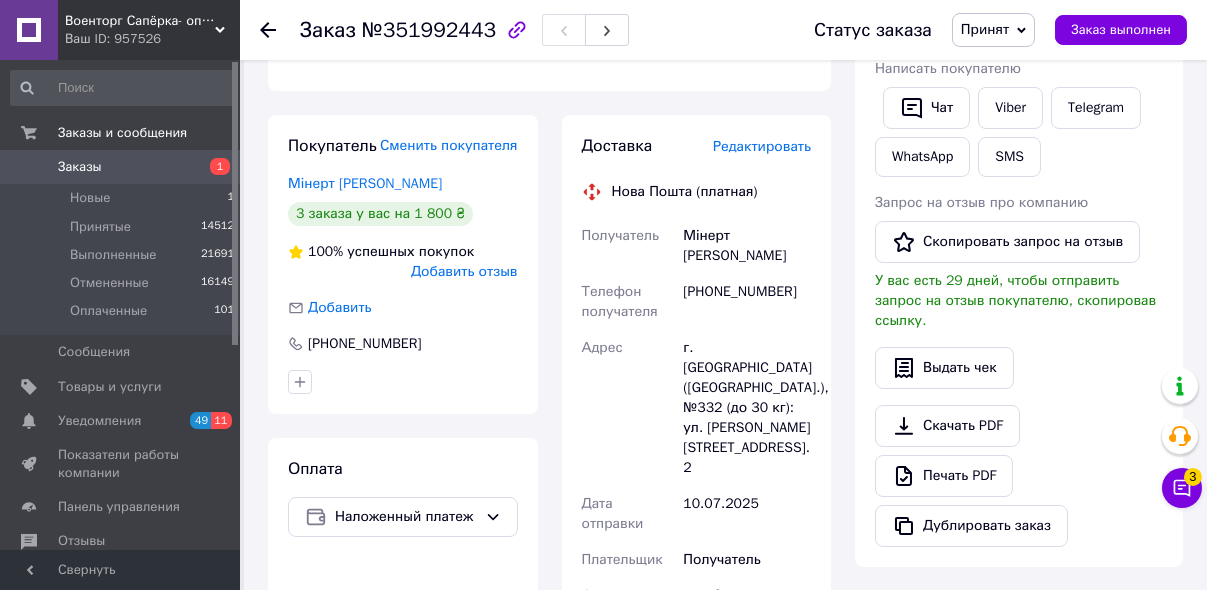 click on "Редактировать" at bounding box center (762, 146) 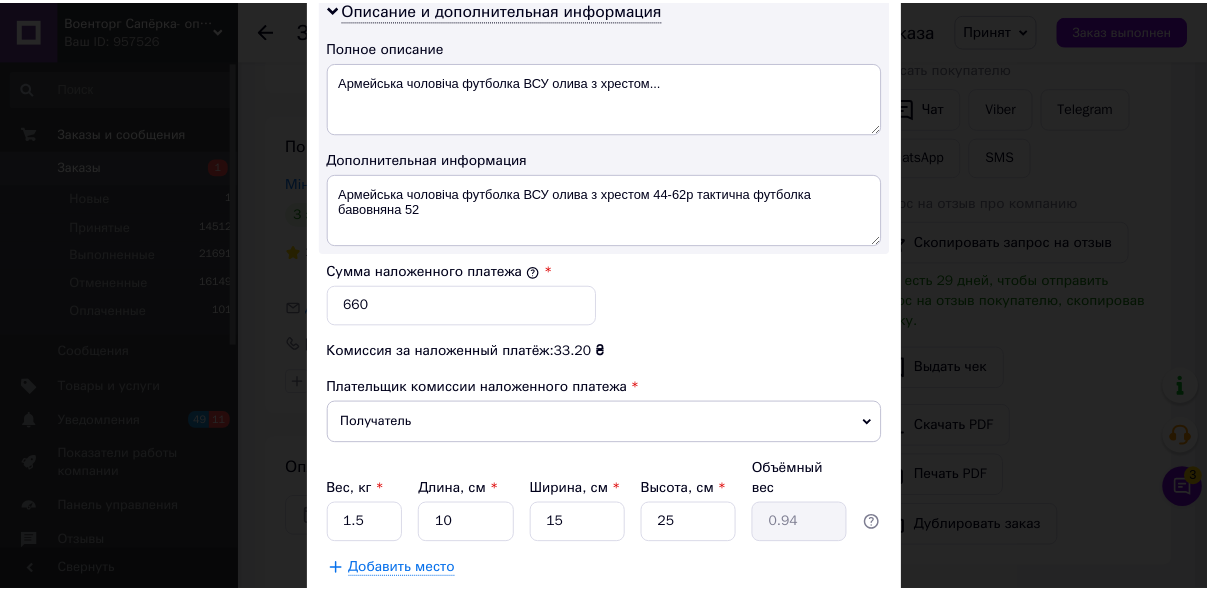 scroll, scrollTop: 1147, scrollLeft: 0, axis: vertical 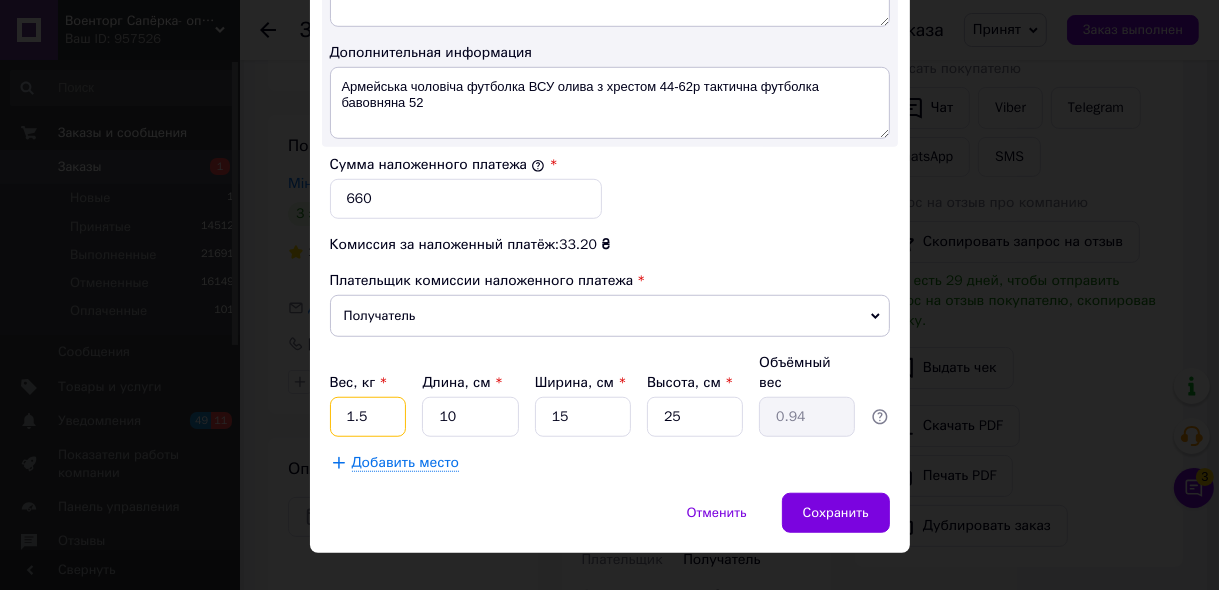click on "1.5" at bounding box center [368, 417] 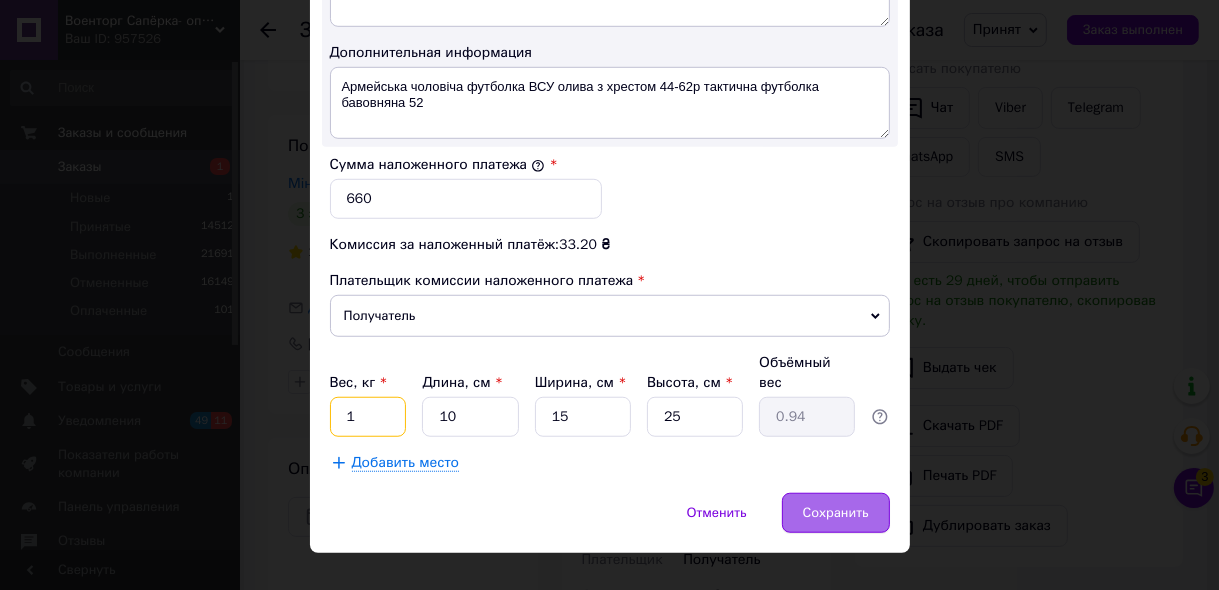 type on "1" 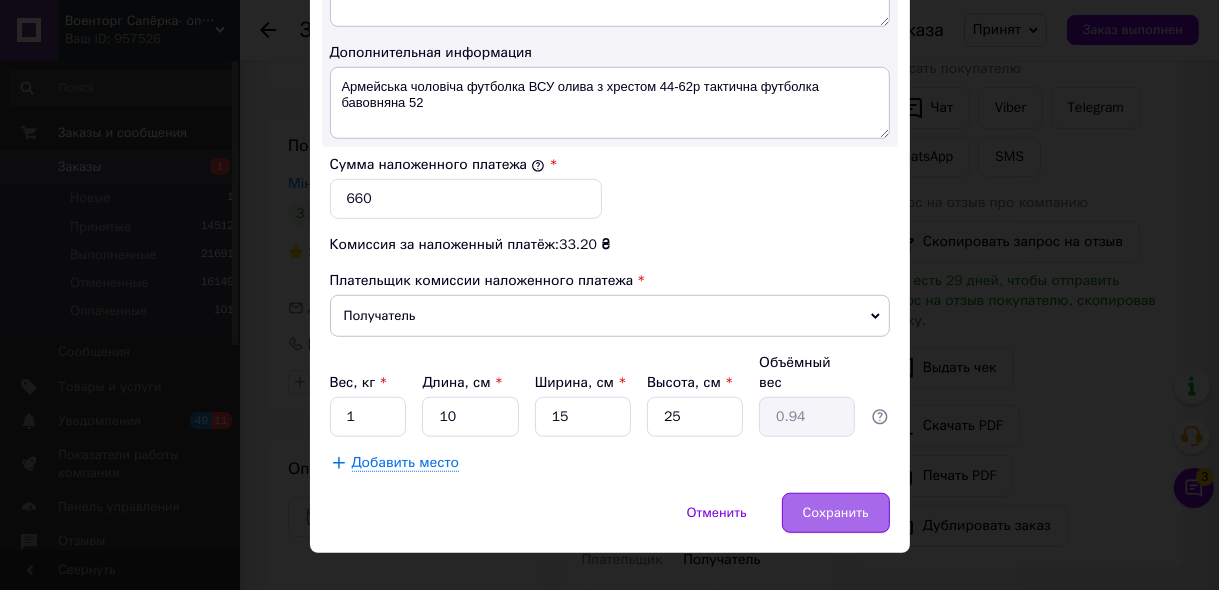 click on "Сохранить" at bounding box center [836, 513] 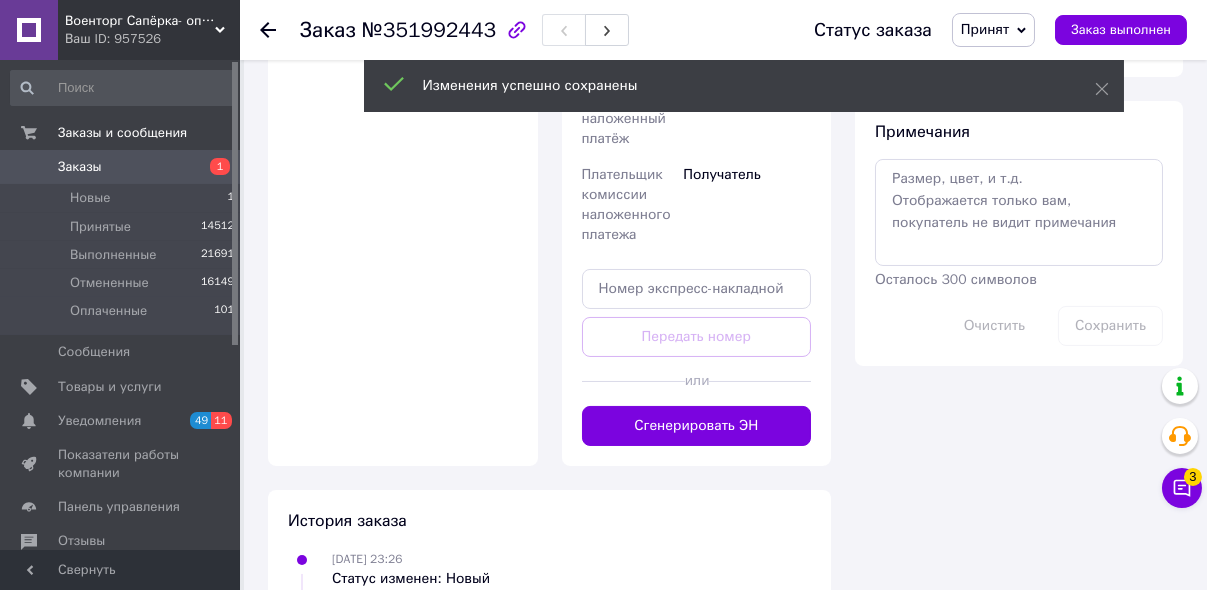 scroll, scrollTop: 1040, scrollLeft: 0, axis: vertical 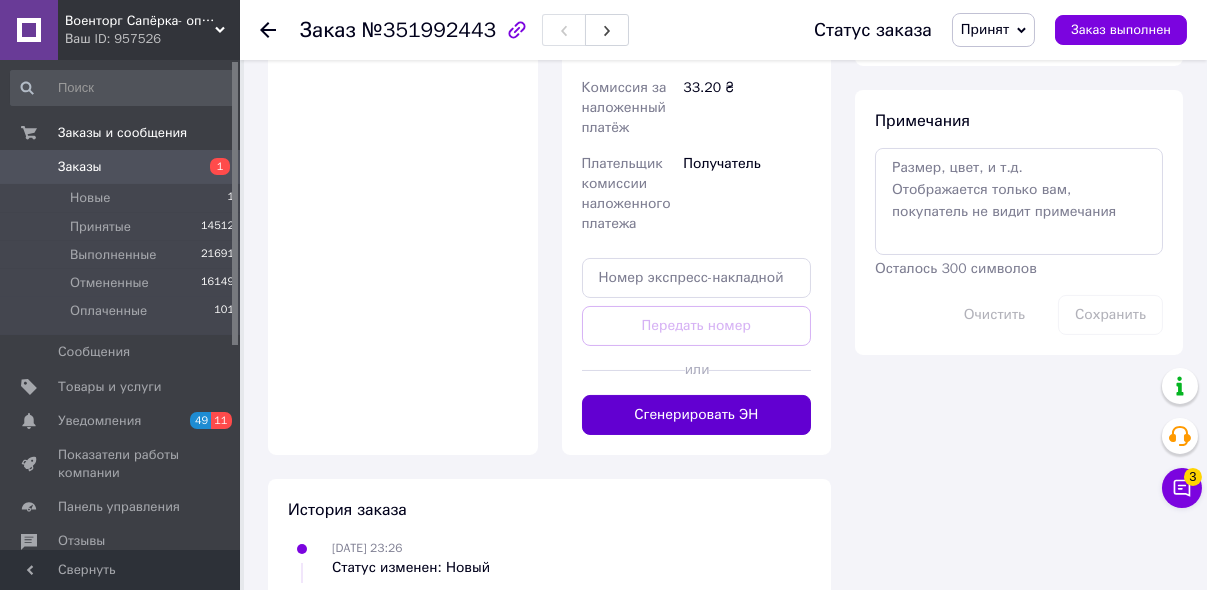 click on "Сгенерировать ЭН" at bounding box center [697, 415] 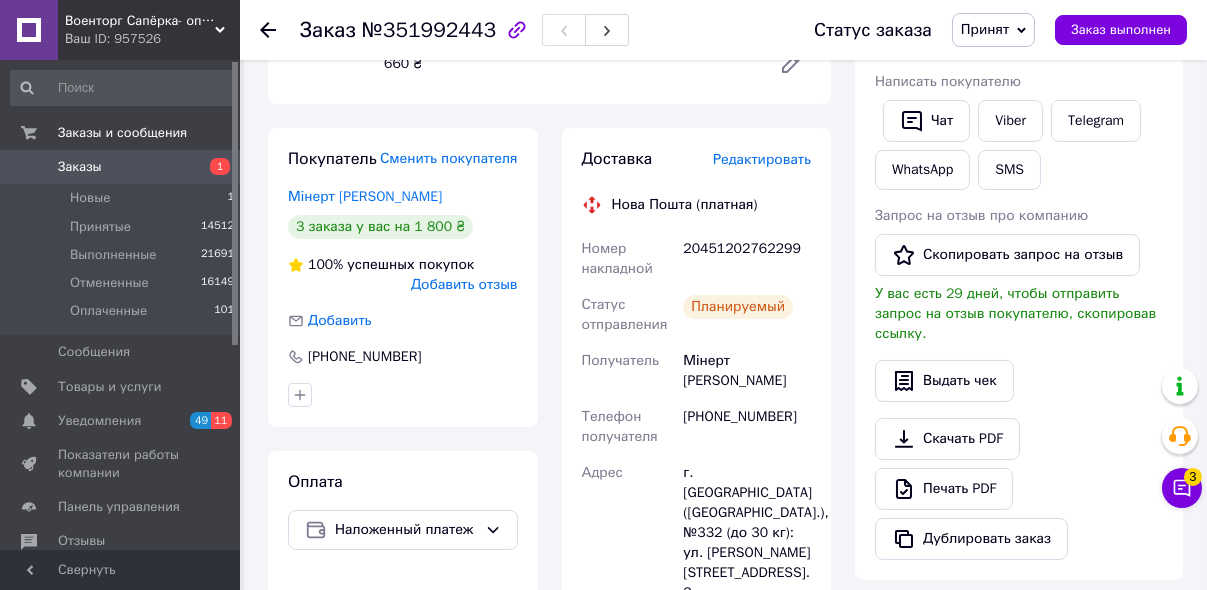 scroll, scrollTop: 400, scrollLeft: 0, axis: vertical 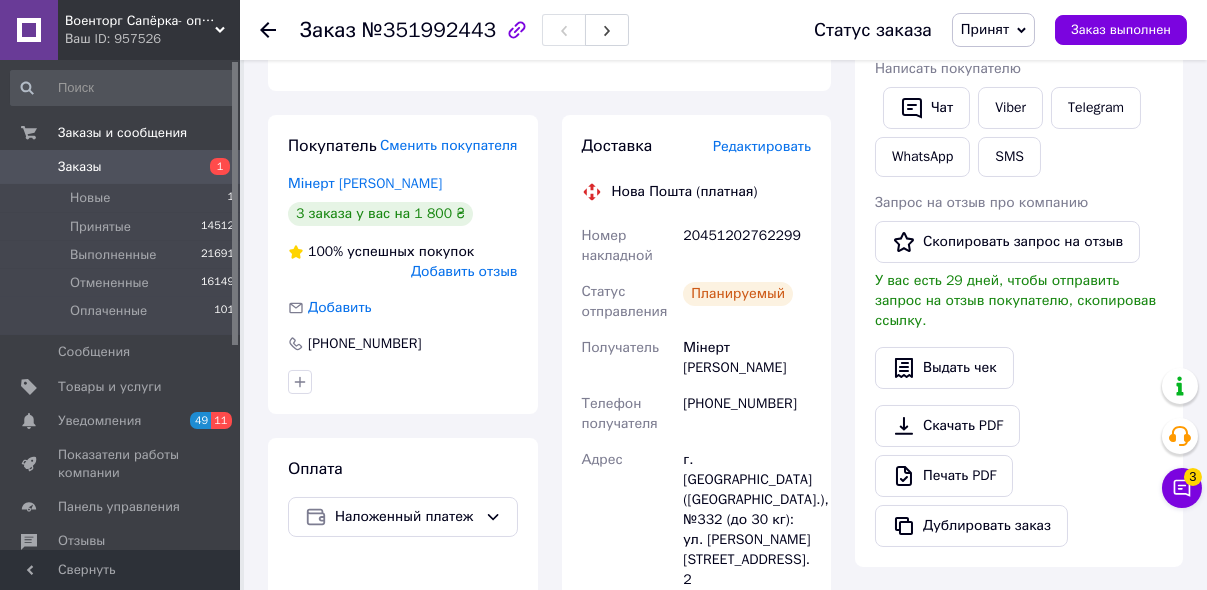 click on "Принят" at bounding box center [985, 29] 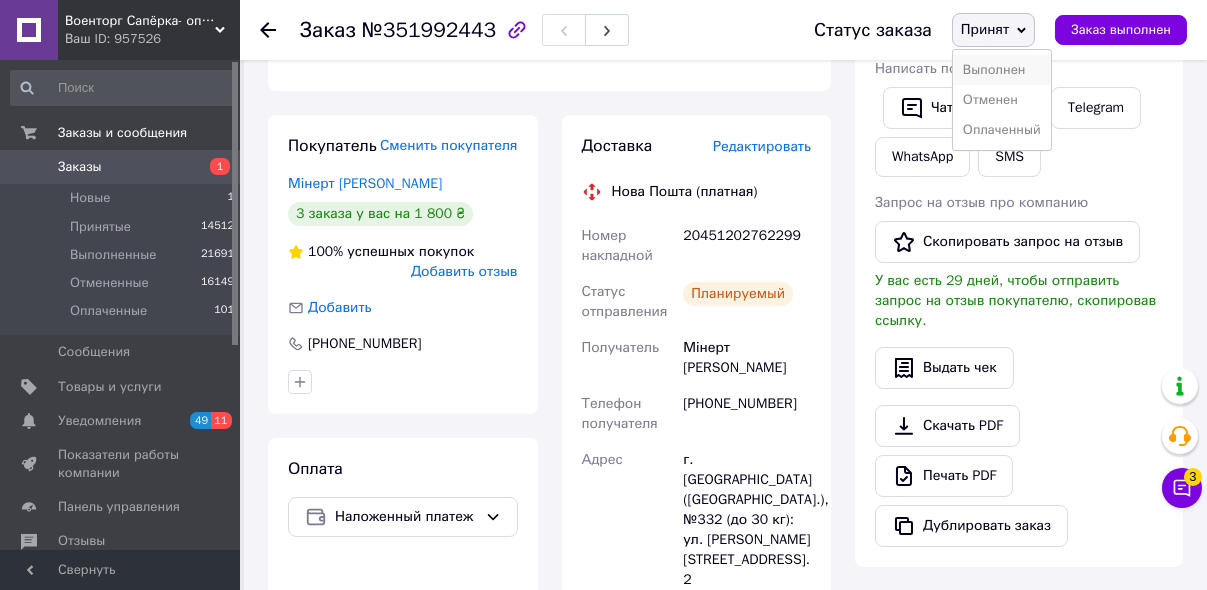 click on "Выполнен" at bounding box center (1002, 70) 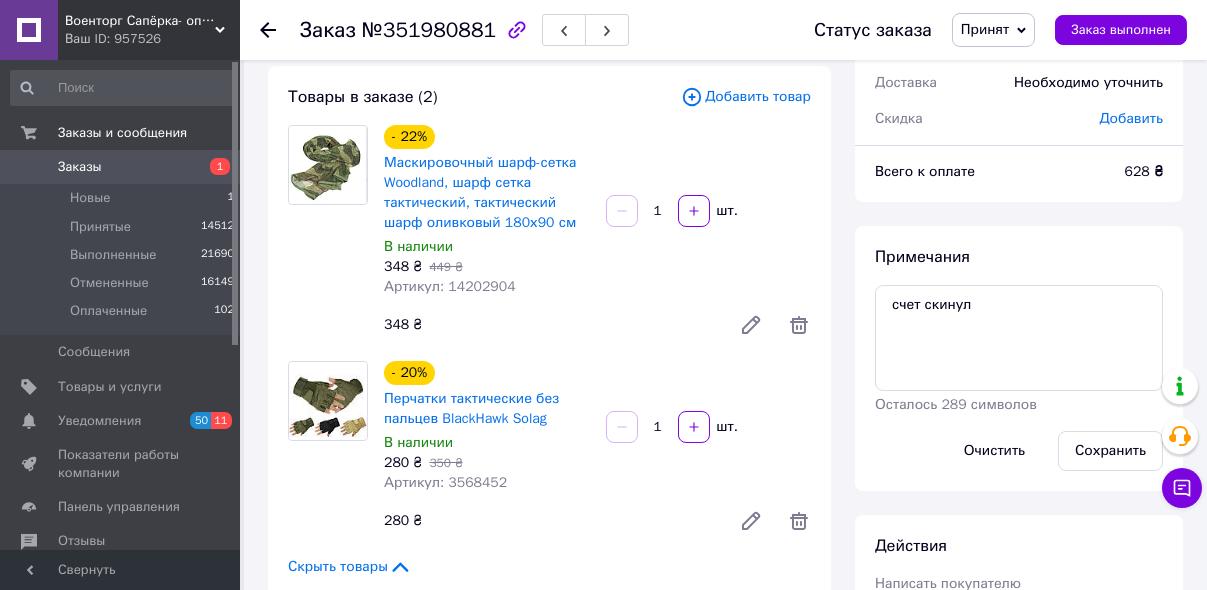 scroll, scrollTop: 80, scrollLeft: 0, axis: vertical 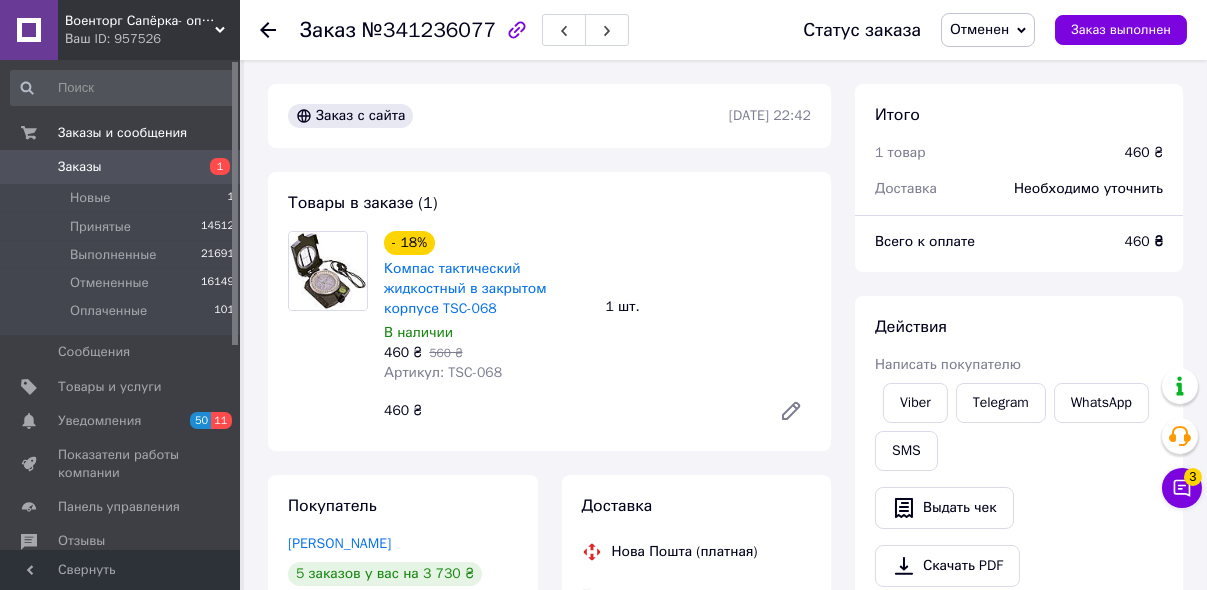 click 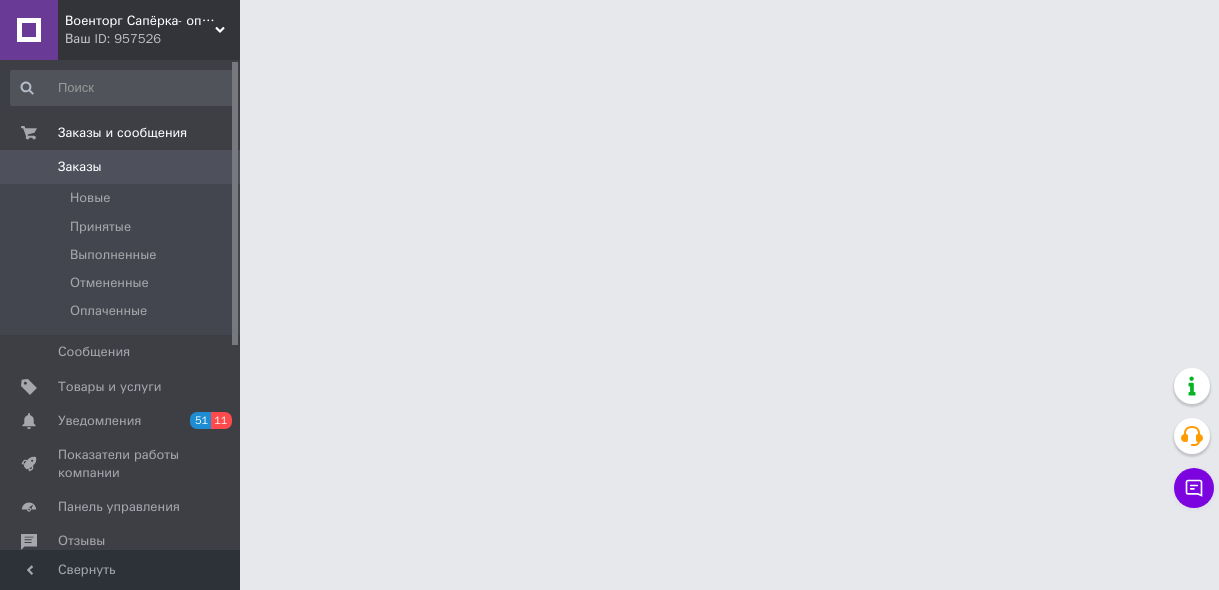 scroll, scrollTop: 0, scrollLeft: 0, axis: both 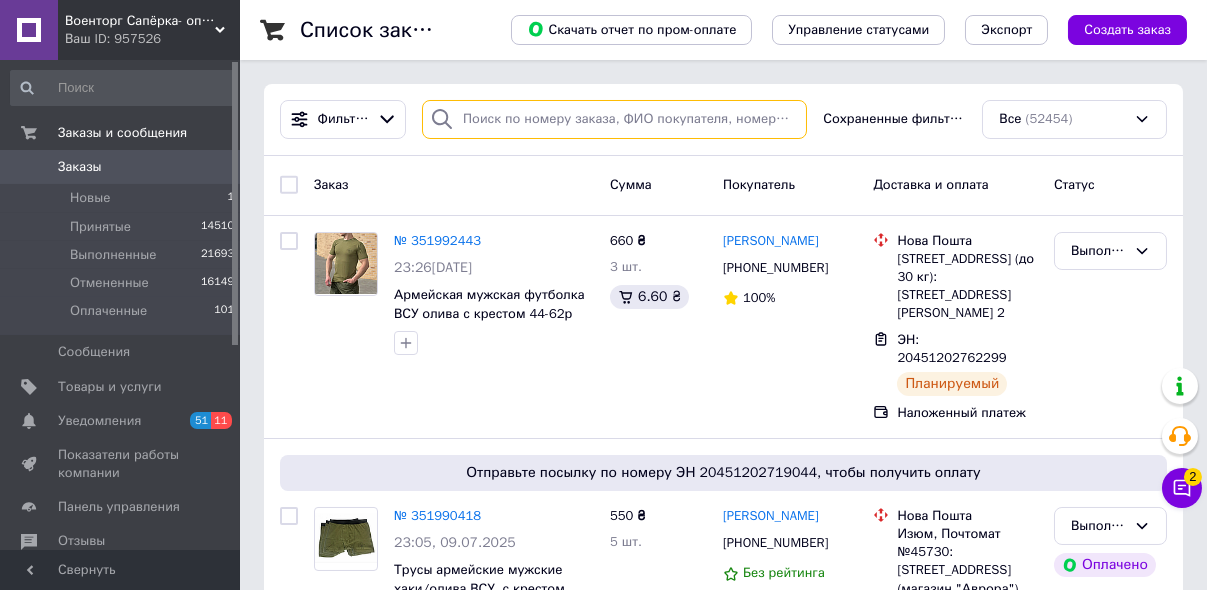 click at bounding box center [614, 119] 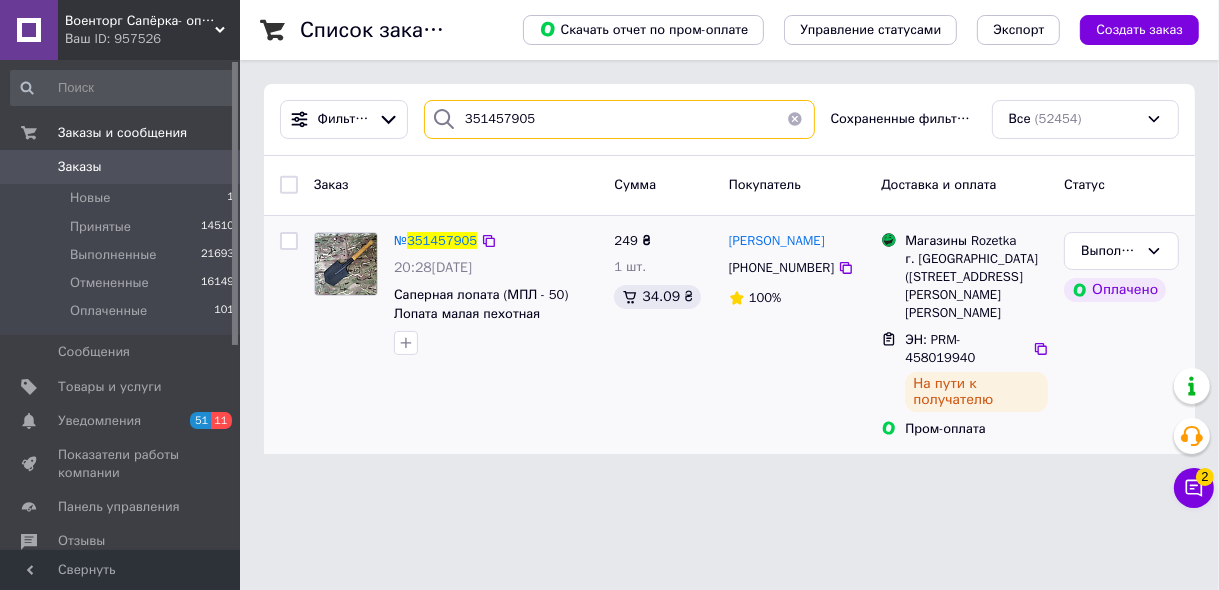 type on "351457905" 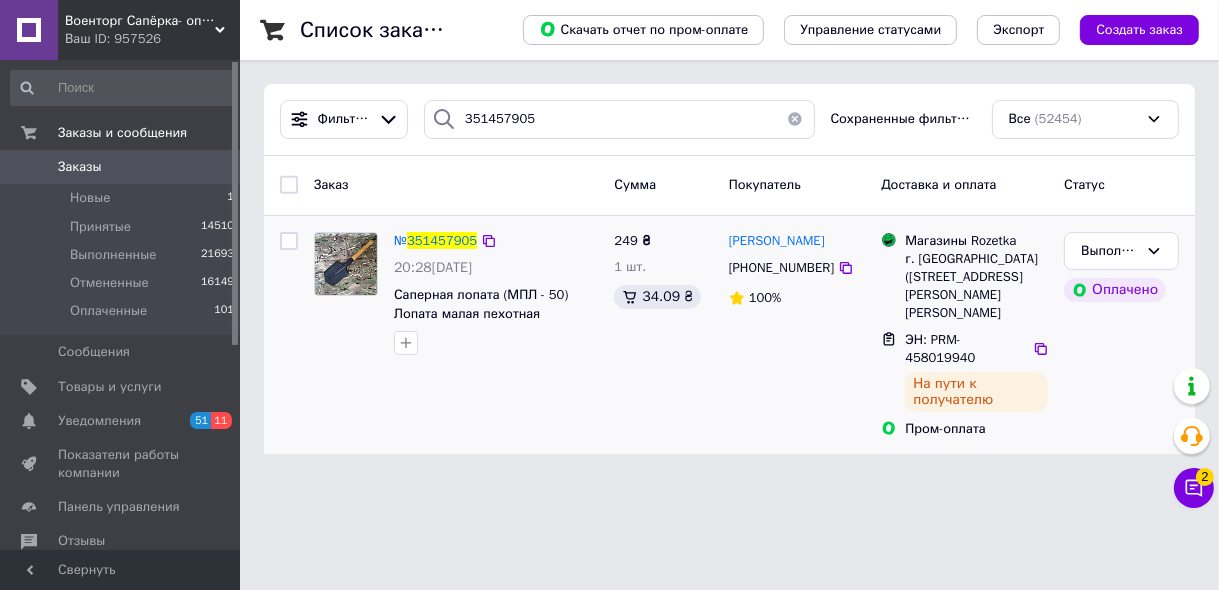click at bounding box center (346, 264) 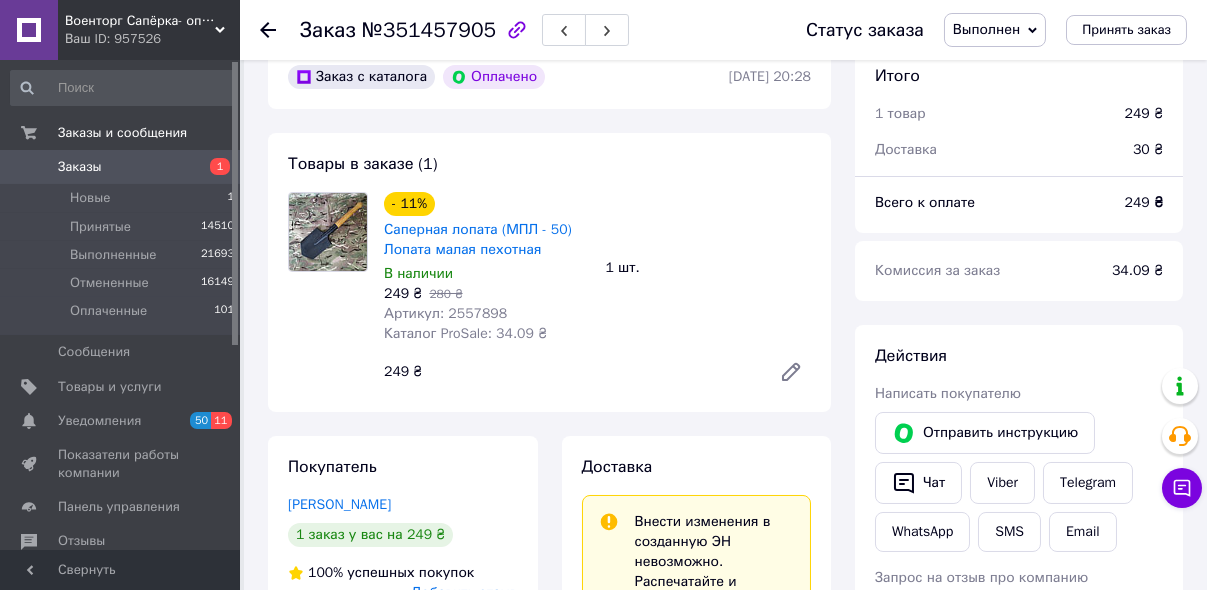 scroll, scrollTop: 0, scrollLeft: 0, axis: both 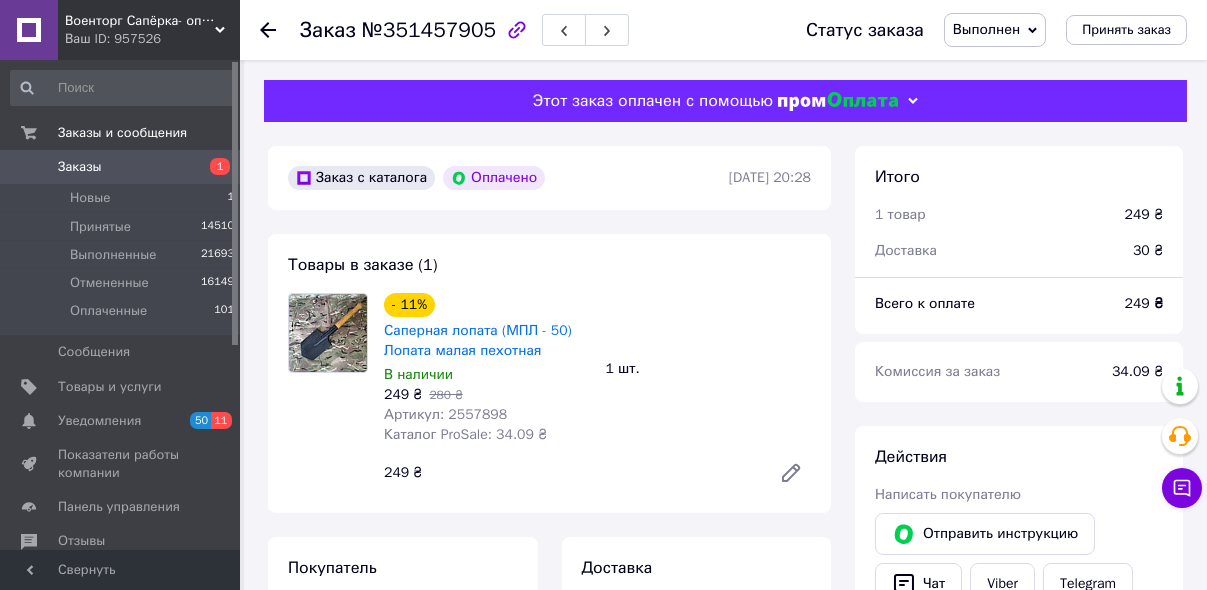 click 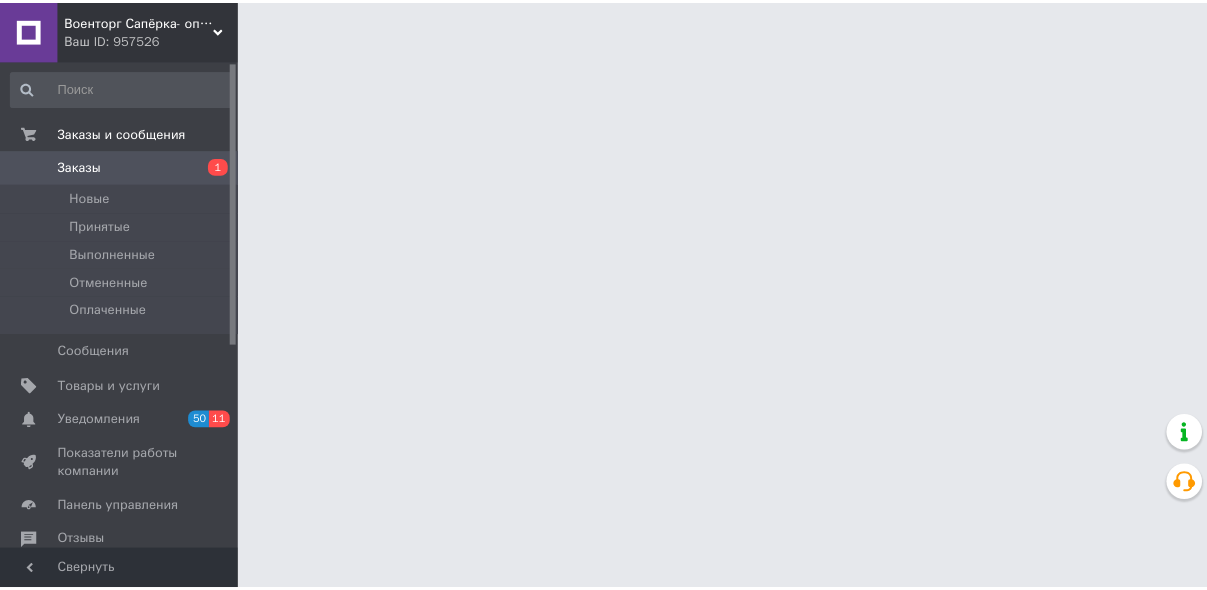 scroll, scrollTop: 0, scrollLeft: 0, axis: both 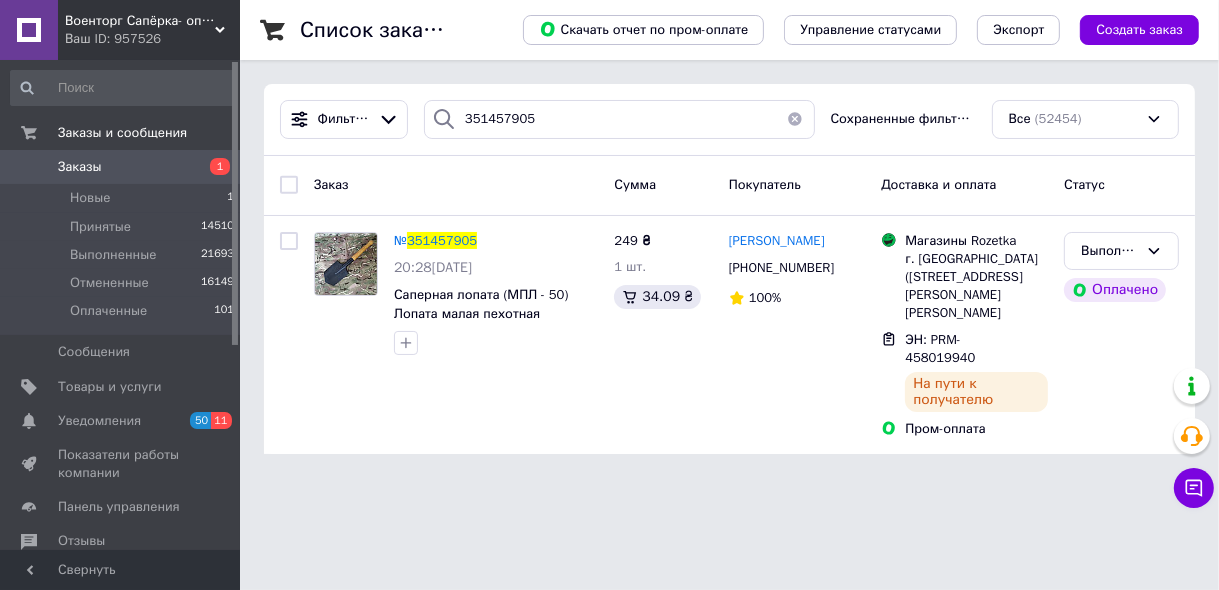 click at bounding box center [795, 119] 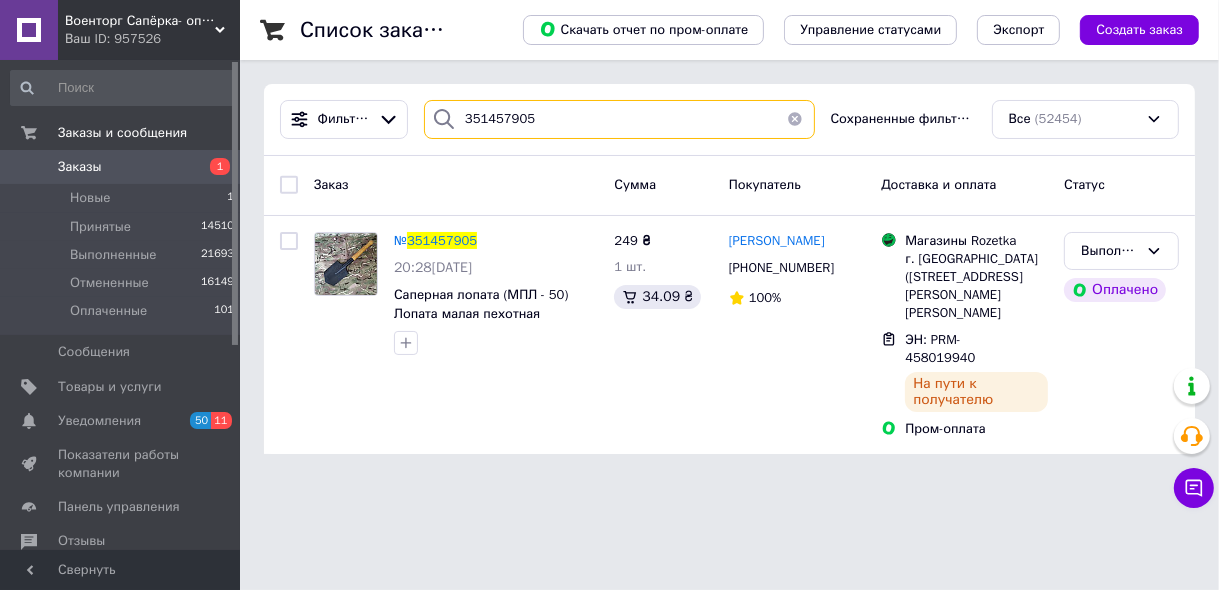 type 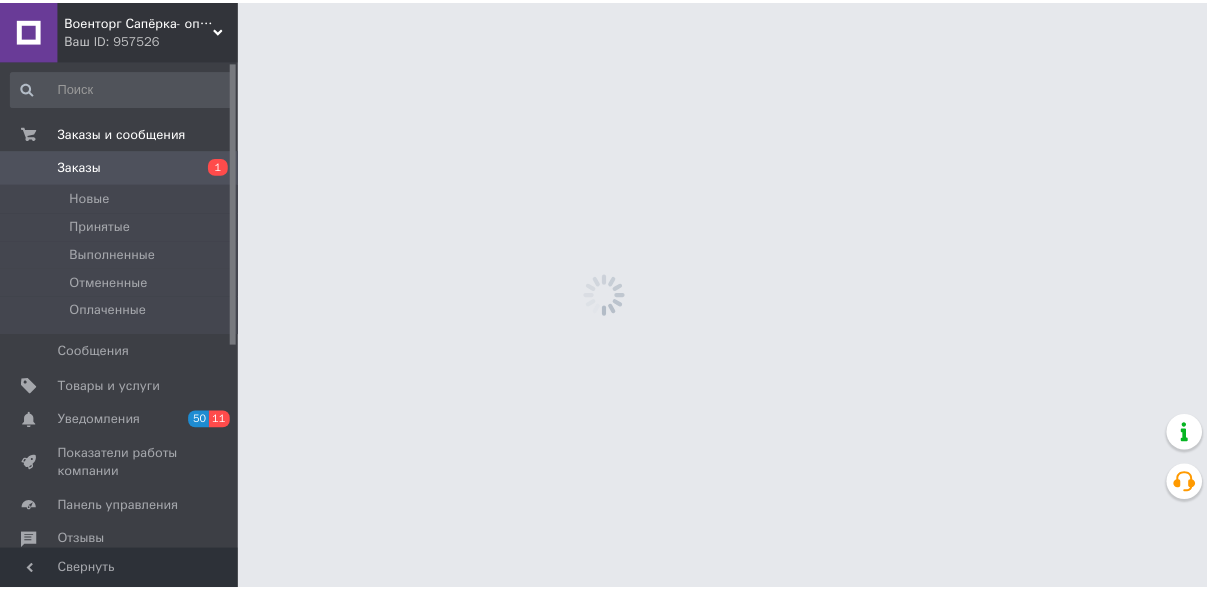 scroll, scrollTop: 0, scrollLeft: 0, axis: both 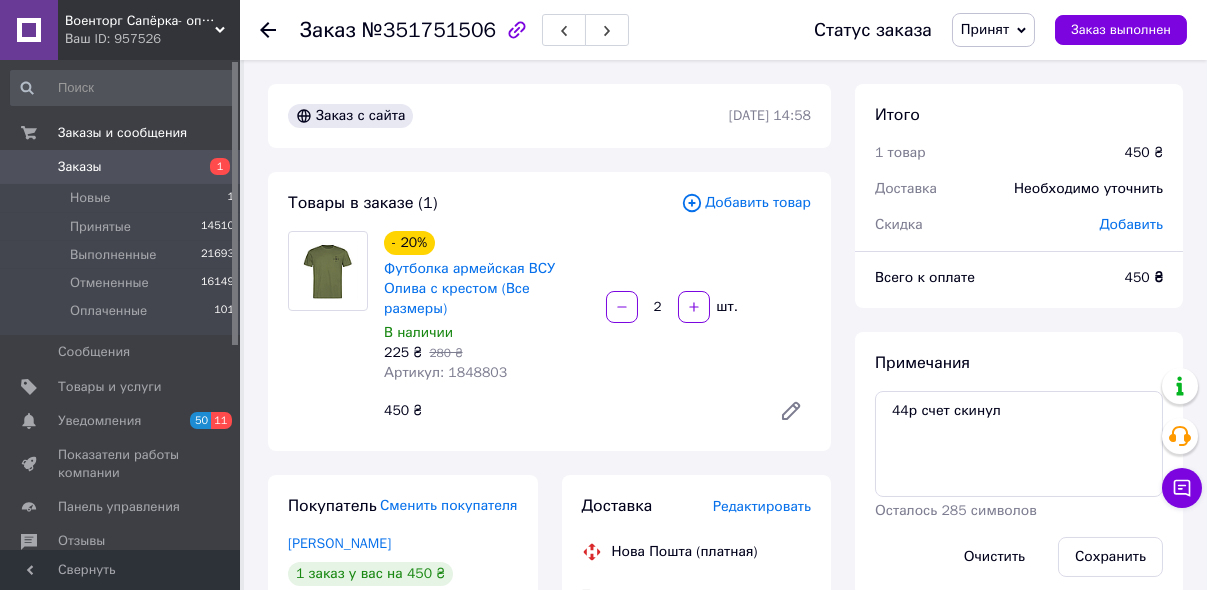 click on "Принят" at bounding box center [985, 29] 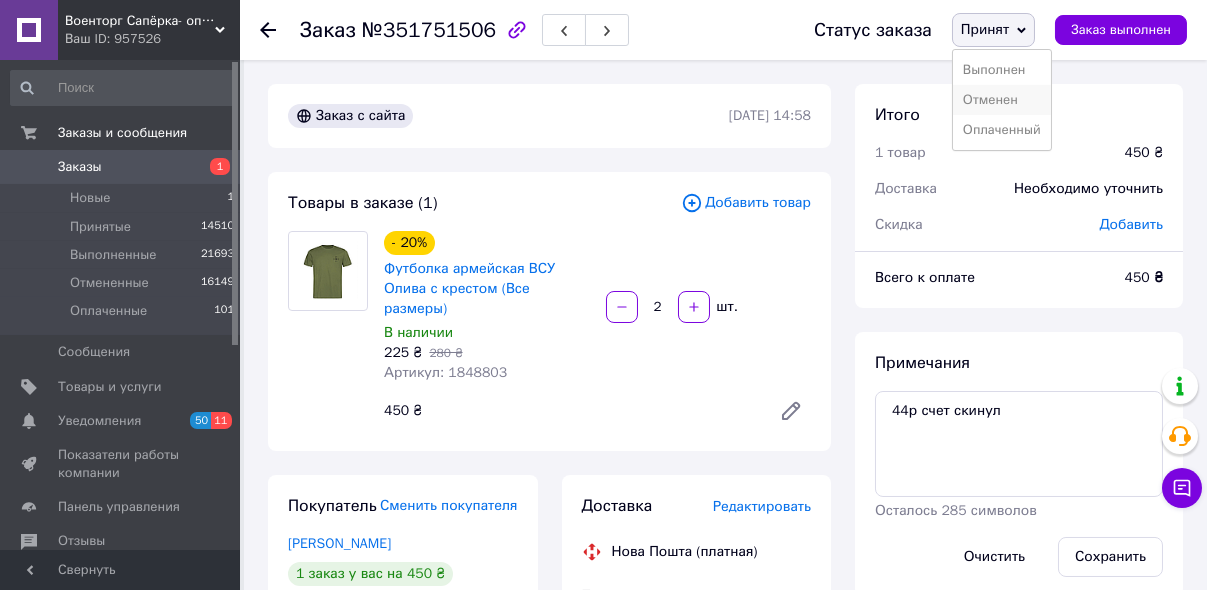click on "Отменен" at bounding box center (1002, 100) 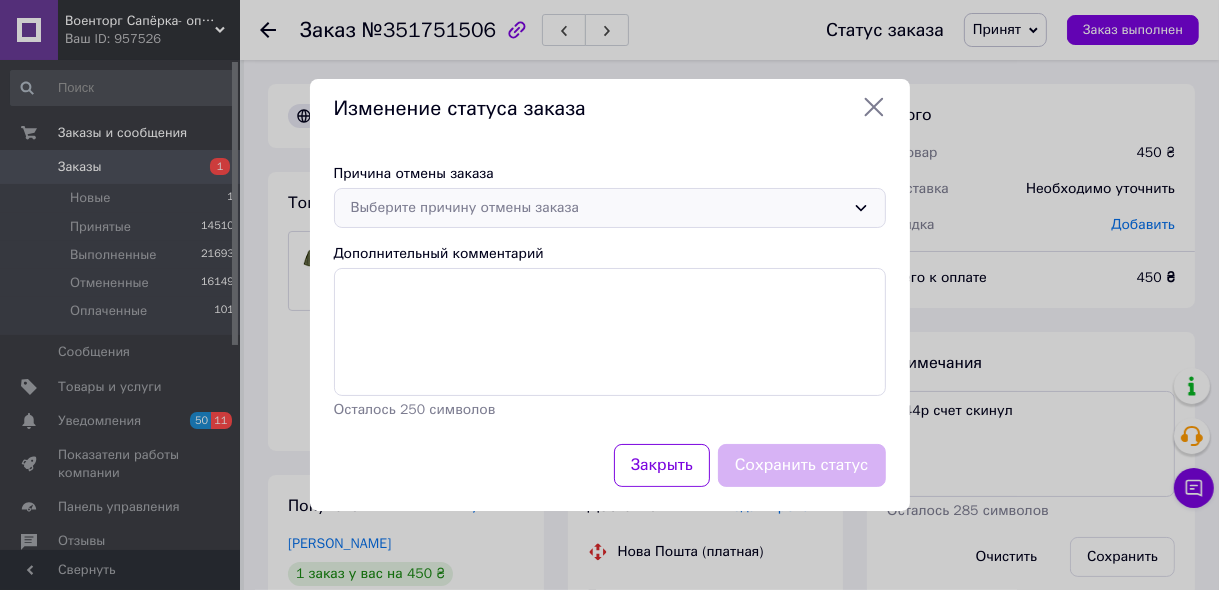 click on "Выберите причину отмены заказа" at bounding box center [598, 208] 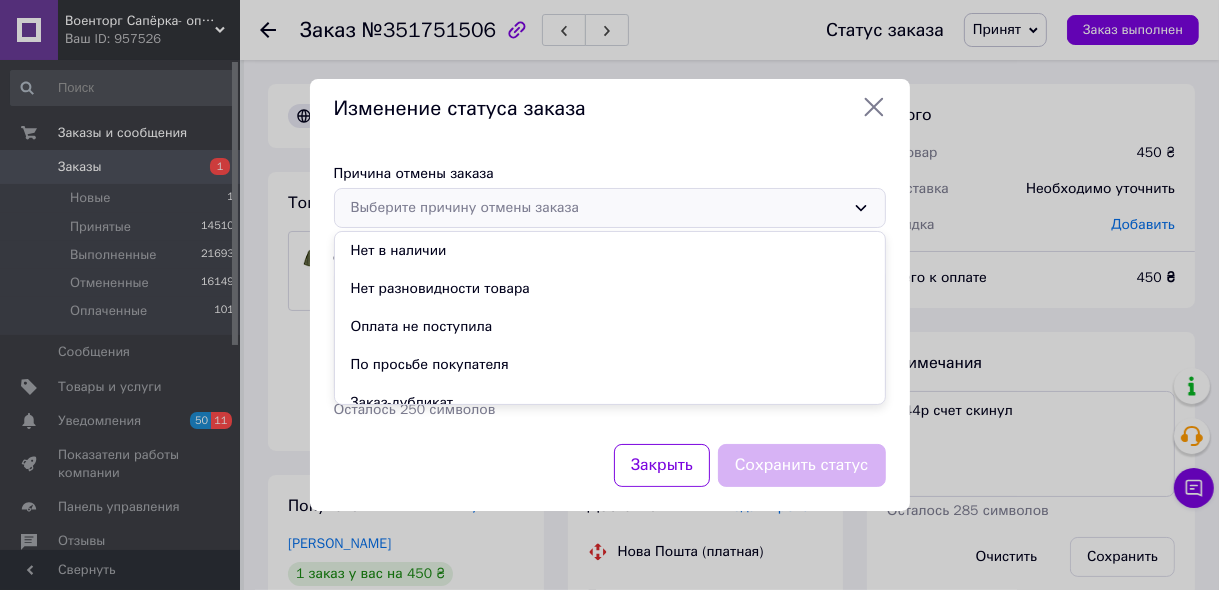 click on "Оплата не поступила" at bounding box center (610, 327) 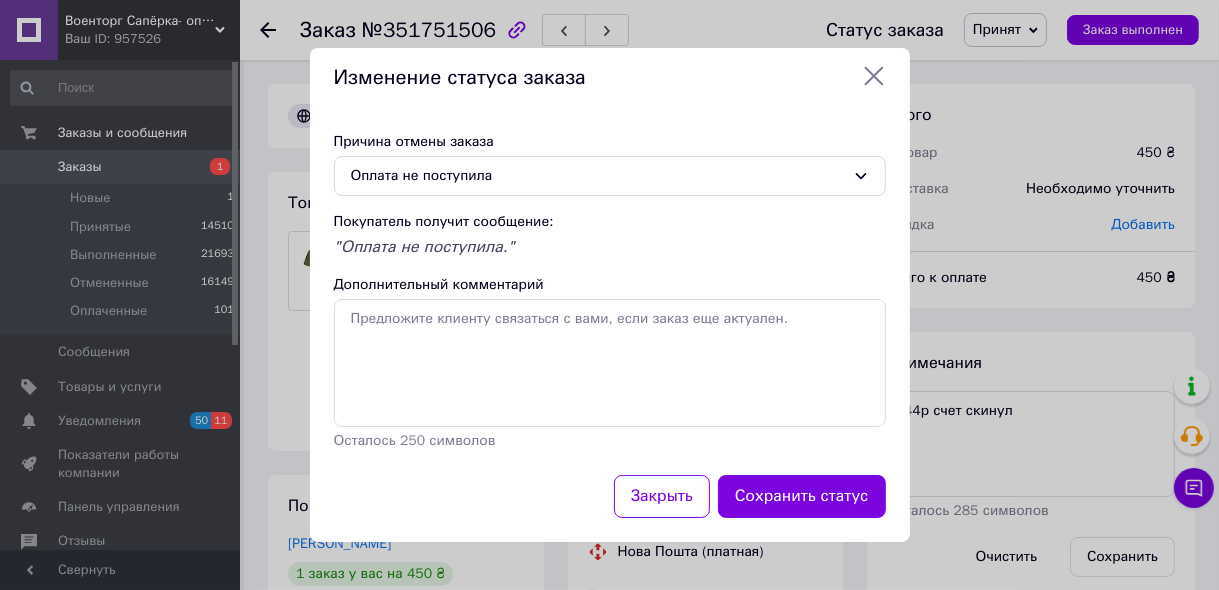 click on "Сохранить статус" at bounding box center (802, 496) 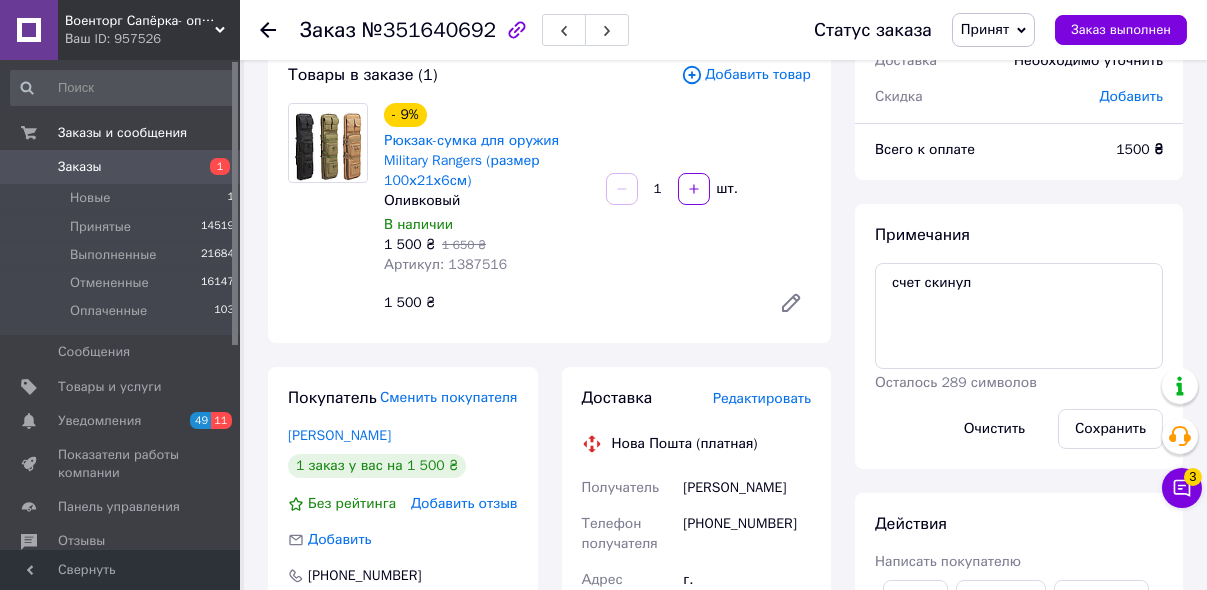 scroll, scrollTop: 0, scrollLeft: 0, axis: both 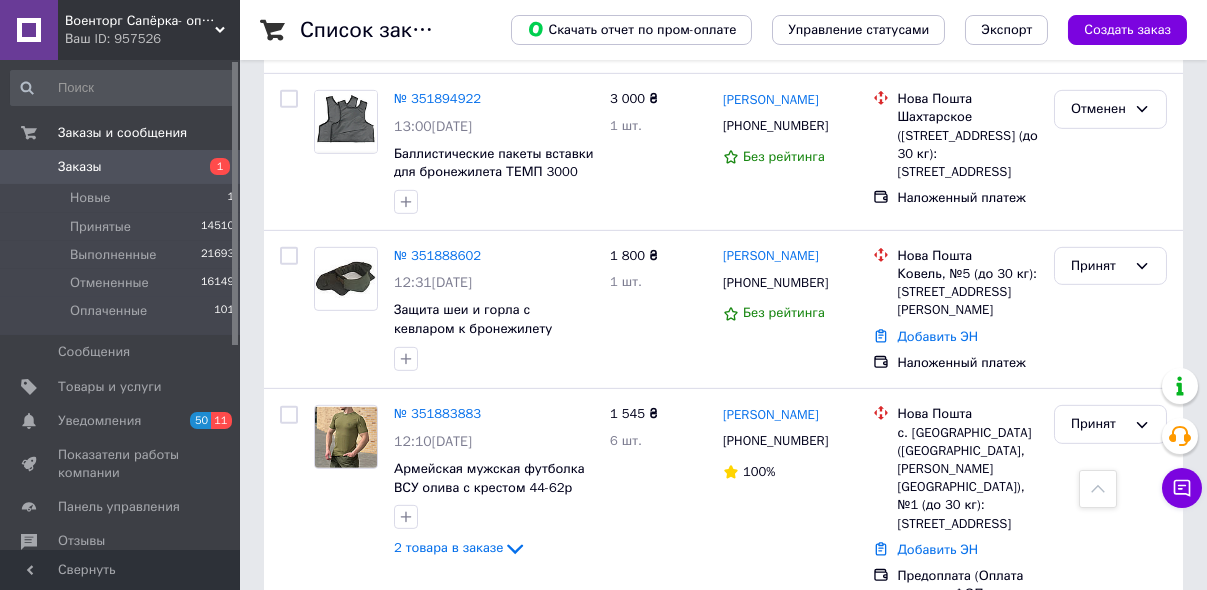 click on "2" at bounding box center [327, 683] 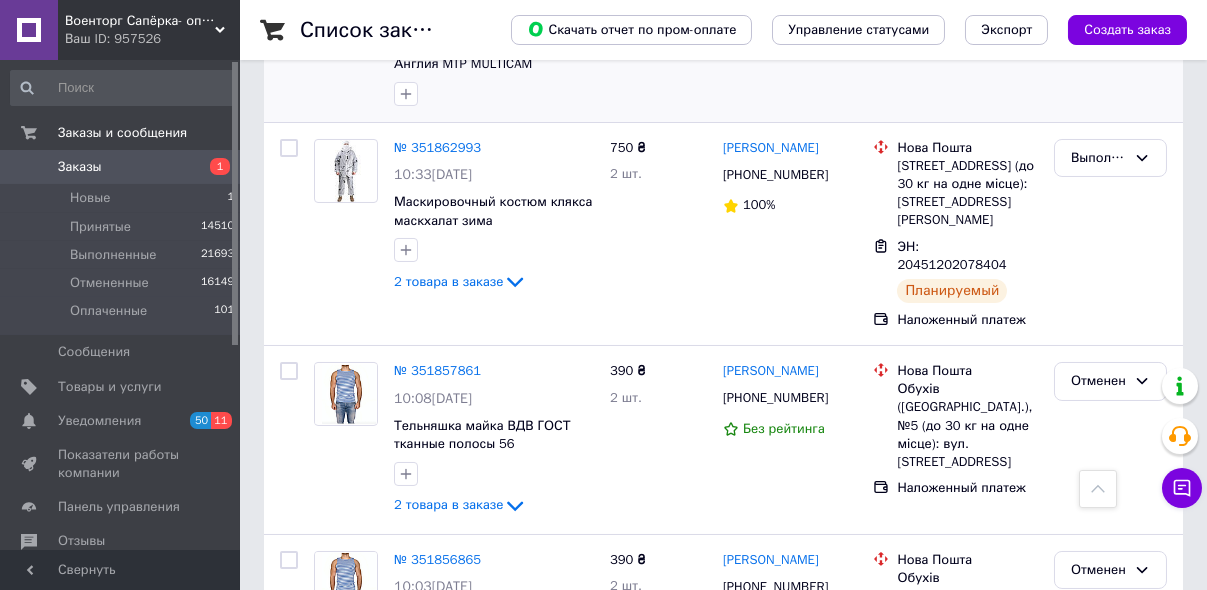 scroll, scrollTop: 720, scrollLeft: 0, axis: vertical 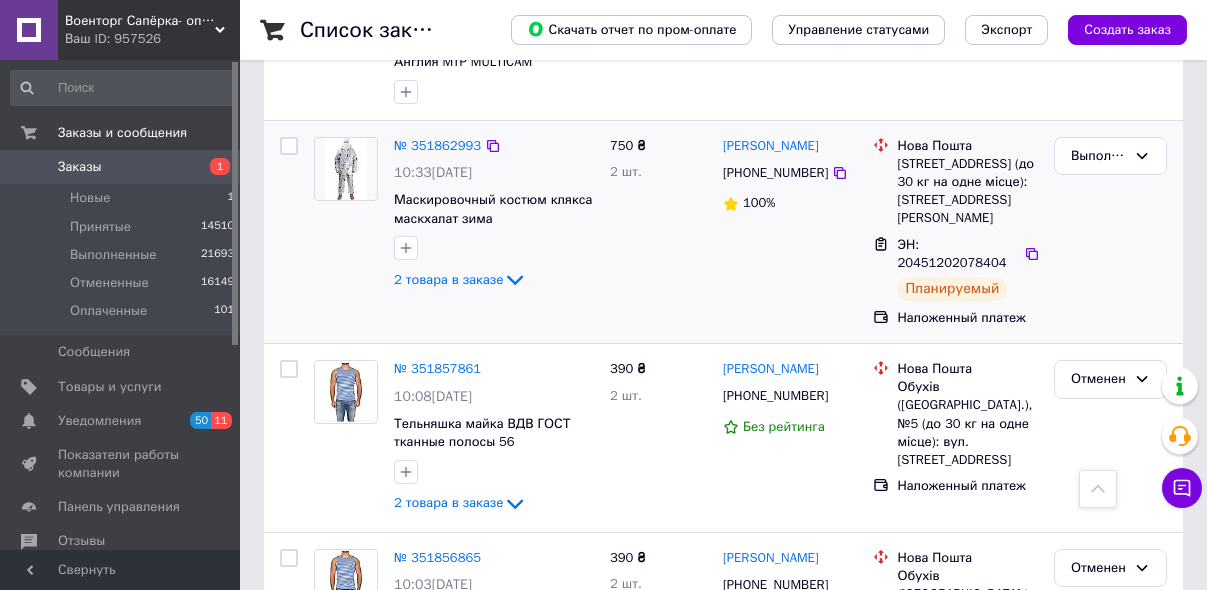 click at bounding box center [345, 169] 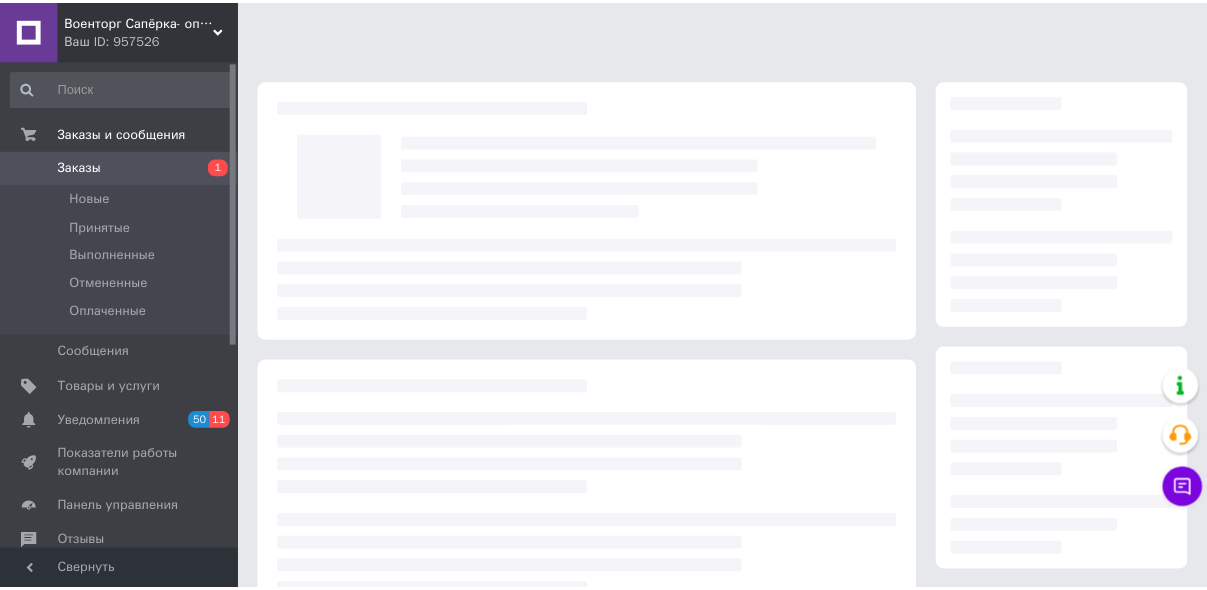 scroll, scrollTop: 0, scrollLeft: 0, axis: both 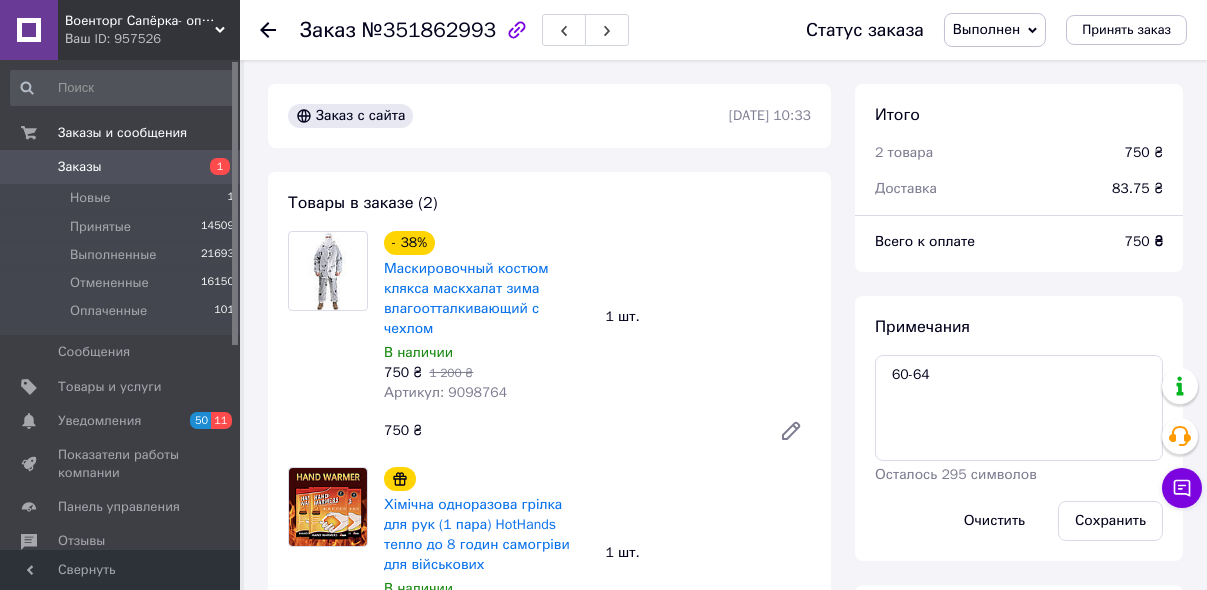 click 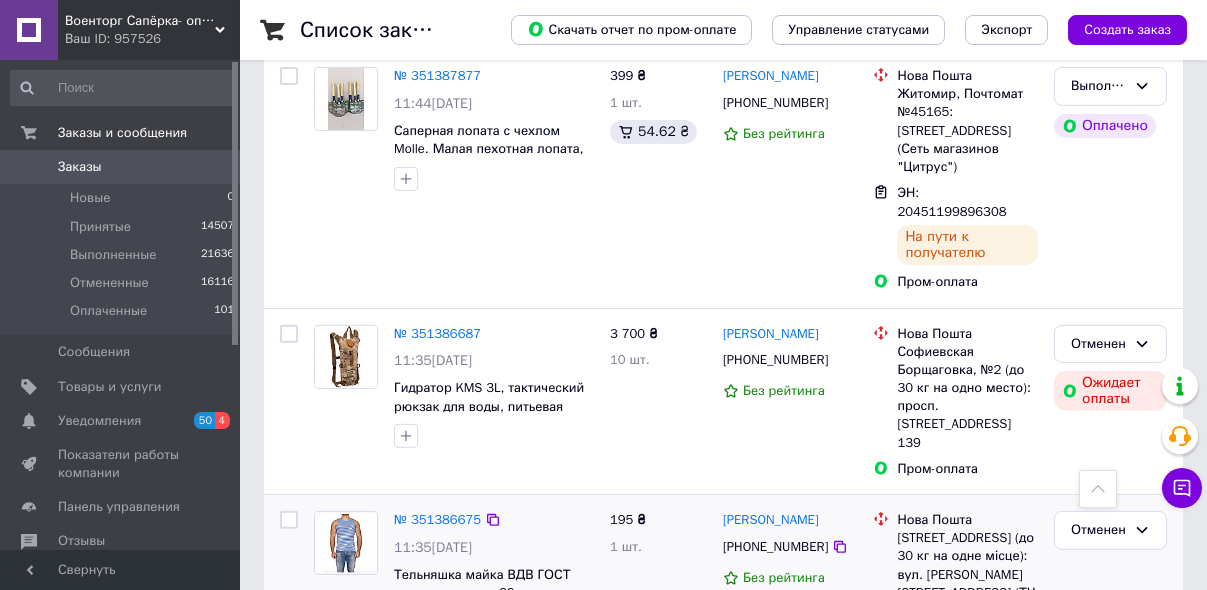 scroll, scrollTop: 3477, scrollLeft: 0, axis: vertical 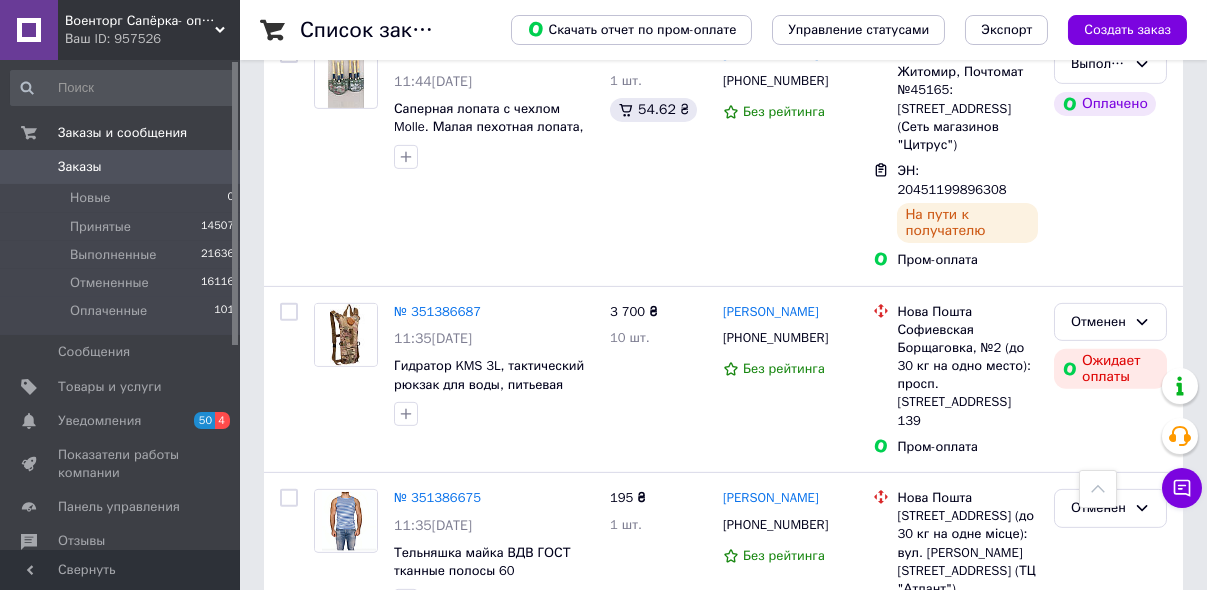 click on "1" at bounding box center (415, 685) 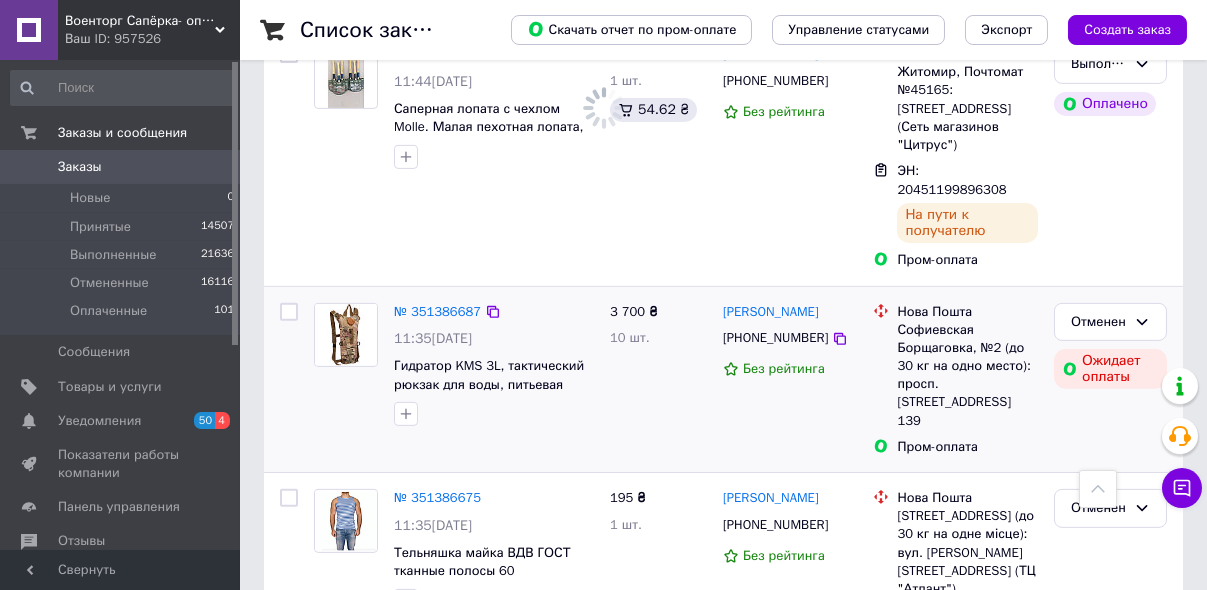 scroll, scrollTop: 0, scrollLeft: 0, axis: both 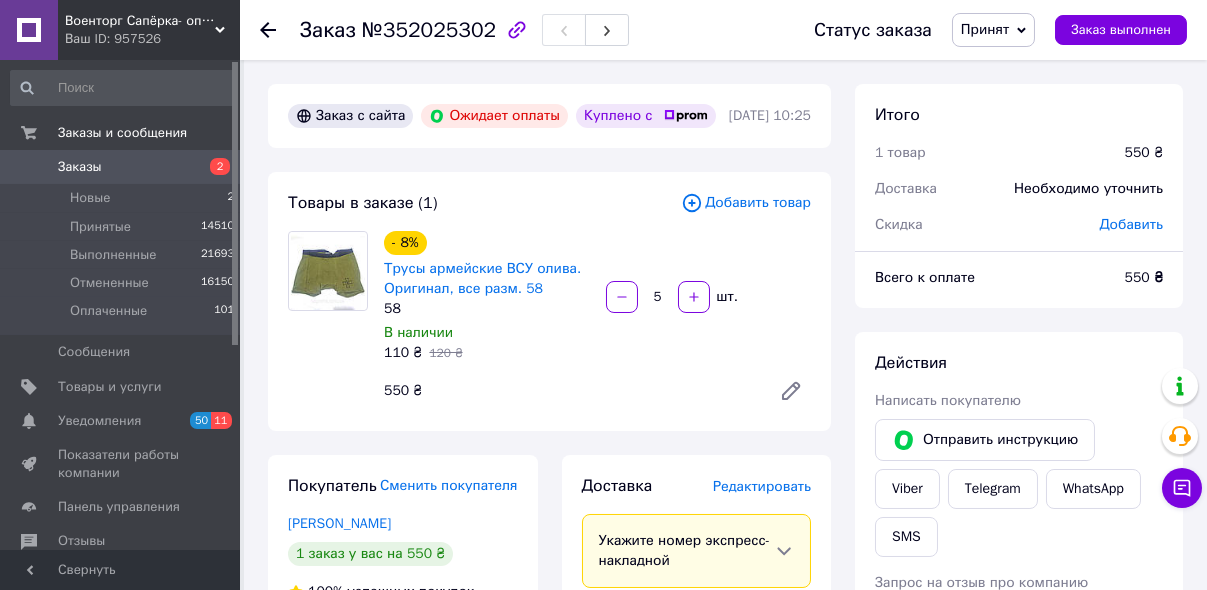 click on "Принят" at bounding box center (985, 29) 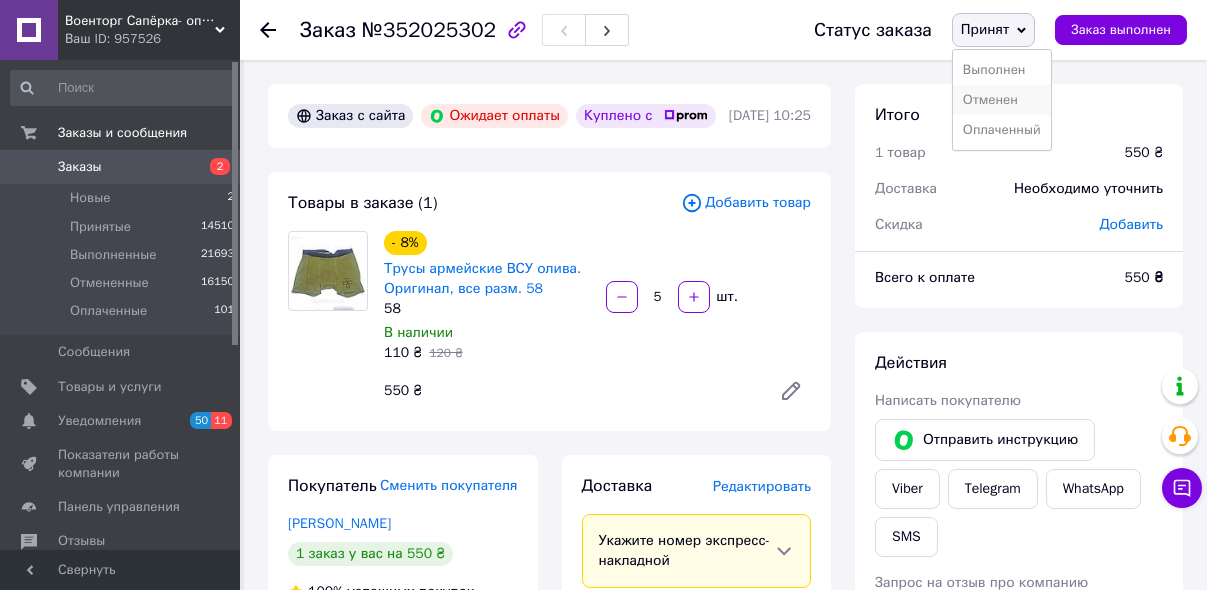 click on "Отменен" at bounding box center (1002, 100) 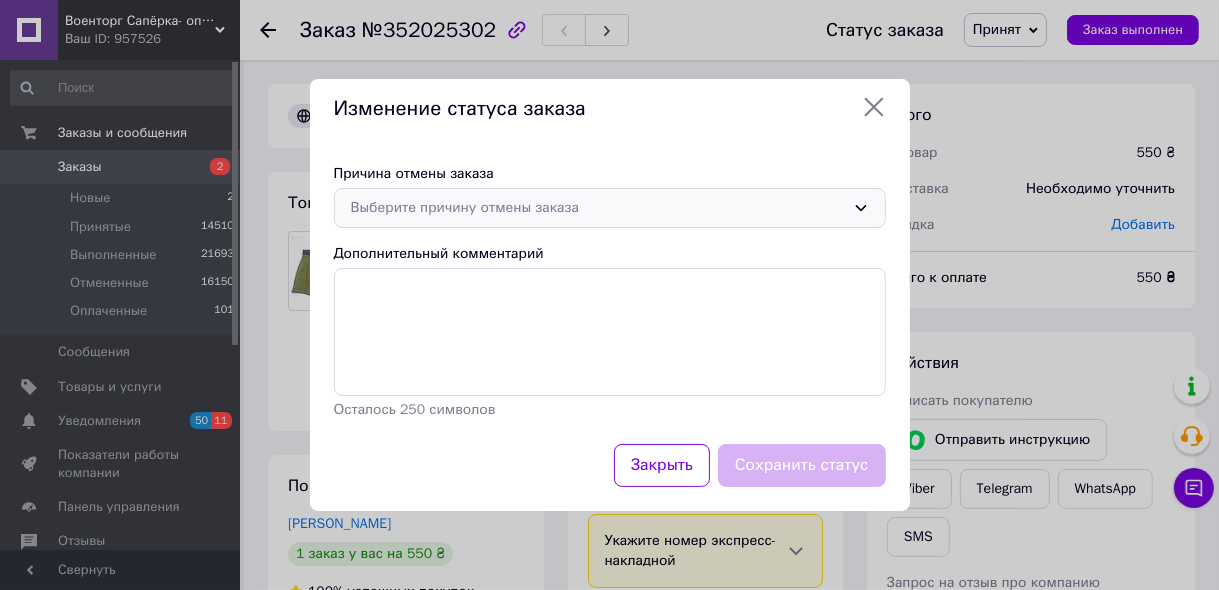 click on "Выберите причину отмены заказа" at bounding box center (598, 208) 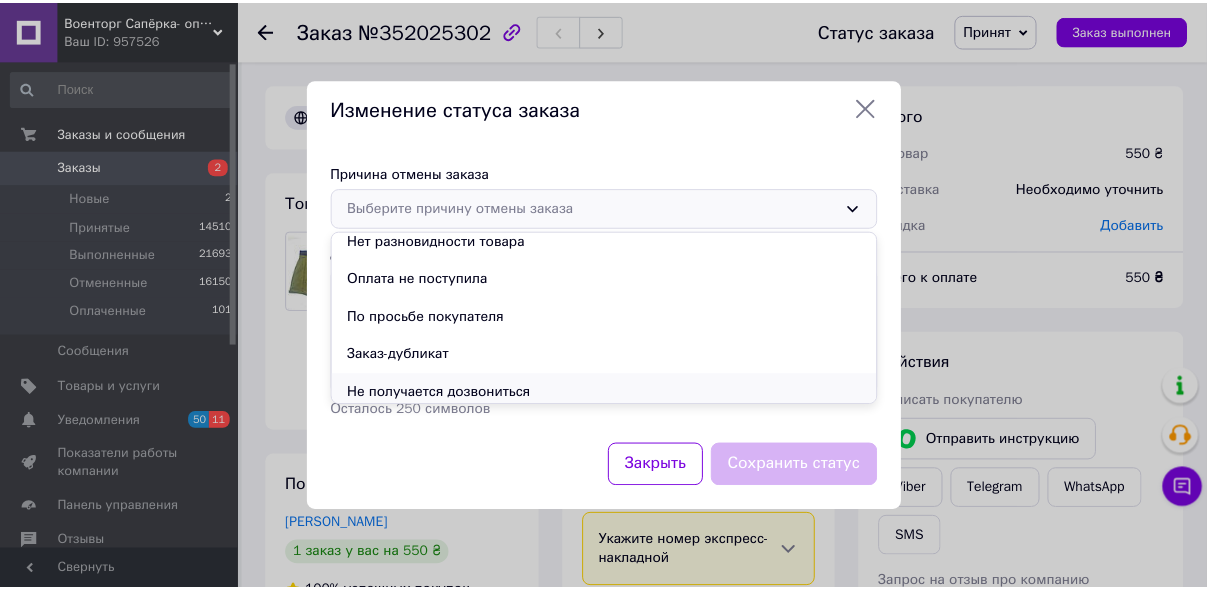 scroll, scrollTop: 94, scrollLeft: 0, axis: vertical 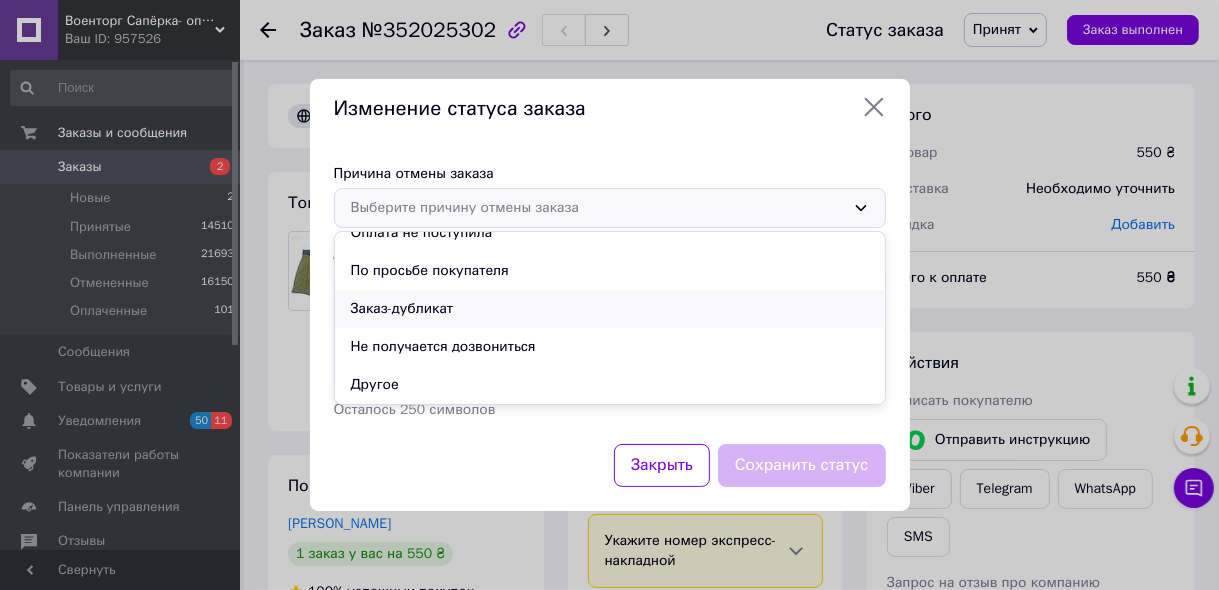 click on "Заказ-дубликат" at bounding box center [610, 309] 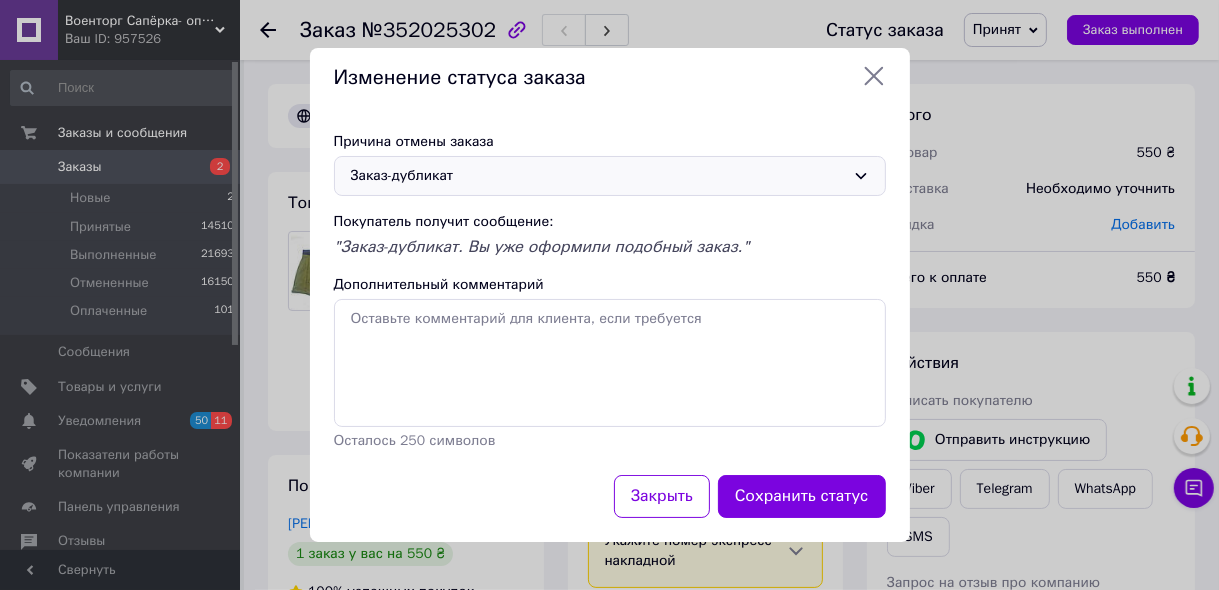 drag, startPoint x: 785, startPoint y: 503, endPoint x: 778, endPoint y: 489, distance: 15.652476 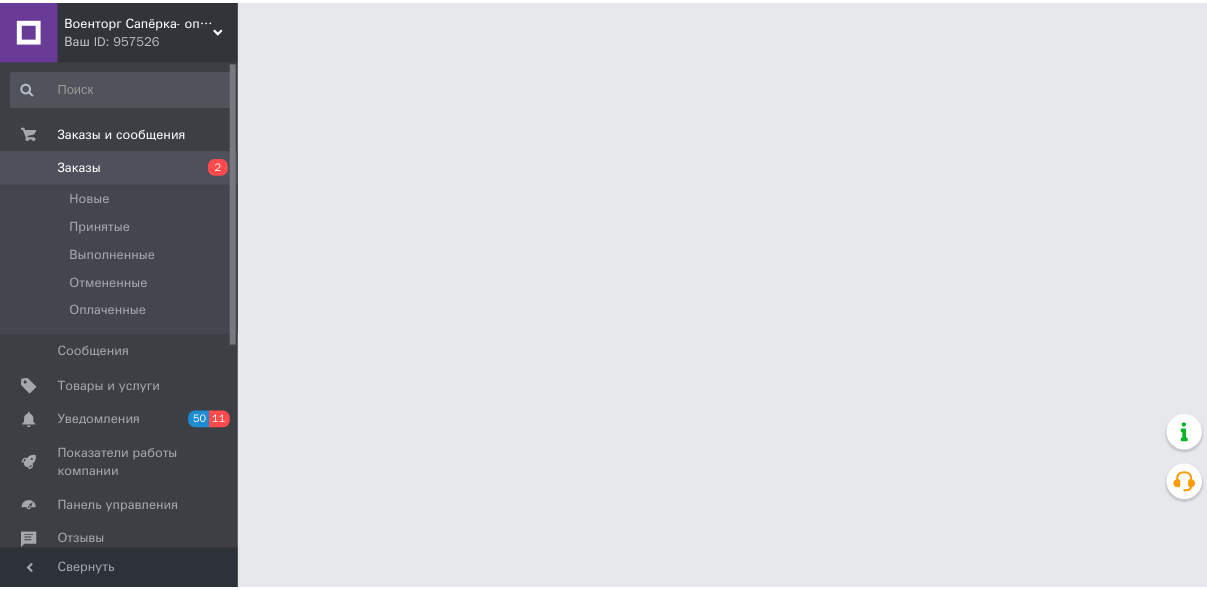 scroll, scrollTop: 0, scrollLeft: 0, axis: both 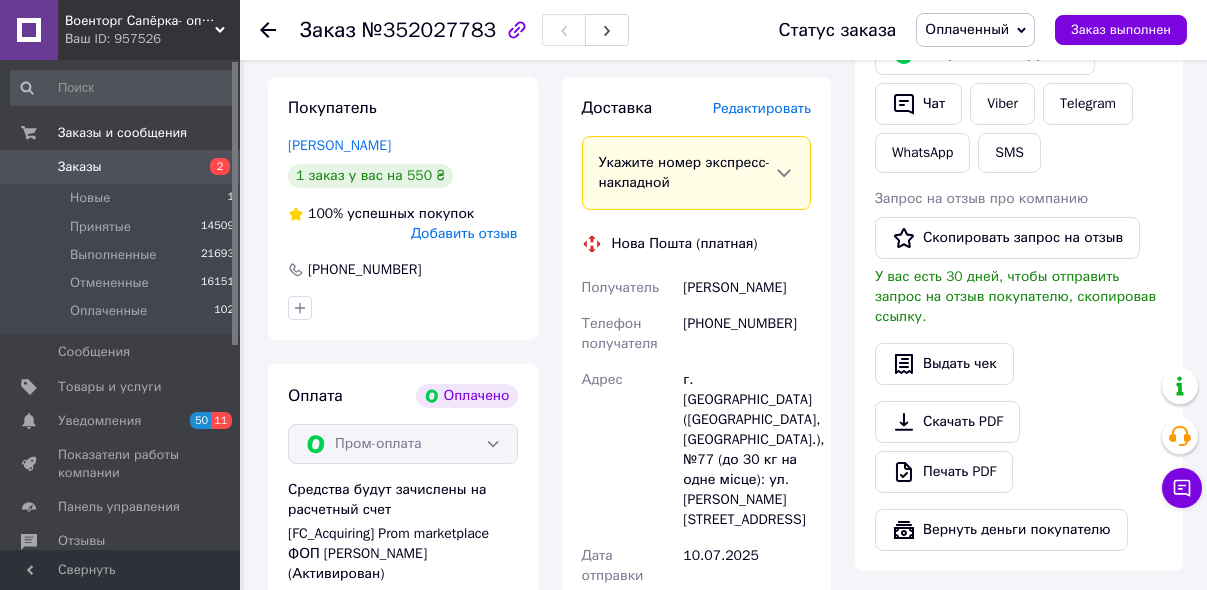 click on "Редактировать" at bounding box center [762, 108] 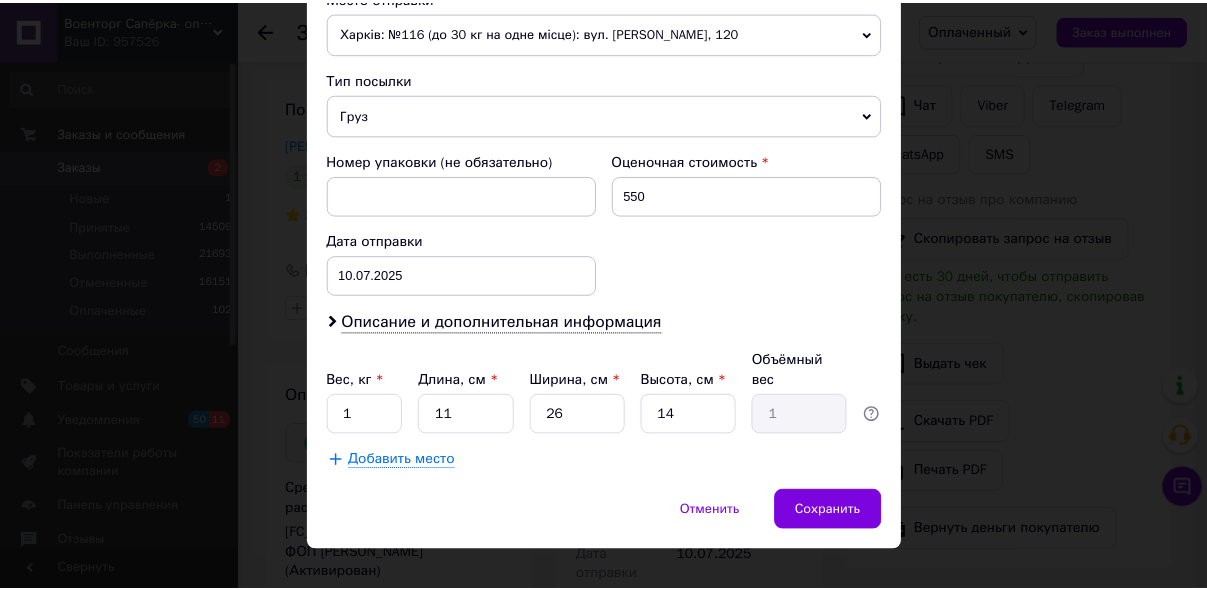 scroll, scrollTop: 728, scrollLeft: 0, axis: vertical 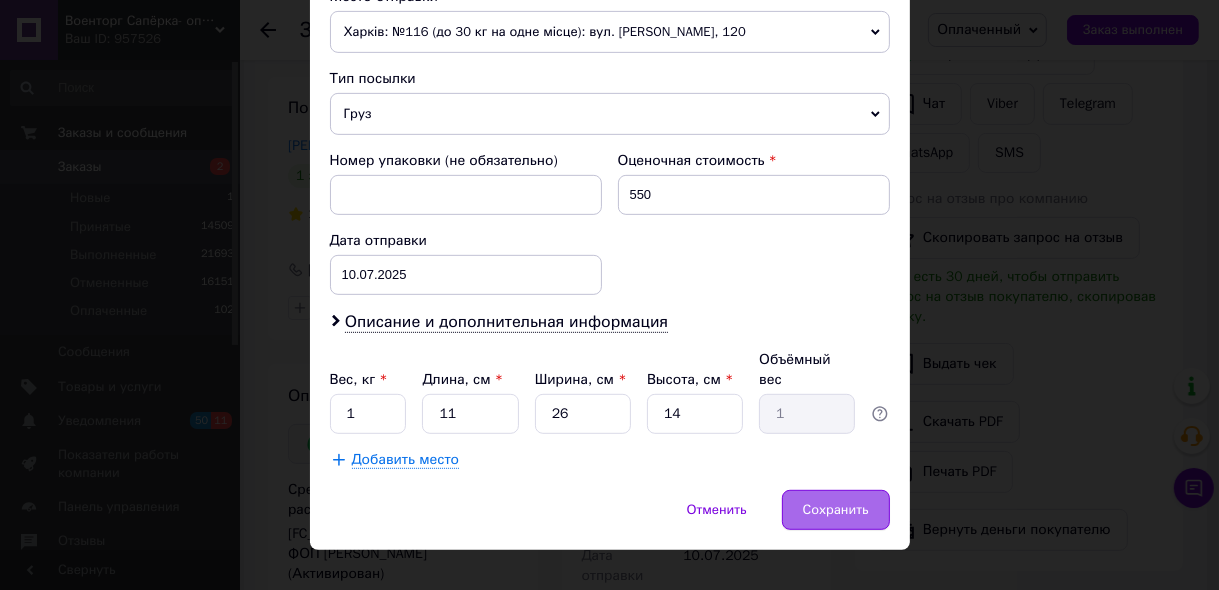 click on "Сохранить" at bounding box center (836, 510) 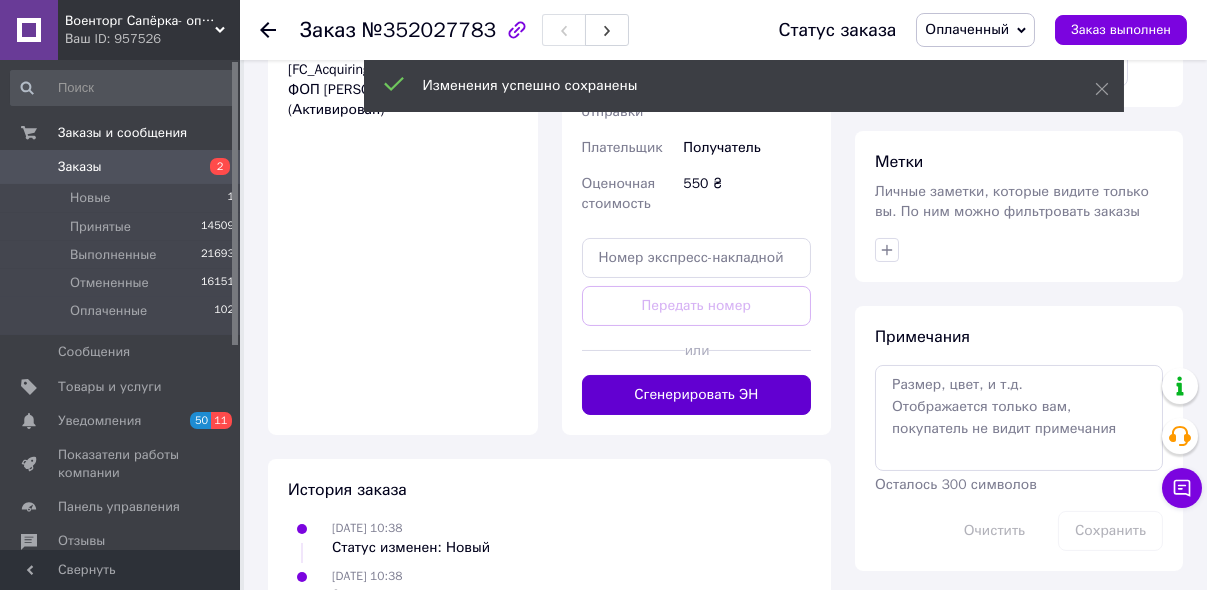 scroll, scrollTop: 960, scrollLeft: 0, axis: vertical 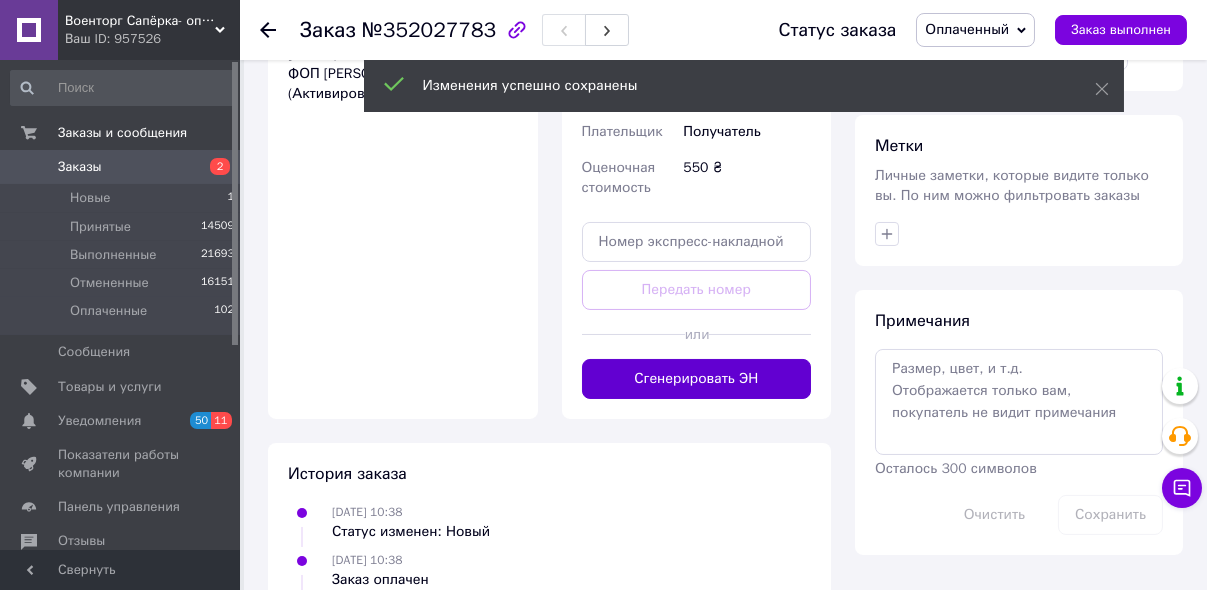 click on "Сгенерировать ЭН" at bounding box center [697, 379] 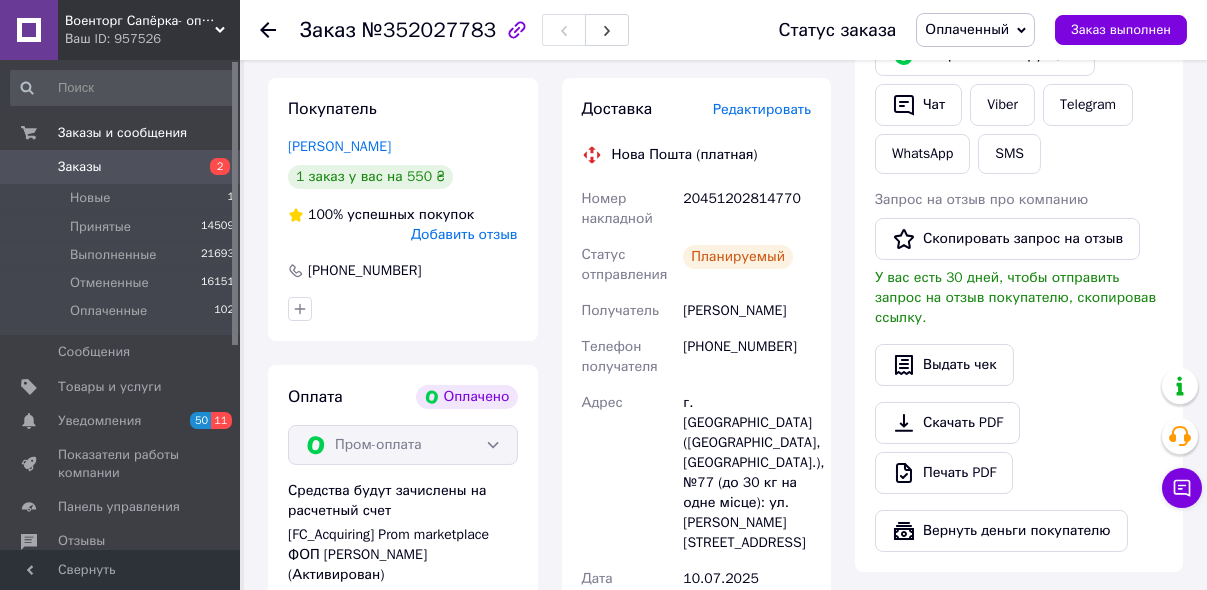scroll, scrollTop: 480, scrollLeft: 0, axis: vertical 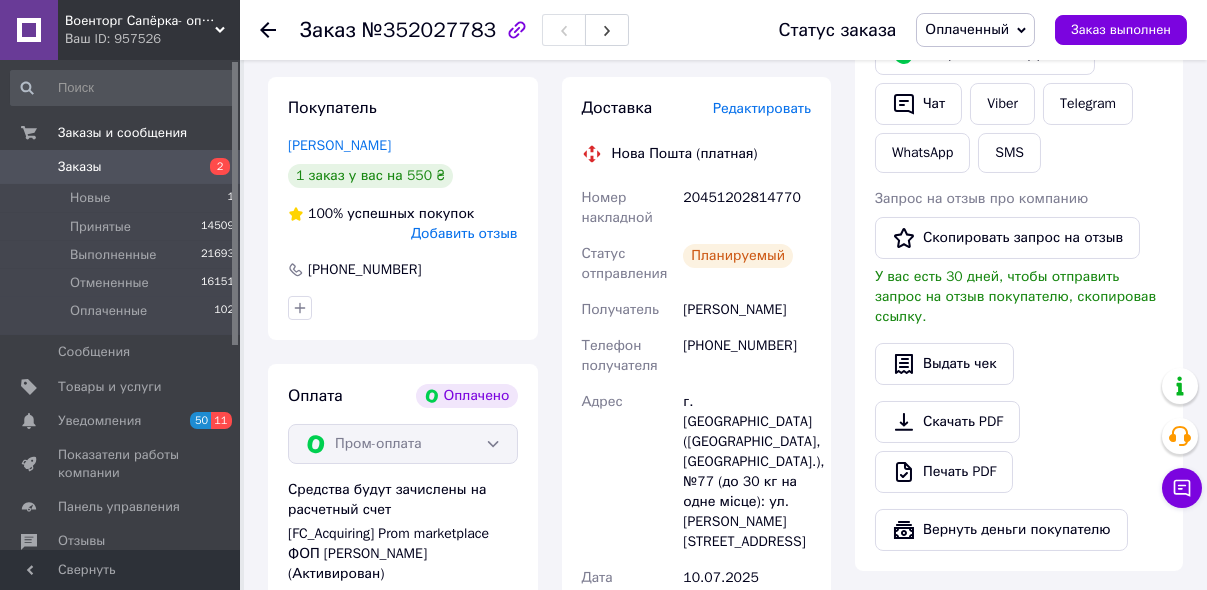 click on "Оплаченный" at bounding box center (967, 29) 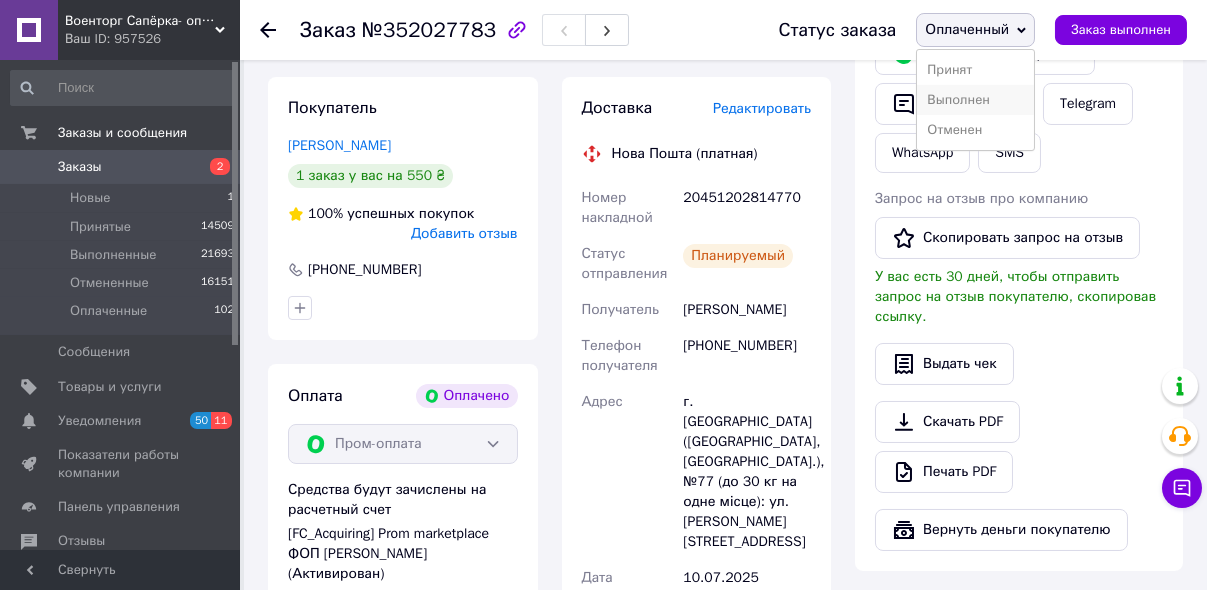click on "Выполнен" at bounding box center [975, 100] 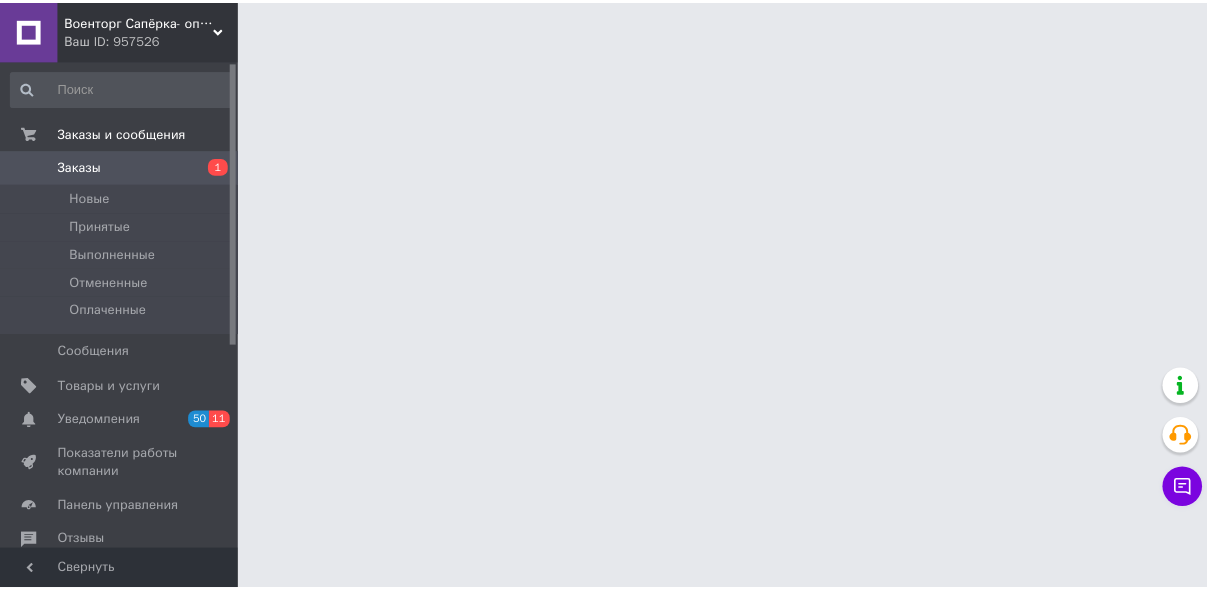 scroll, scrollTop: 0, scrollLeft: 0, axis: both 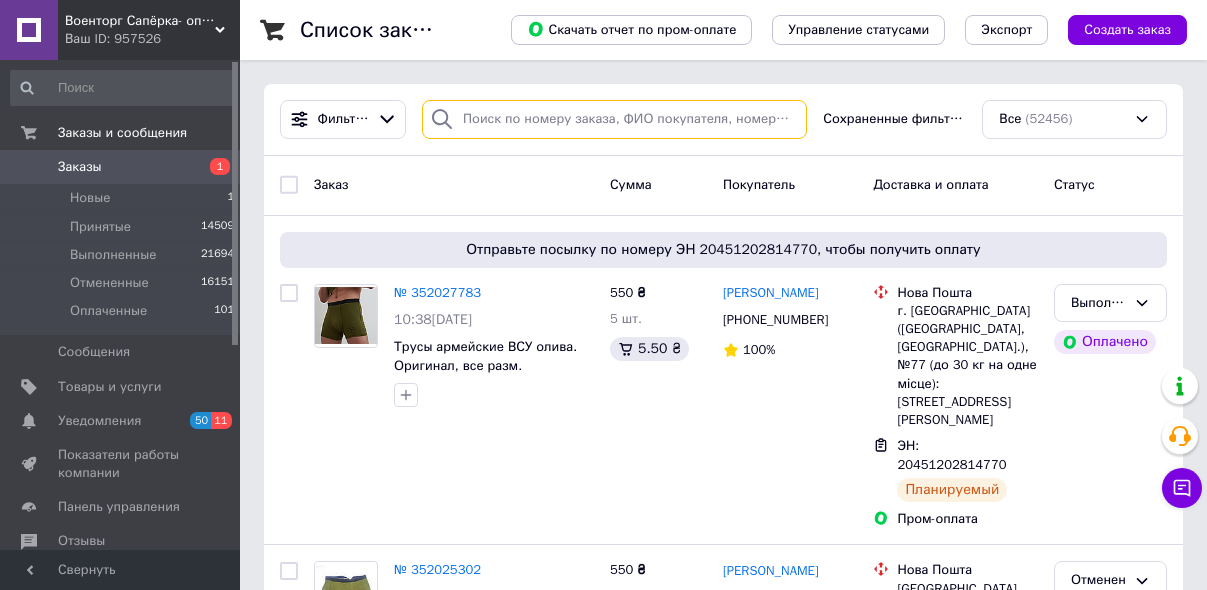 click at bounding box center [614, 119] 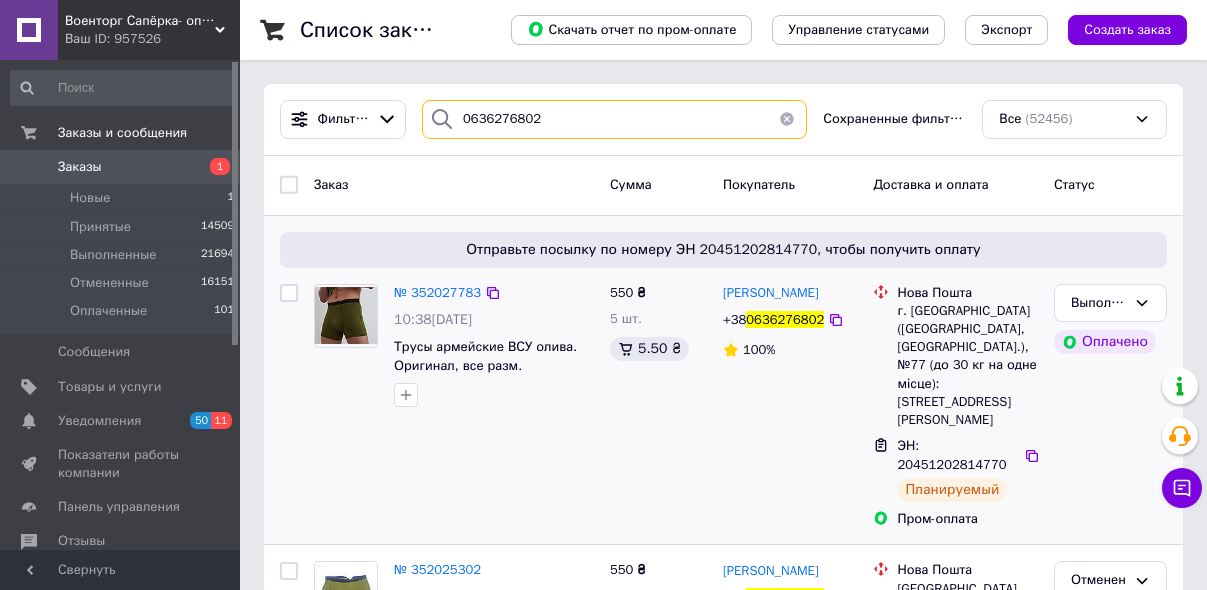 type on "0636276802" 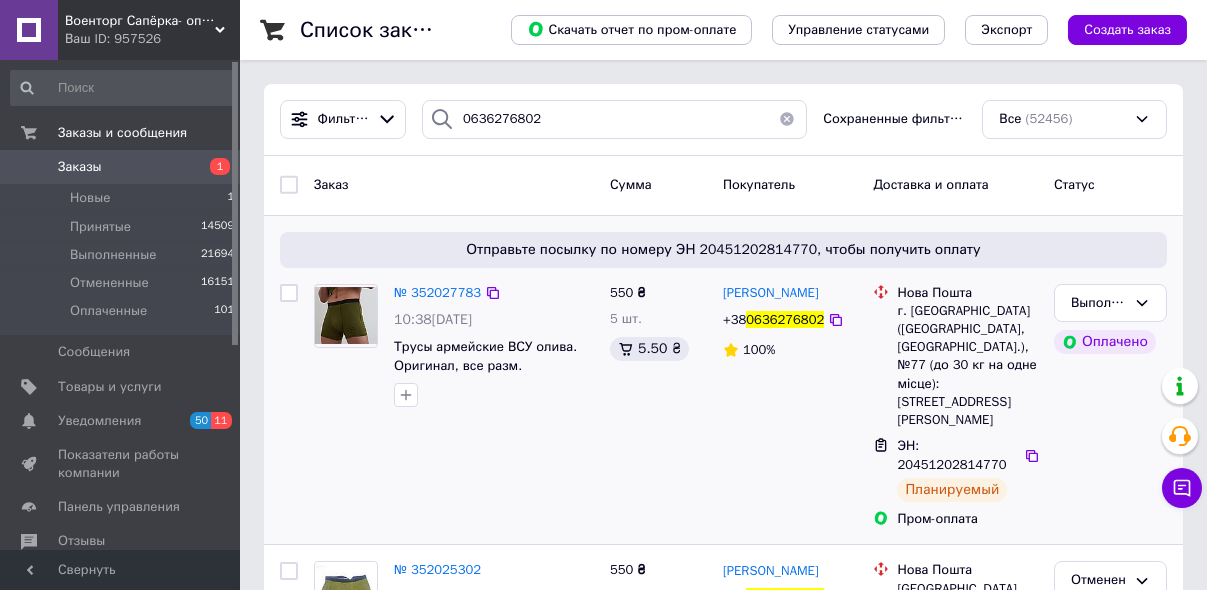 click at bounding box center [346, 315] 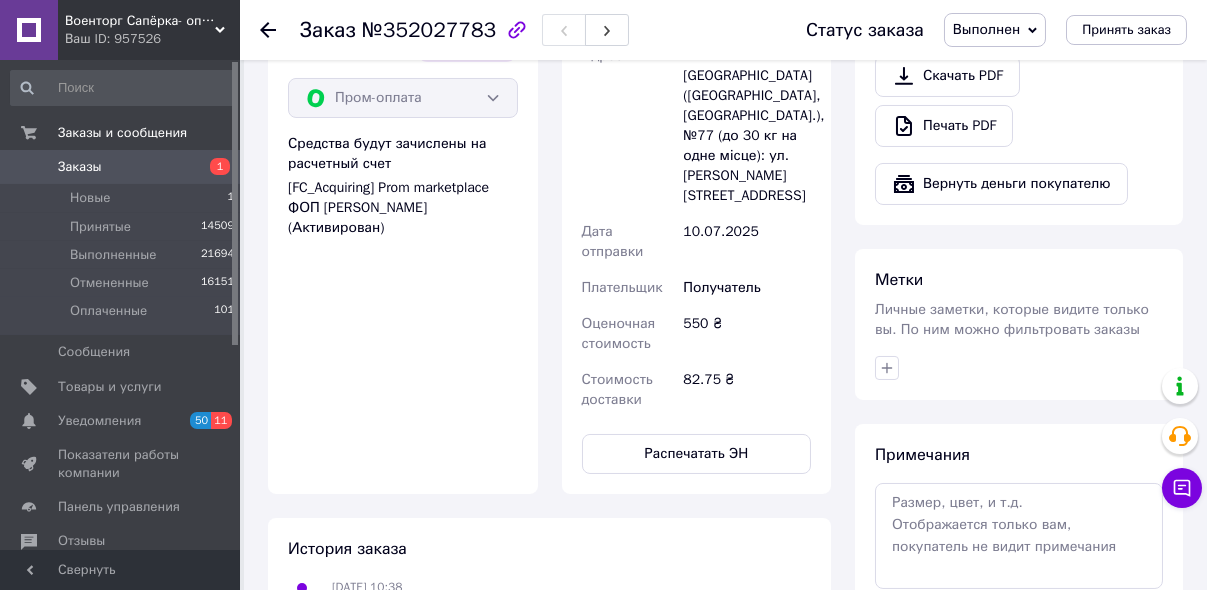 scroll, scrollTop: 960, scrollLeft: 0, axis: vertical 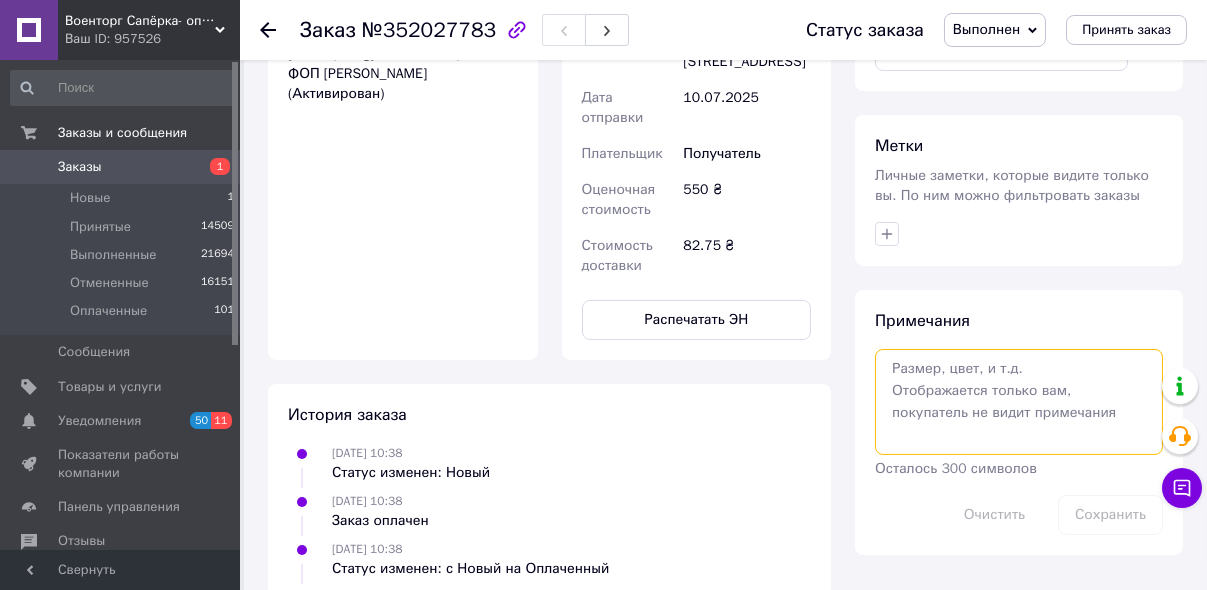 click at bounding box center [1019, 402] 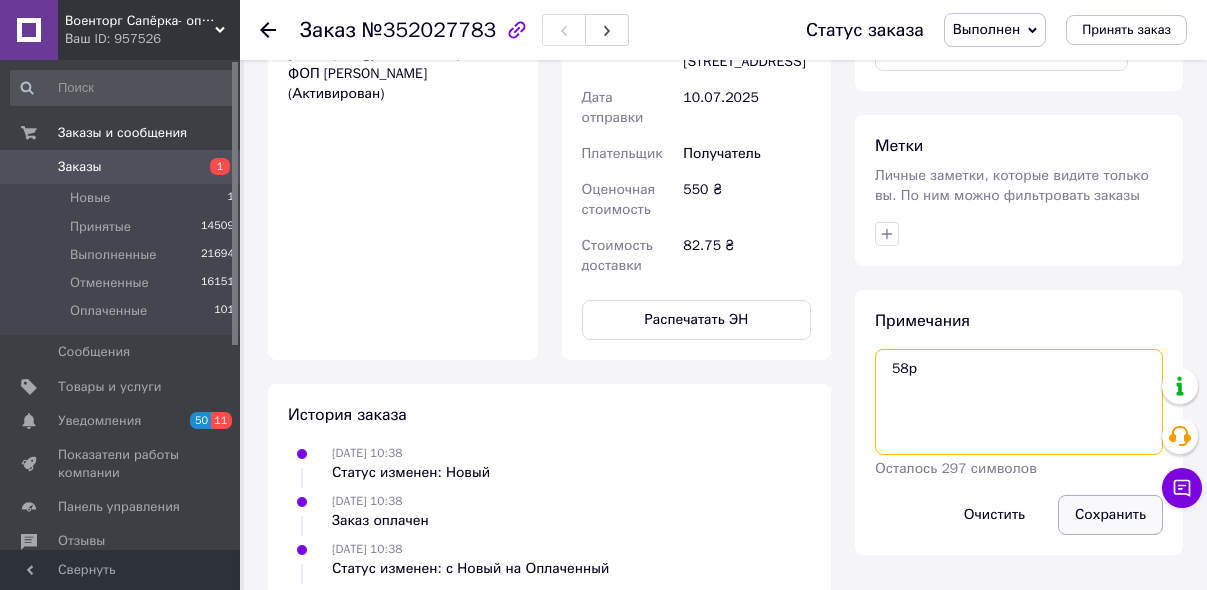 type on "58р" 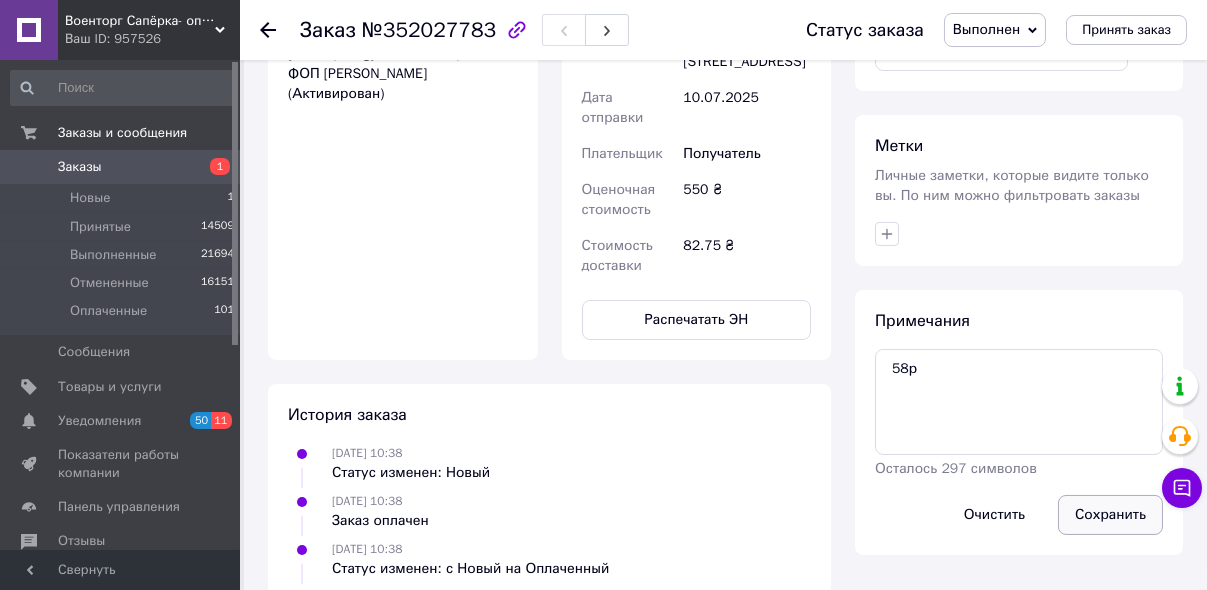 click on "Сохранить" at bounding box center [1110, 515] 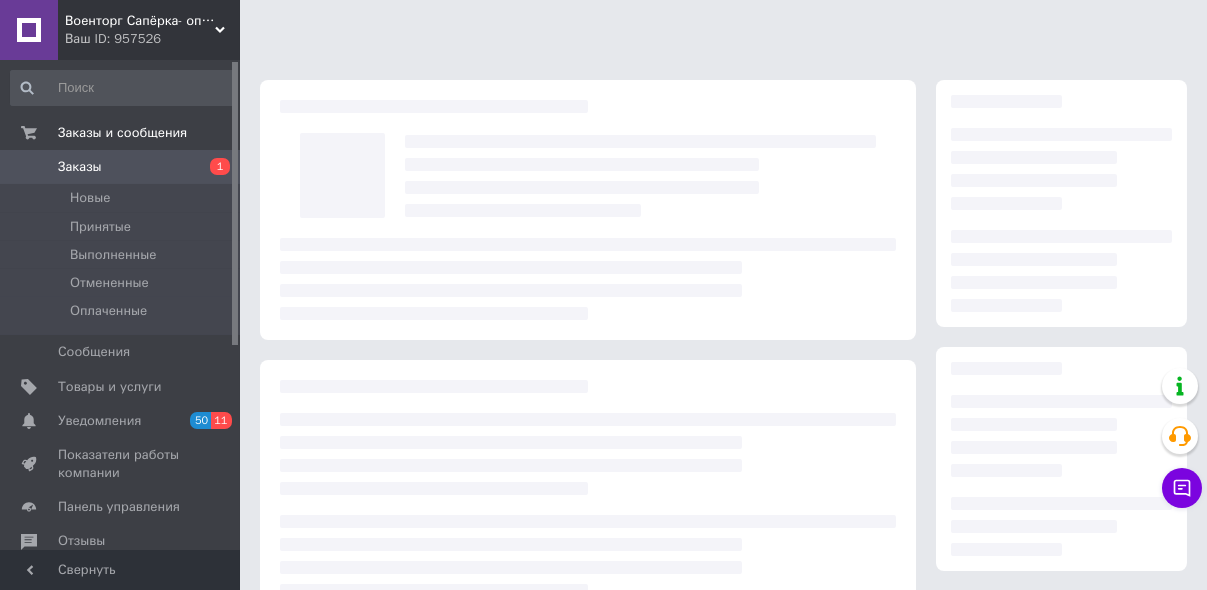 scroll, scrollTop: 323, scrollLeft: 0, axis: vertical 